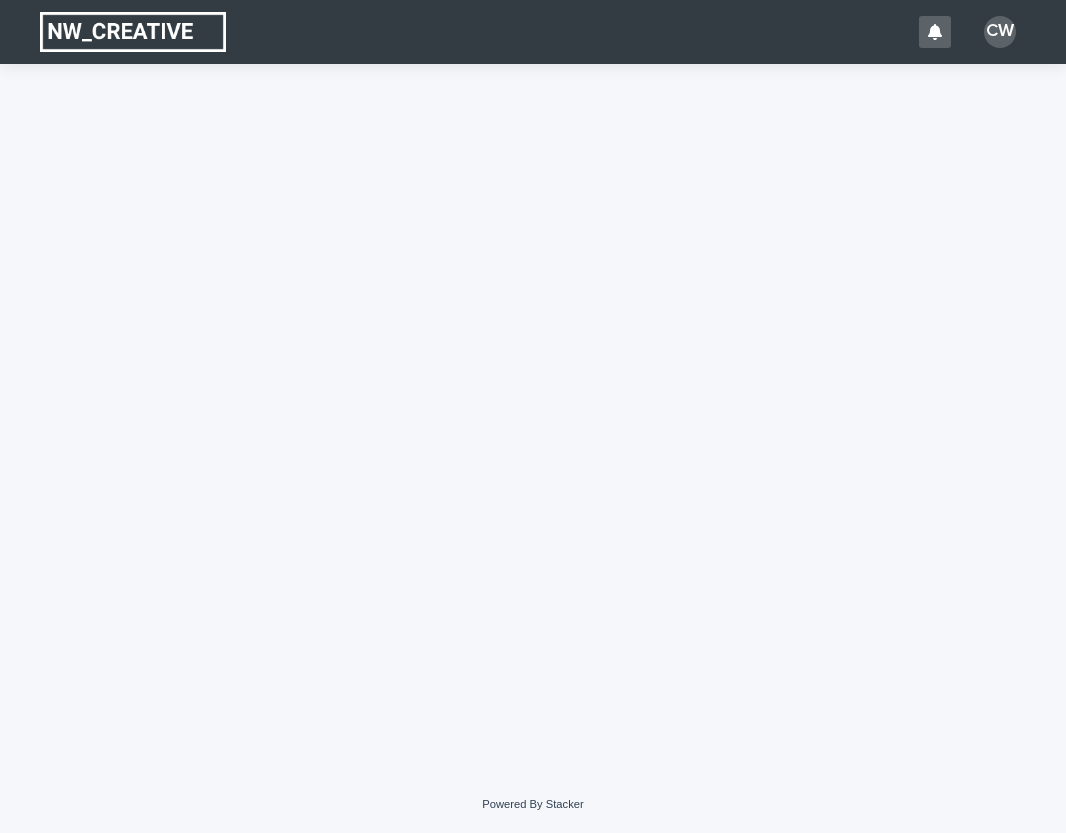scroll, scrollTop: 0, scrollLeft: 0, axis: both 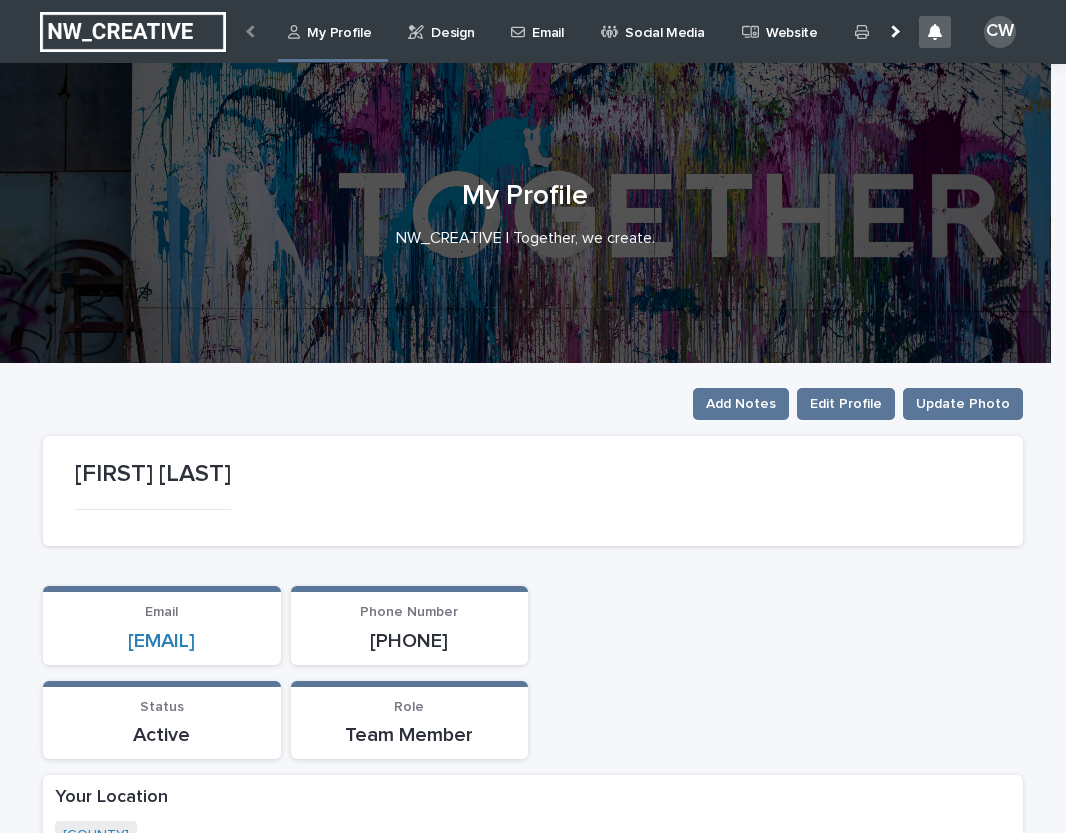 click 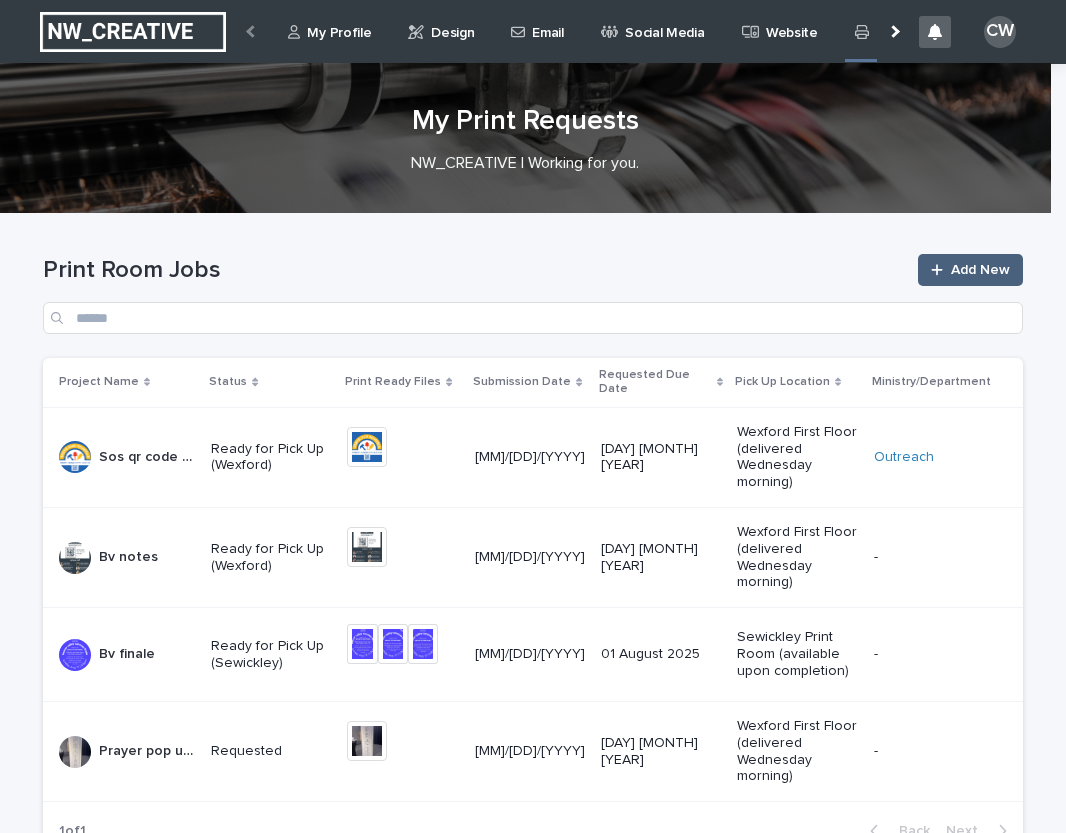 click on "Add New" at bounding box center (980, 270) 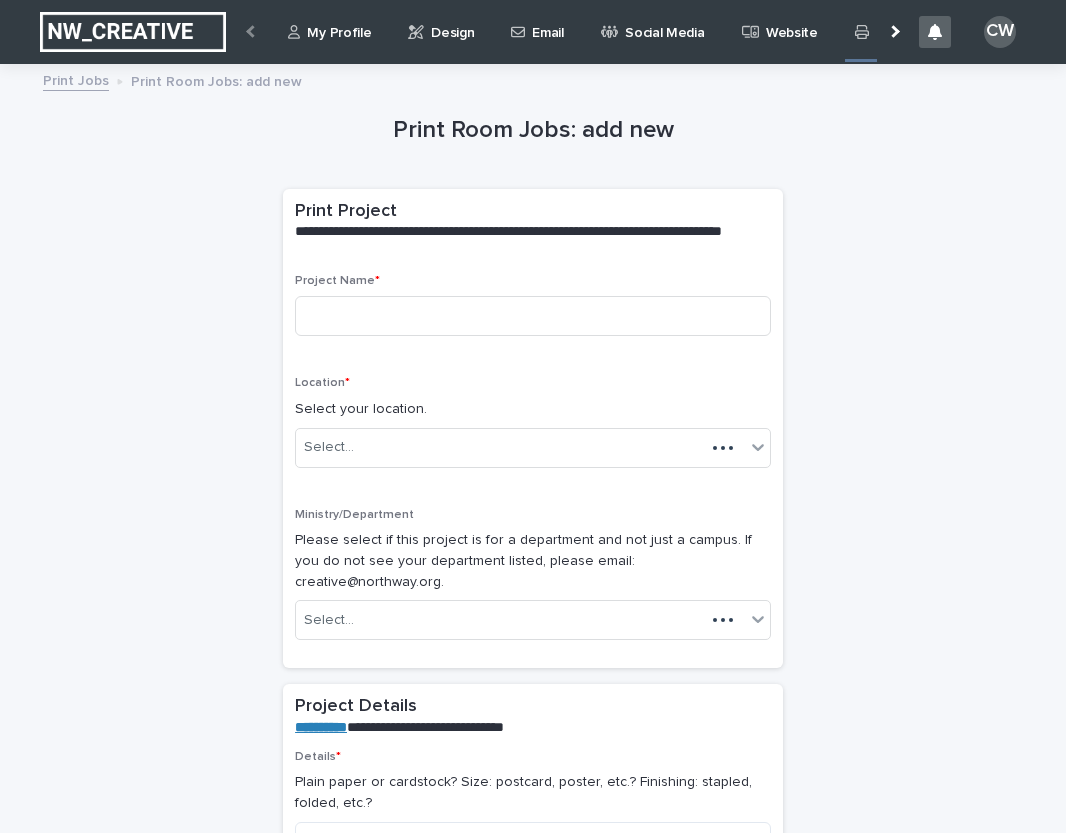 scroll, scrollTop: 0, scrollLeft: 7, axis: horizontal 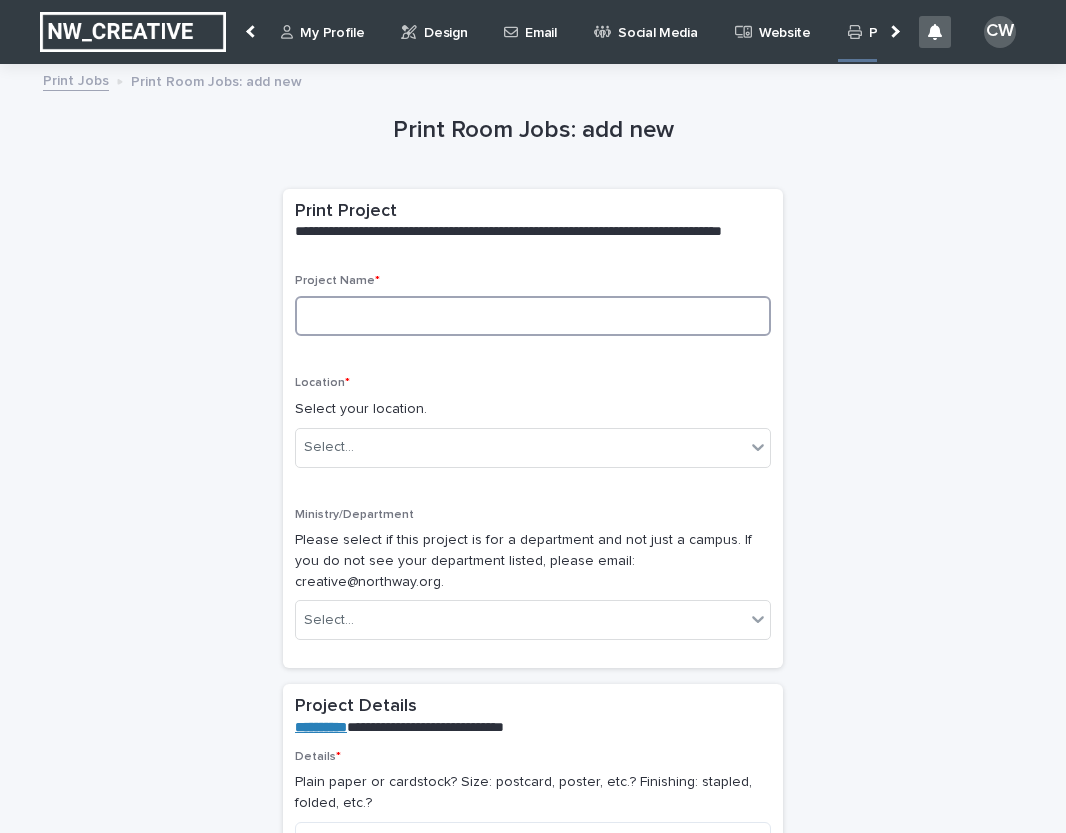 click at bounding box center (533, 316) 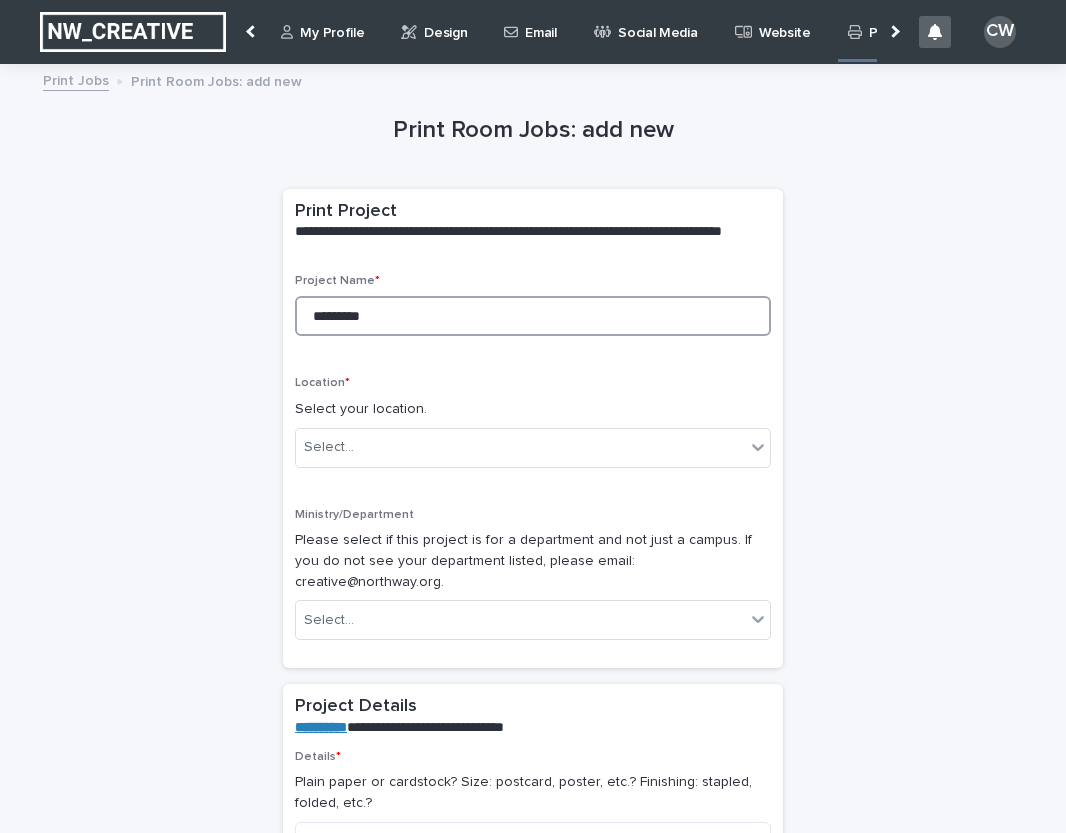 type on "**********" 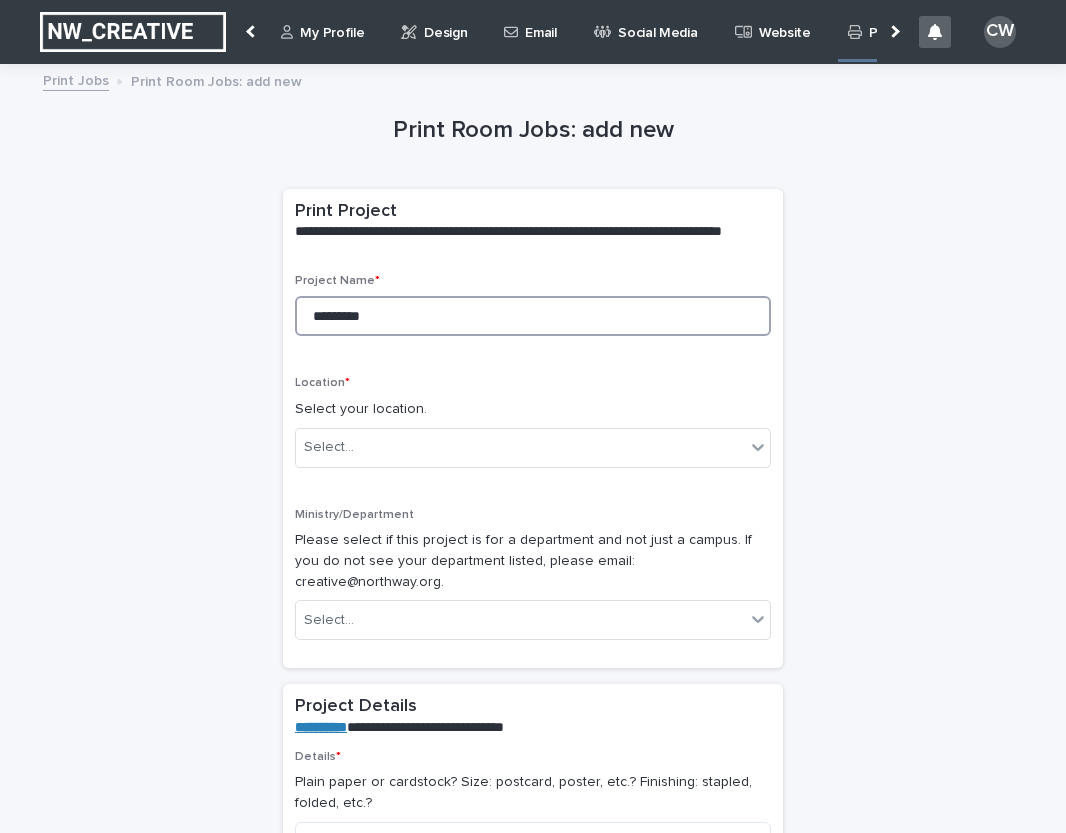 type on "********" 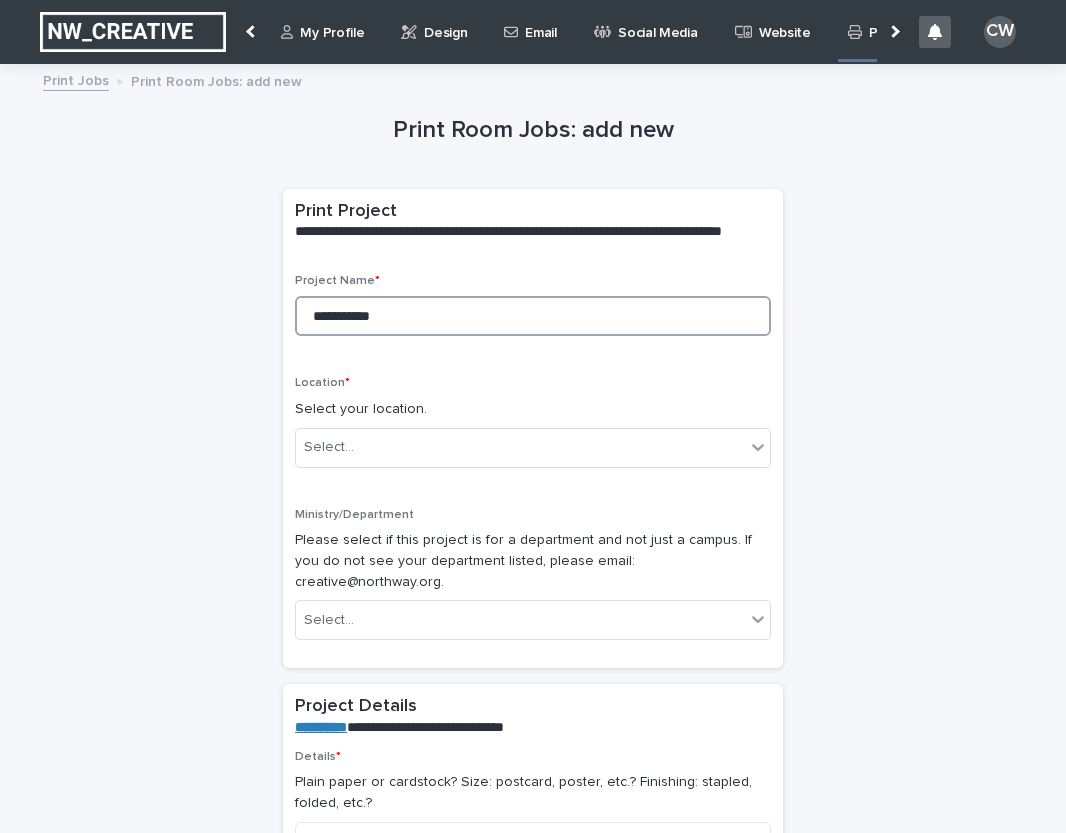 type on "**********" 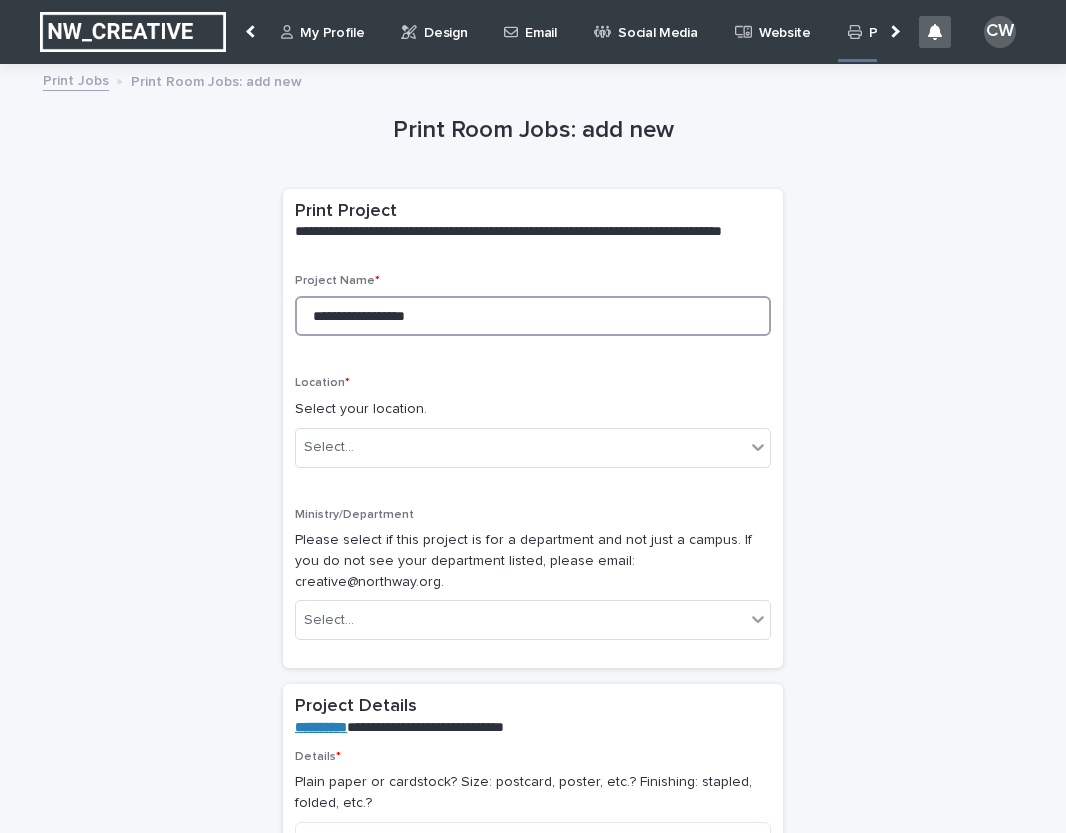 type on "**********" 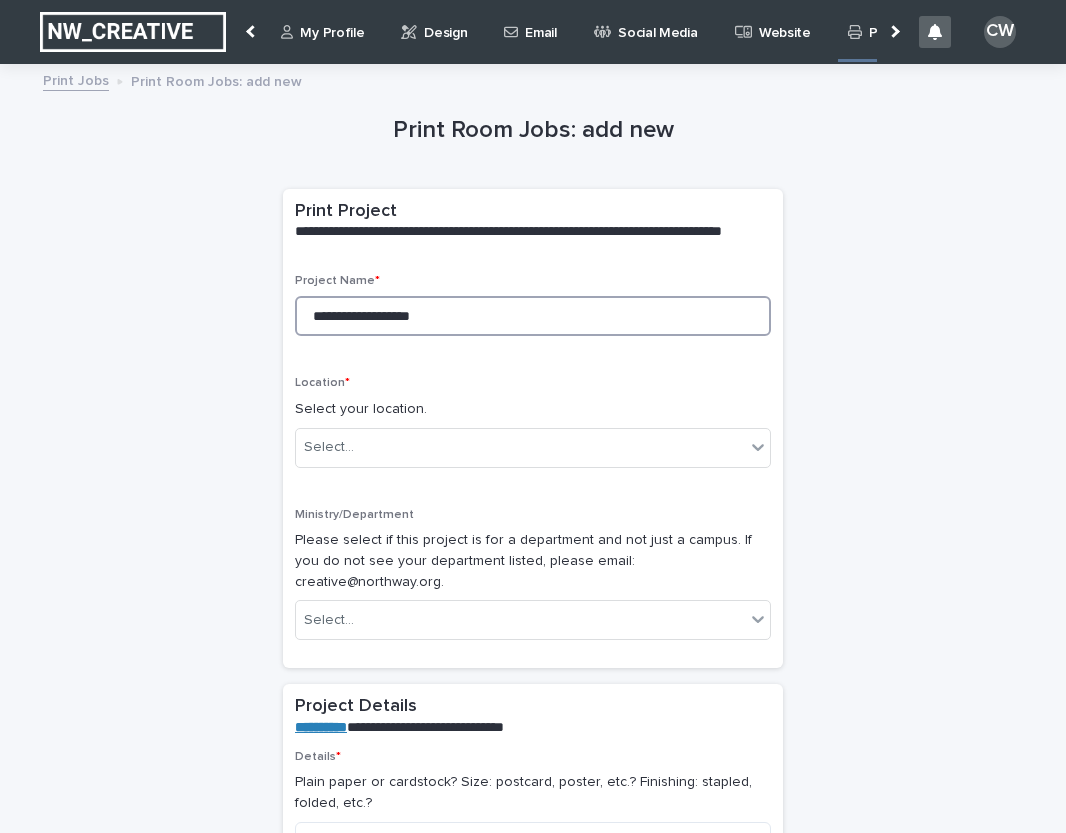 type on "**********" 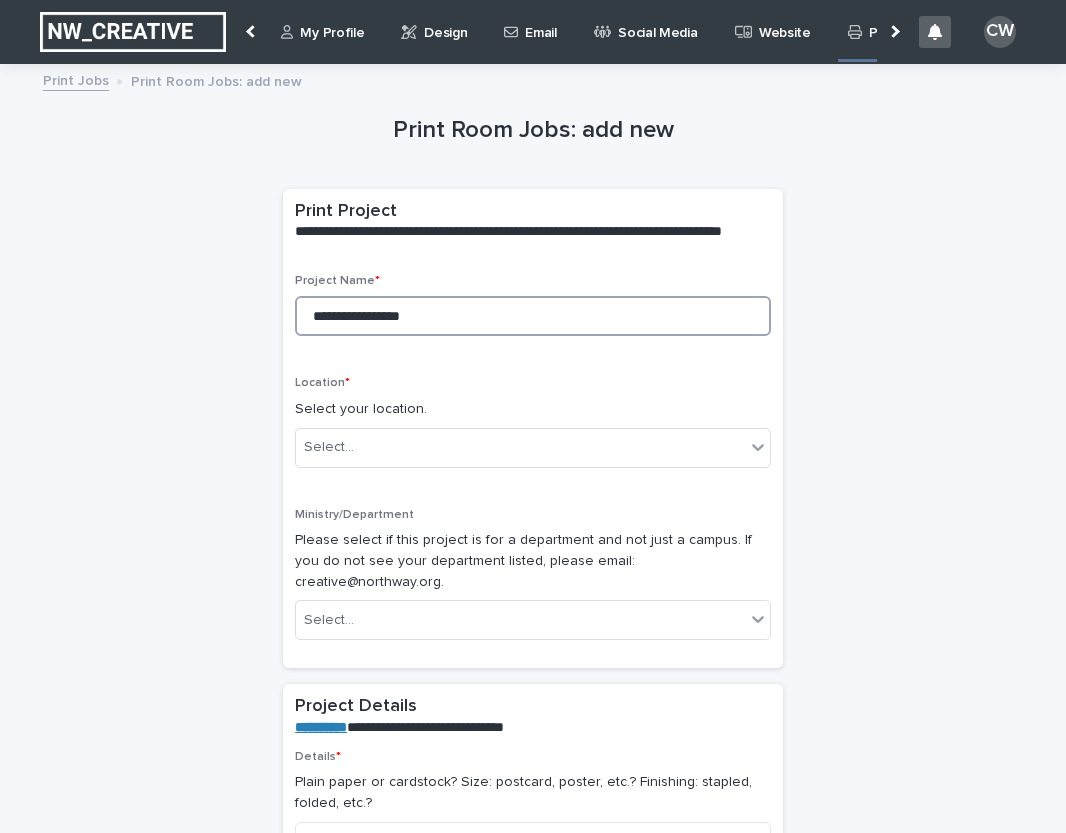 type on "**********" 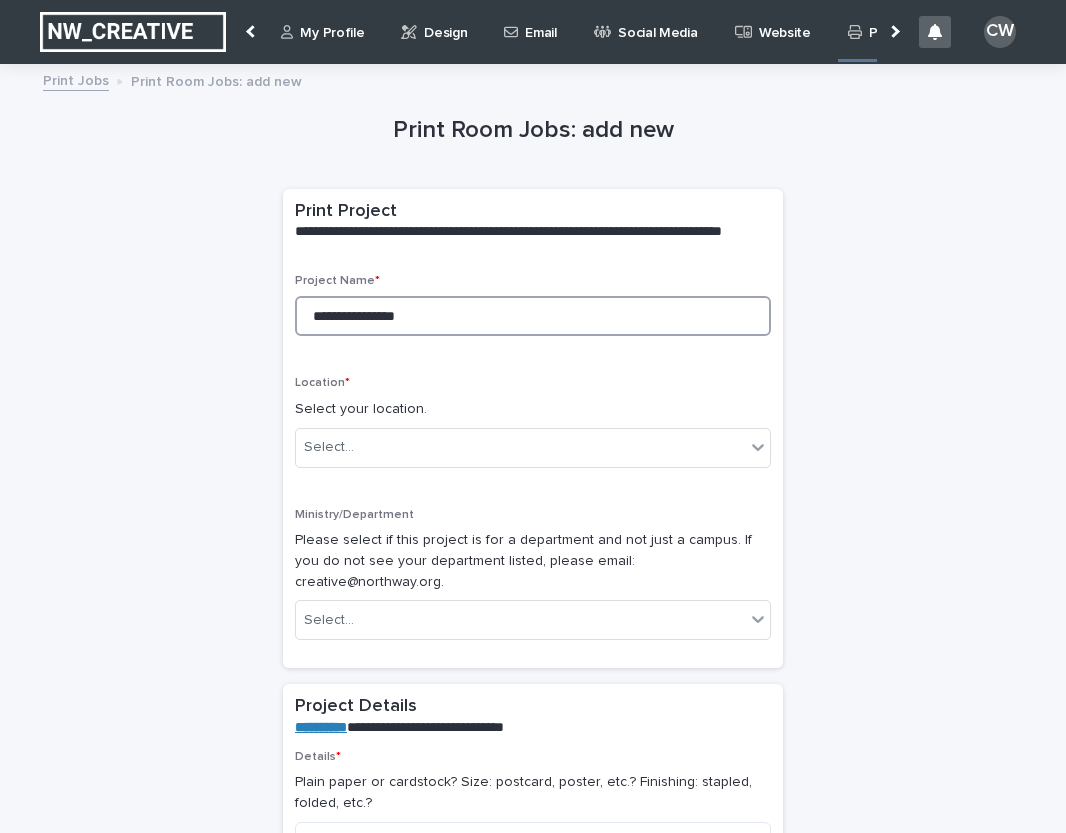 type on "**********" 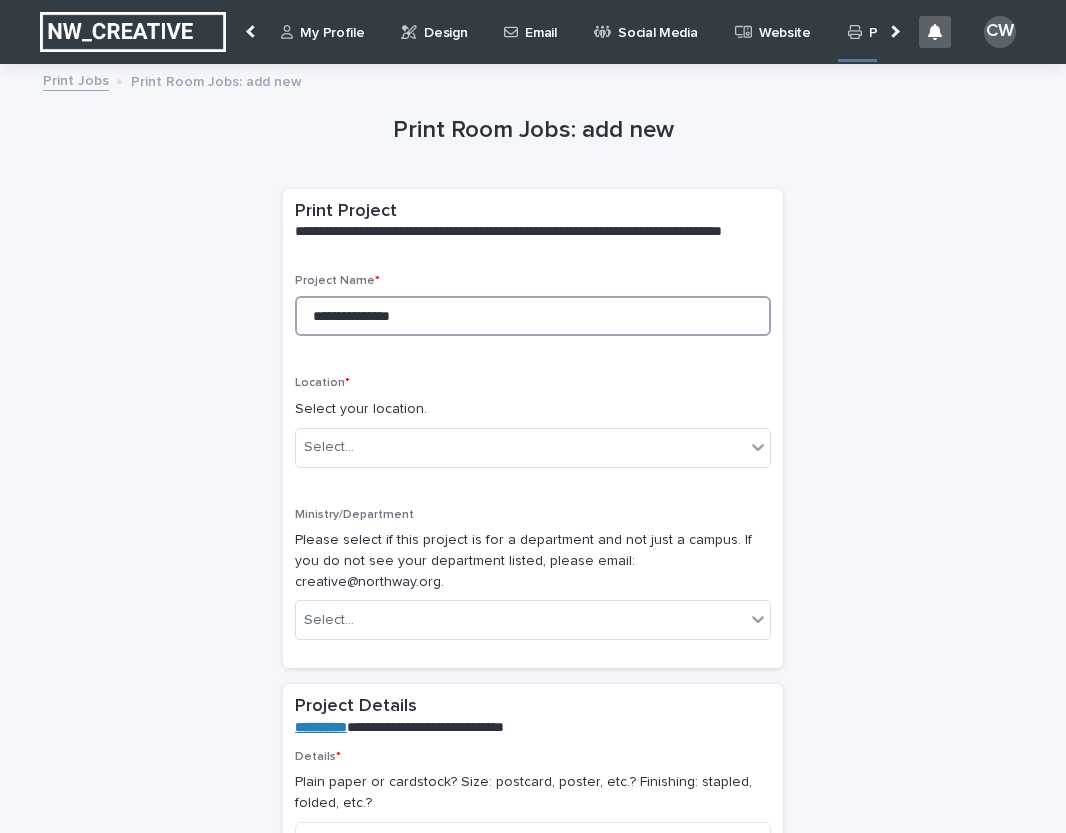 type on "**********" 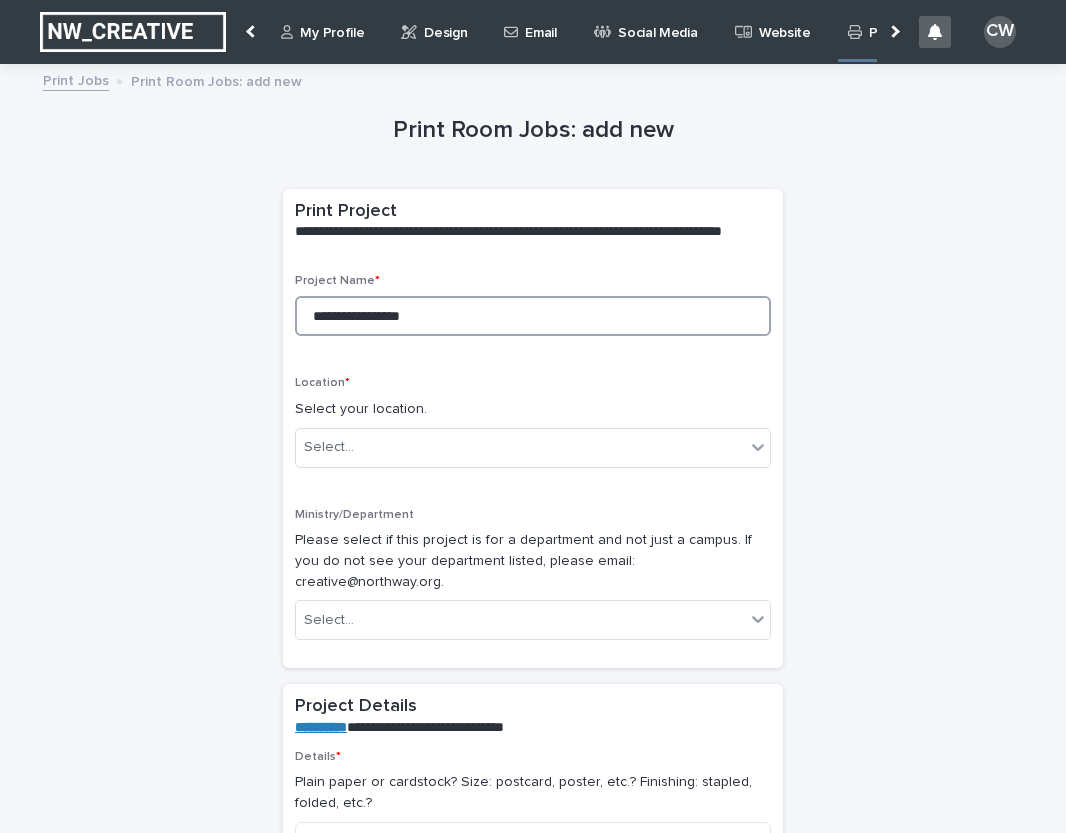 type on "**********" 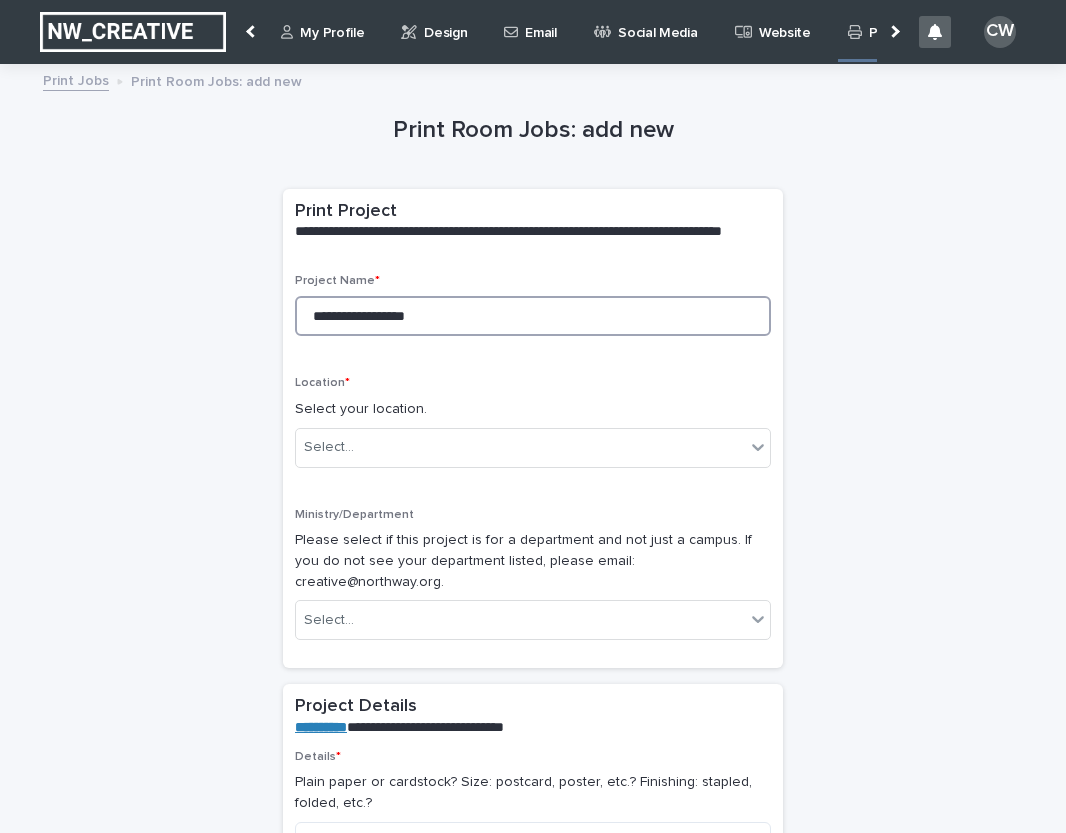 type on "**********" 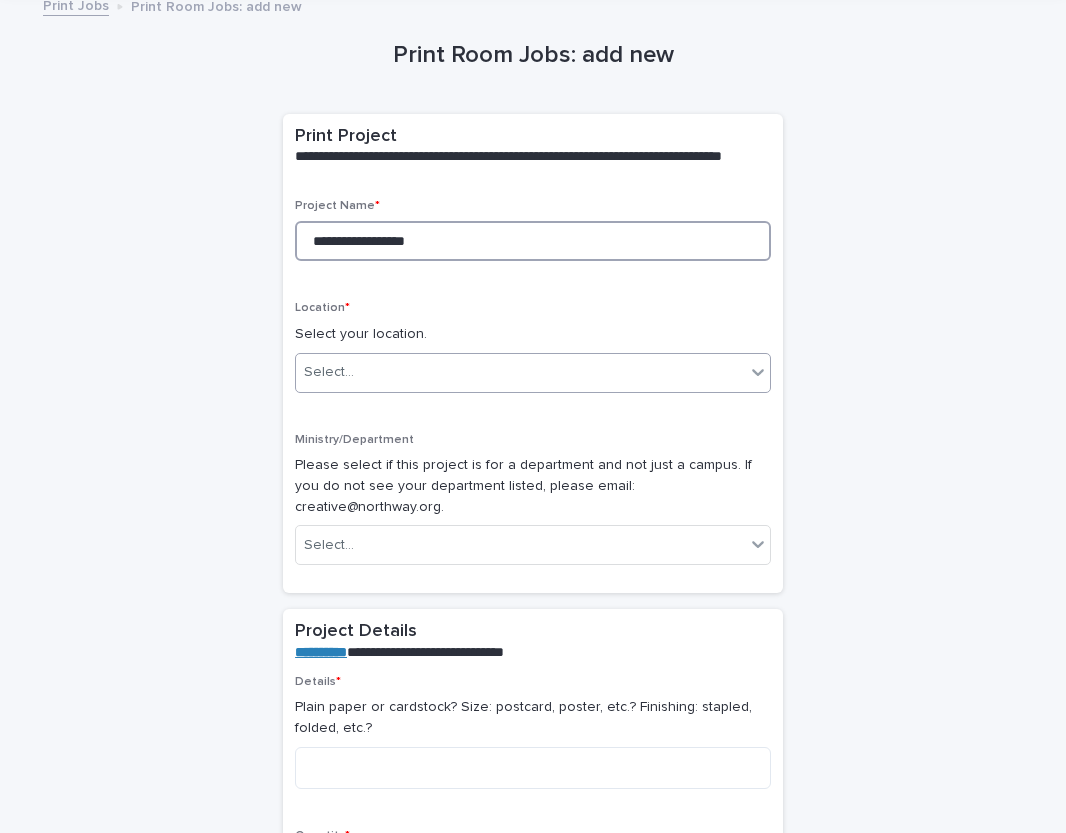 scroll, scrollTop: 87, scrollLeft: 0, axis: vertical 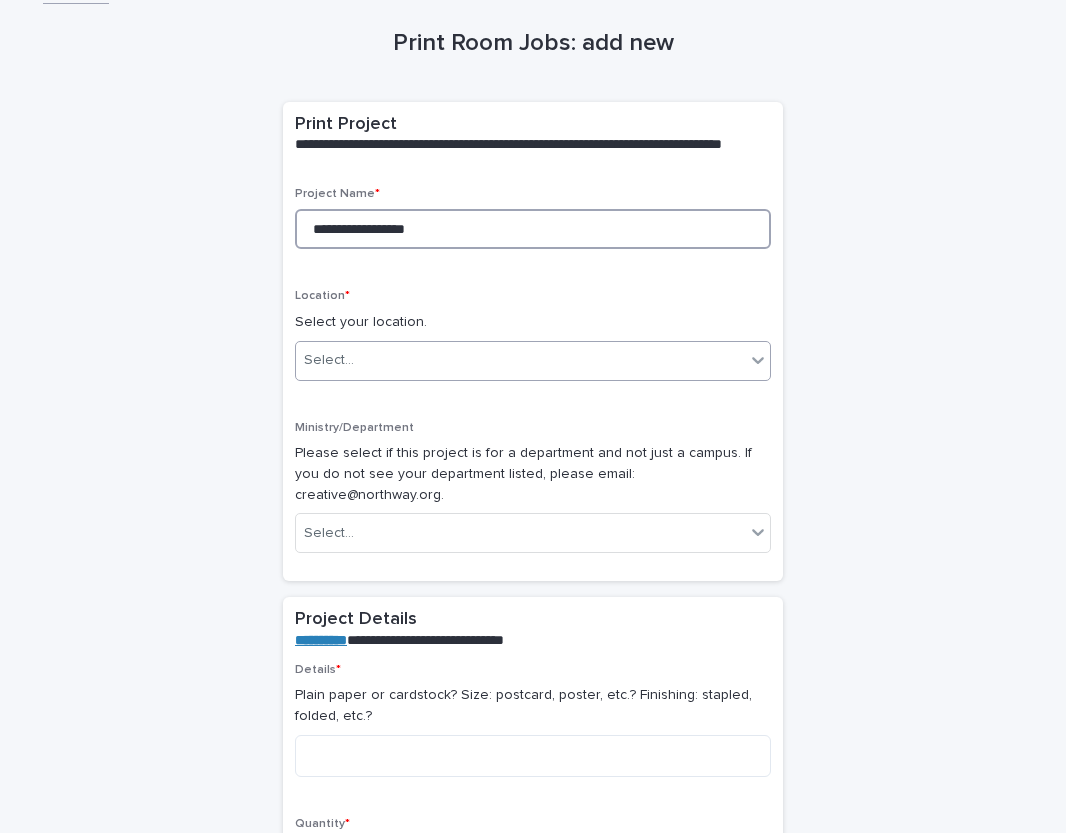 type on "**********" 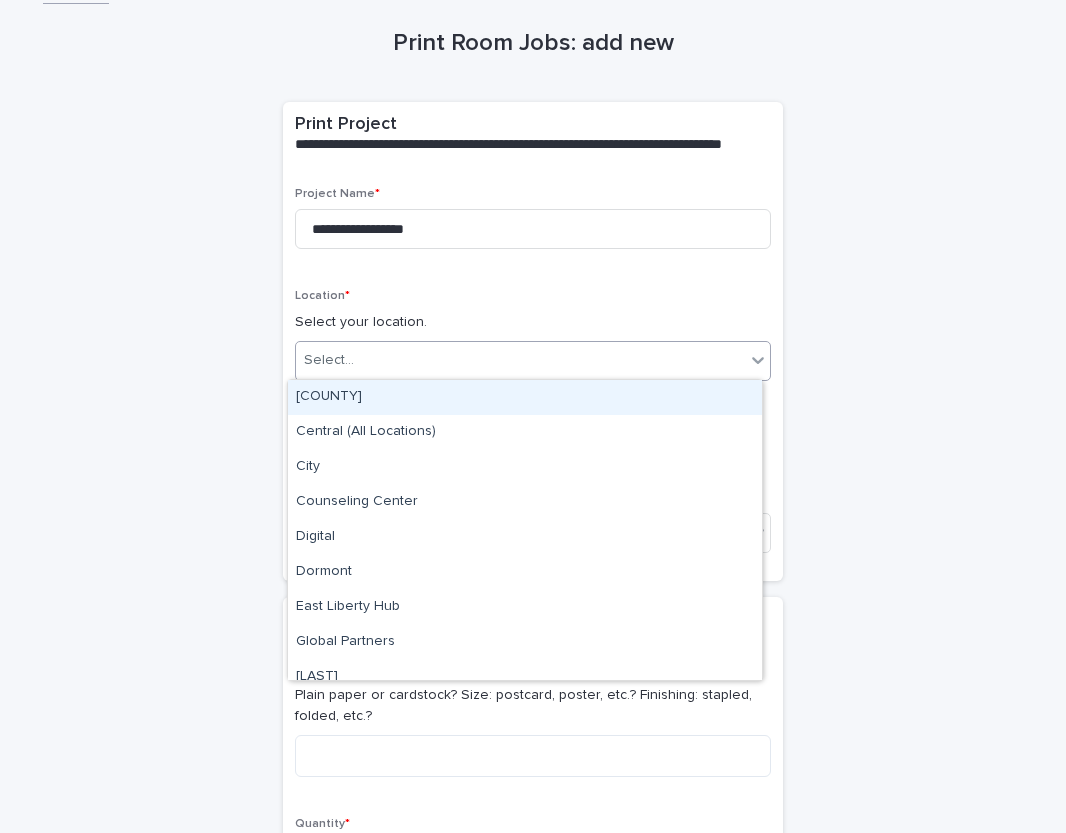 click on "Select..." at bounding box center (520, 360) 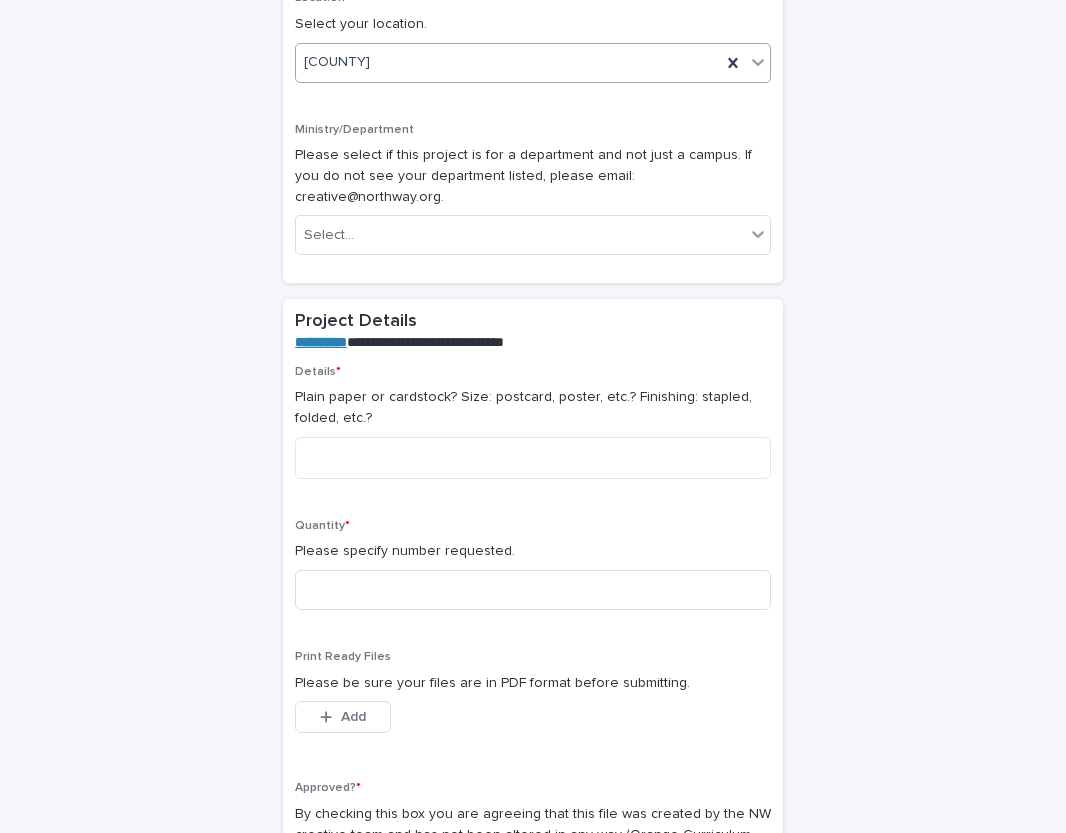 scroll, scrollTop: 387, scrollLeft: 0, axis: vertical 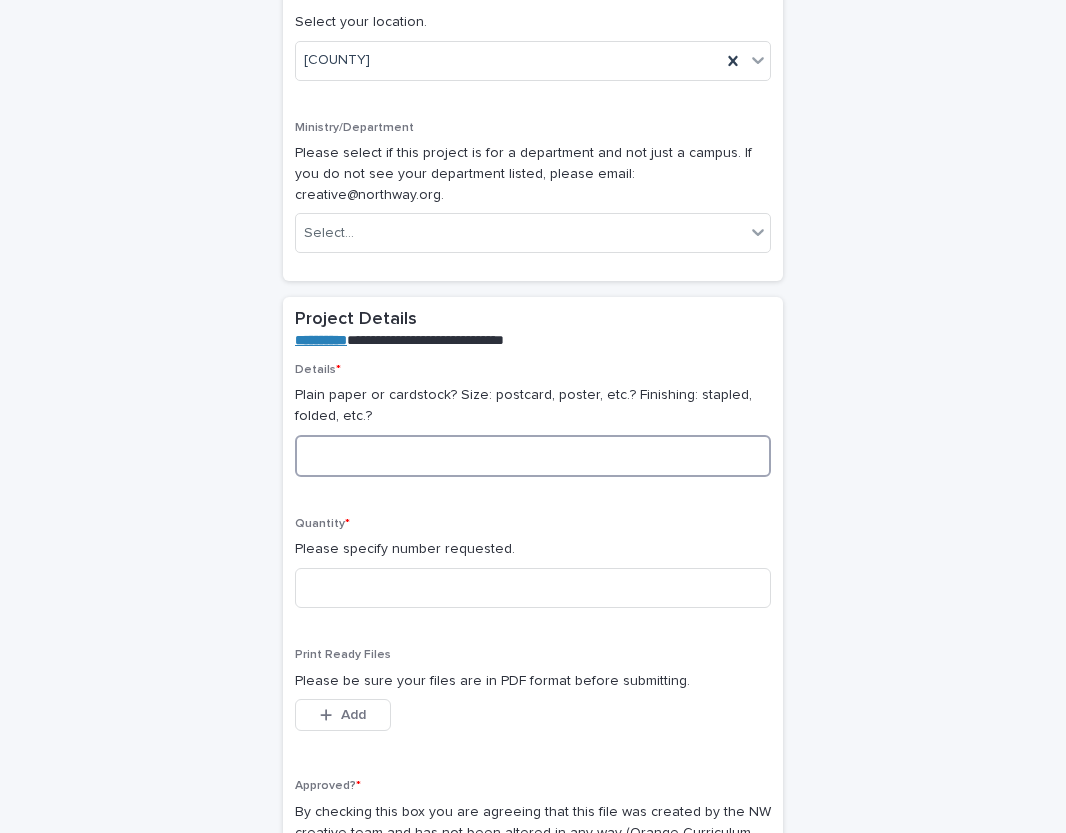 click at bounding box center (533, 456) 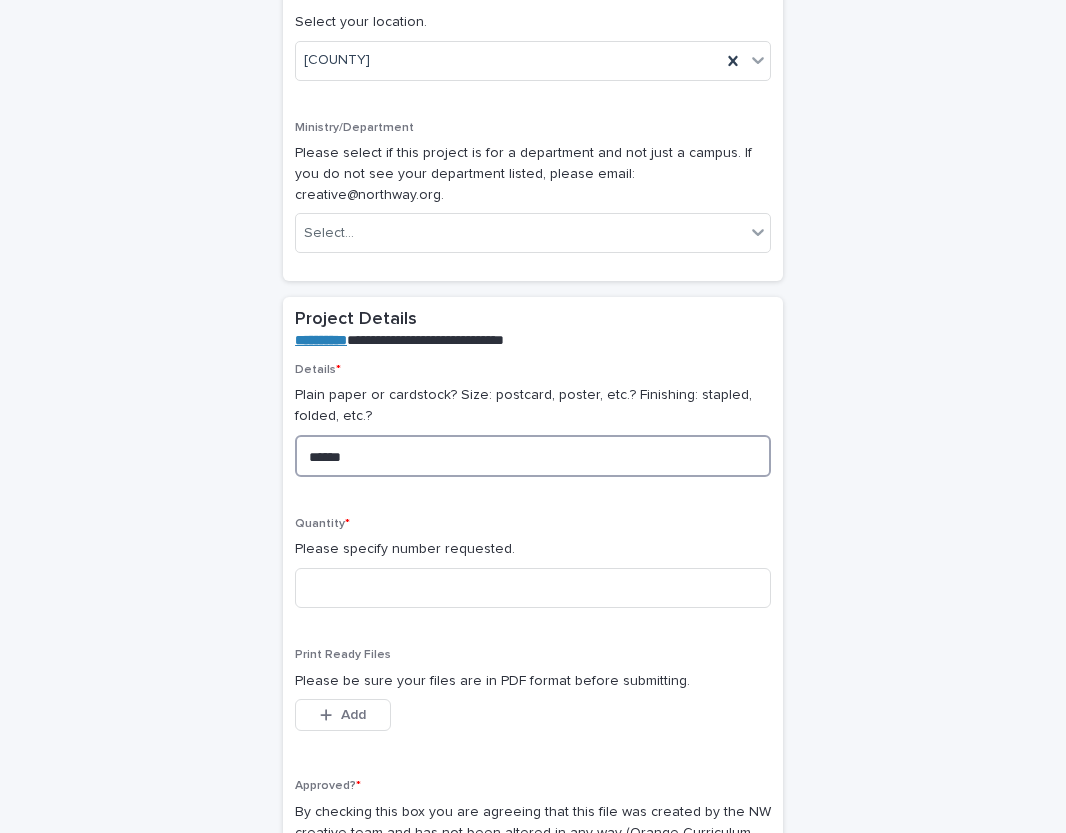 type on "*******" 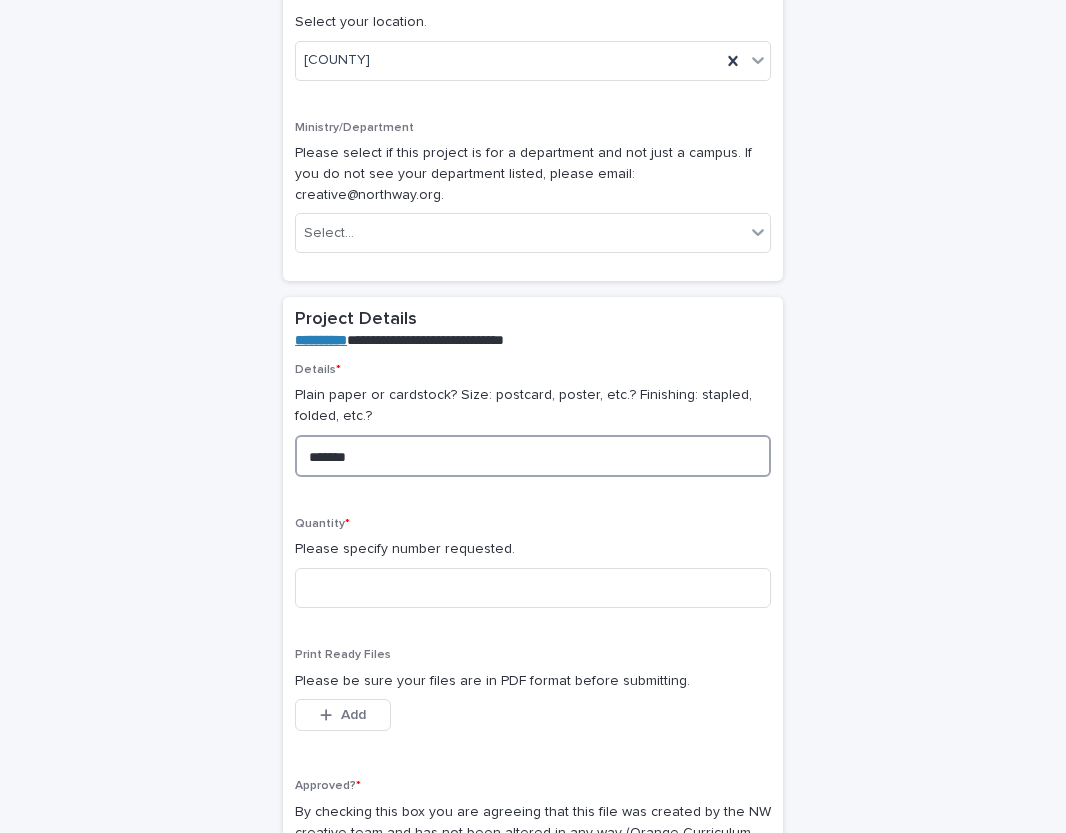 type on "******" 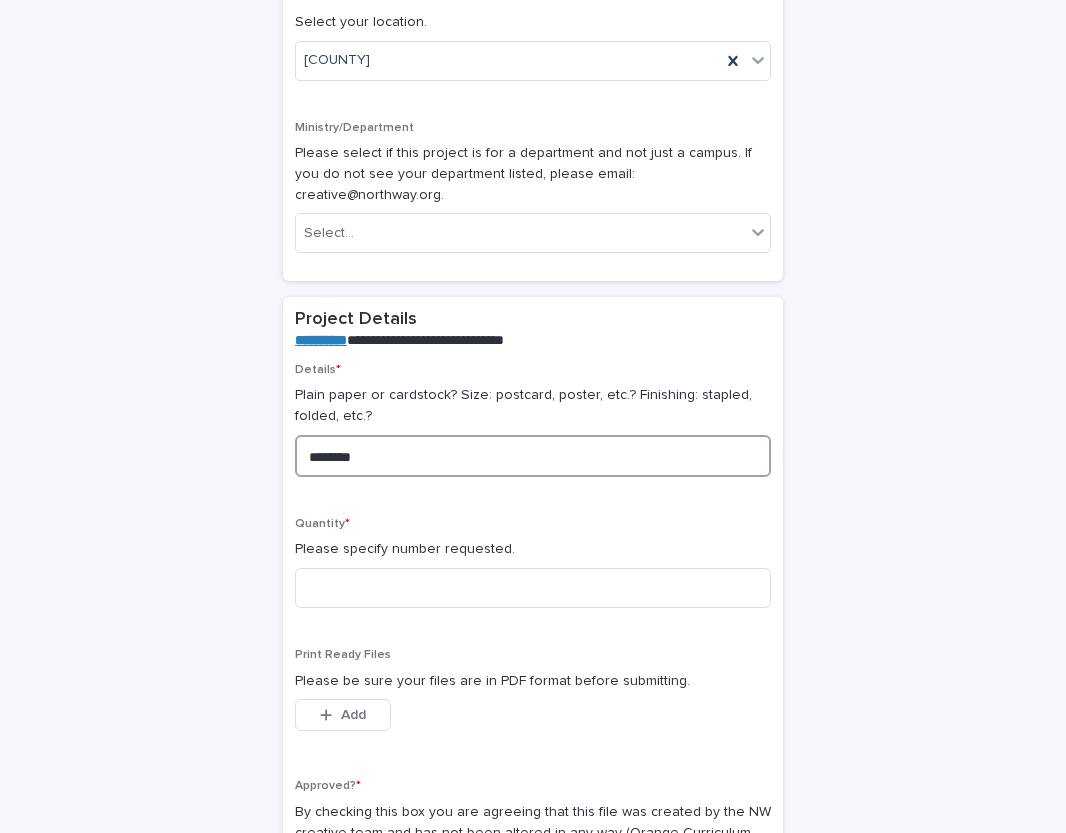 type on "********" 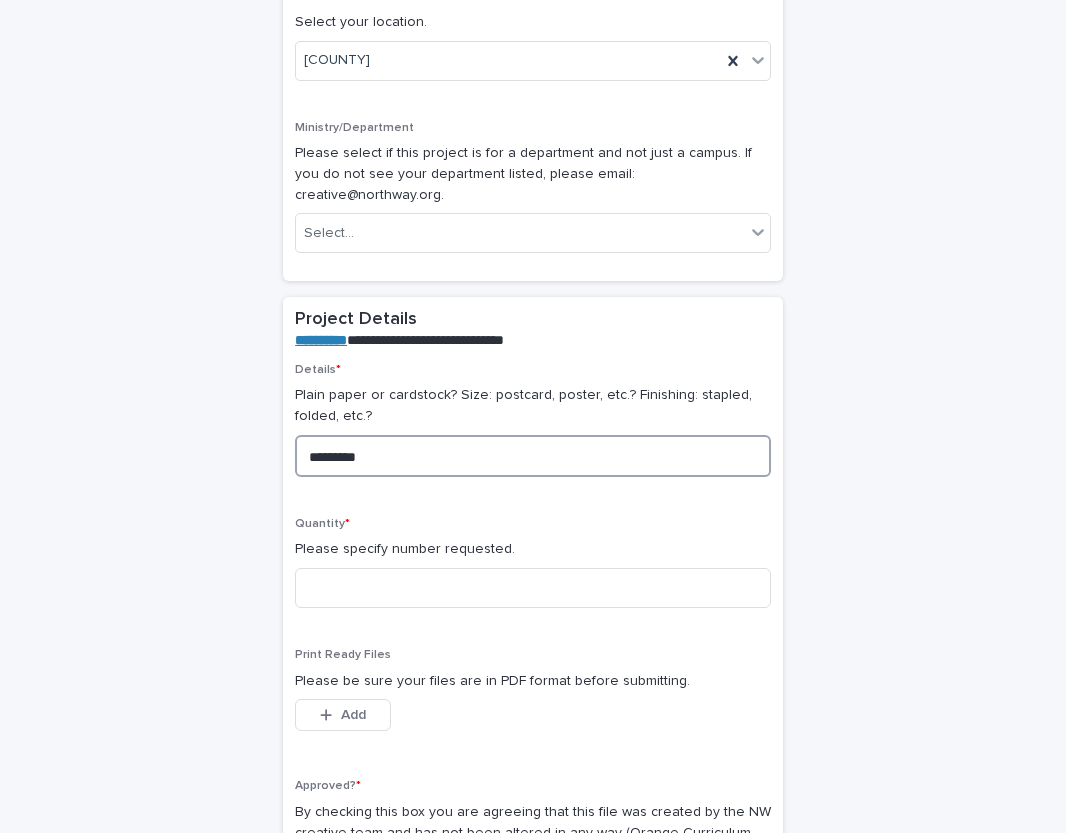 type on "********" 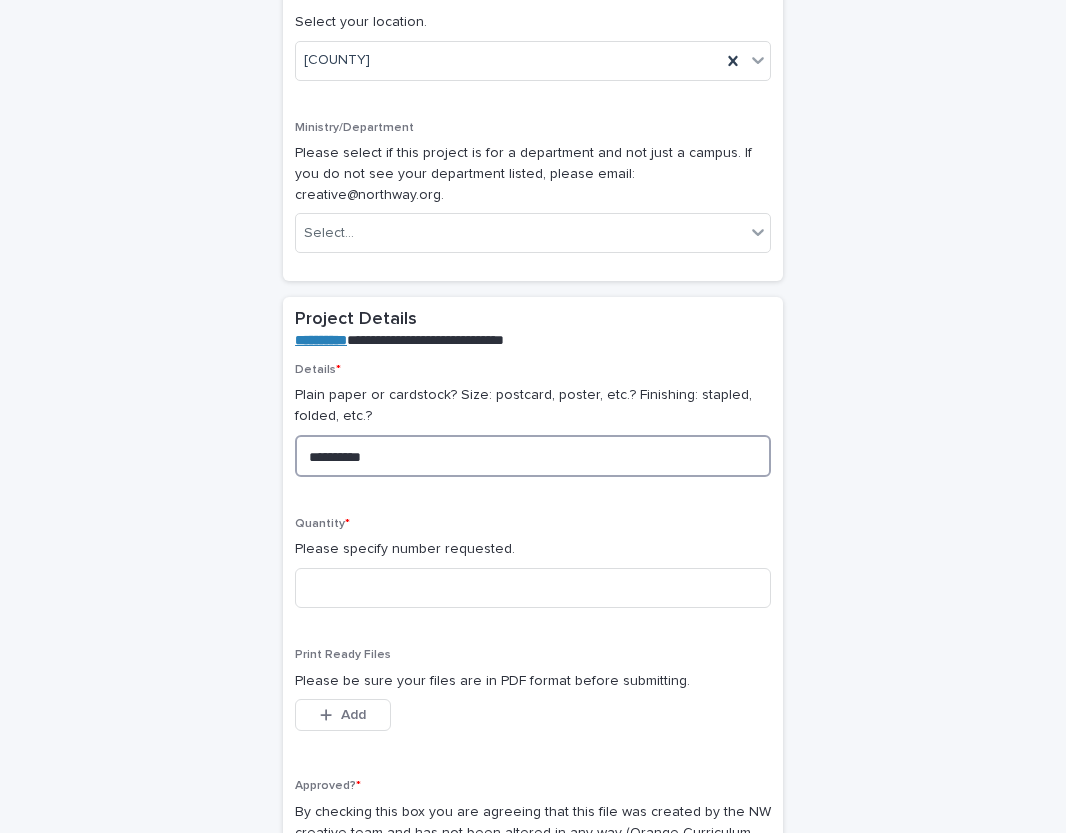 type on "**********" 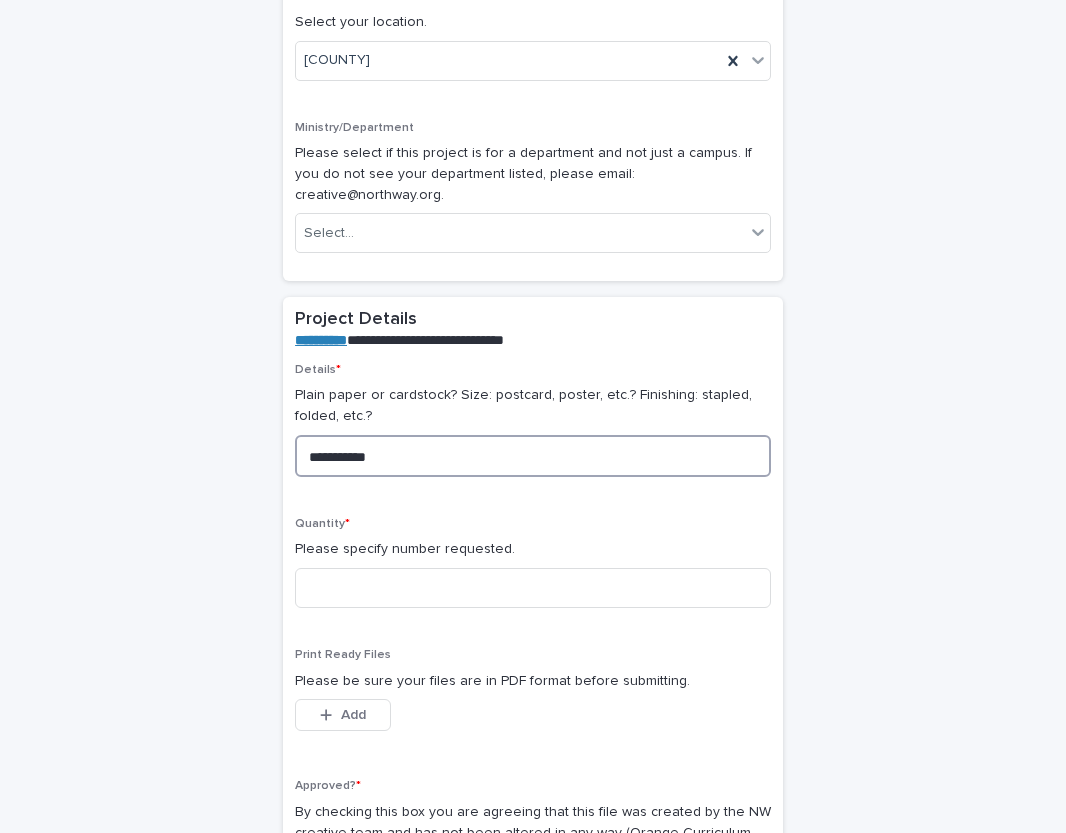 type on "**********" 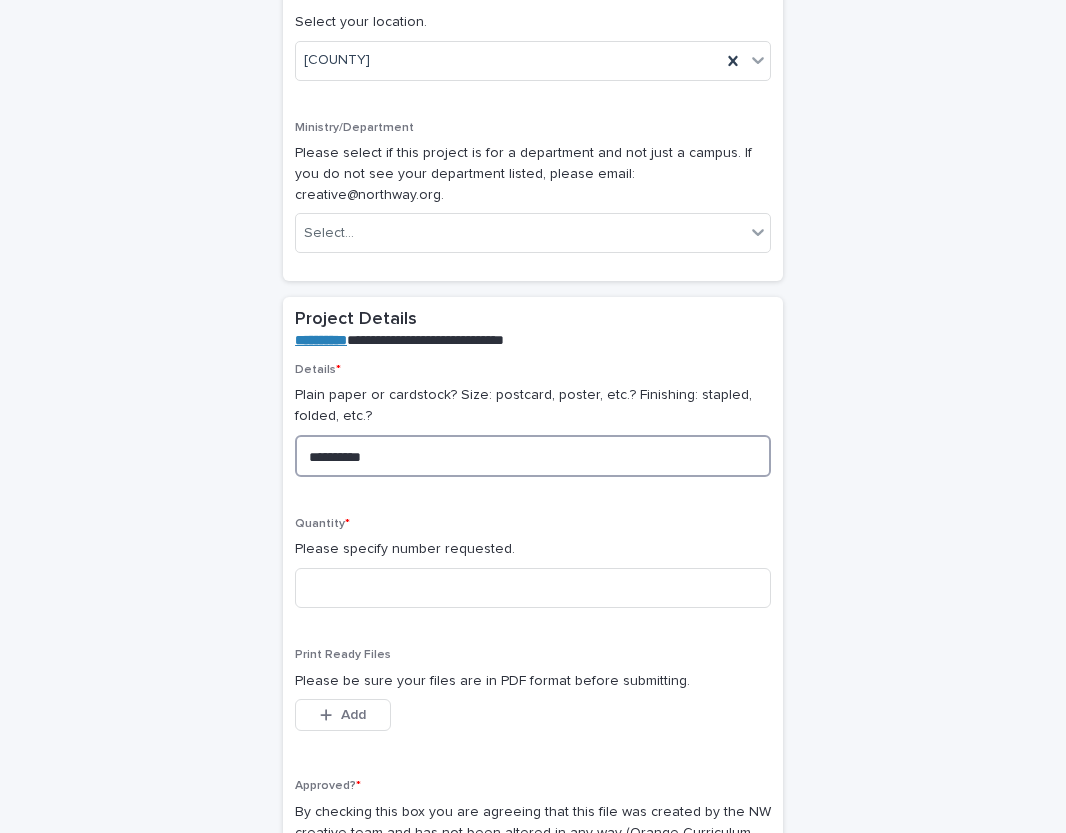type on "********" 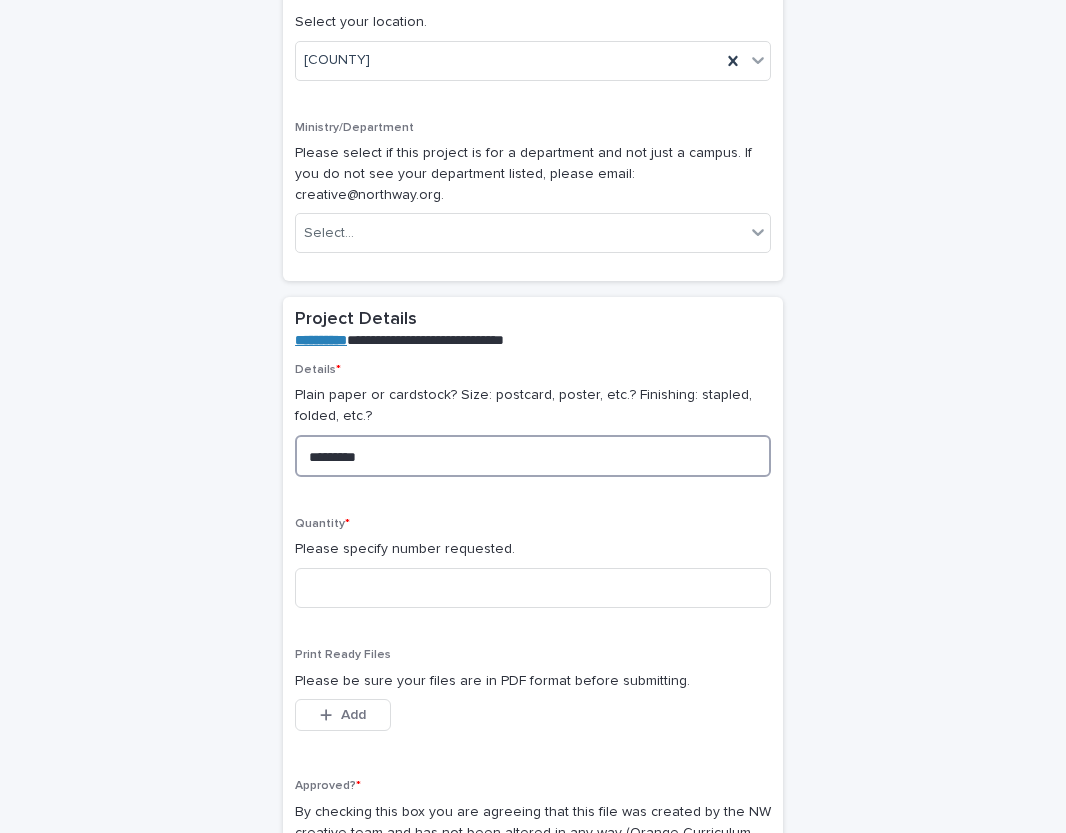 type on "********" 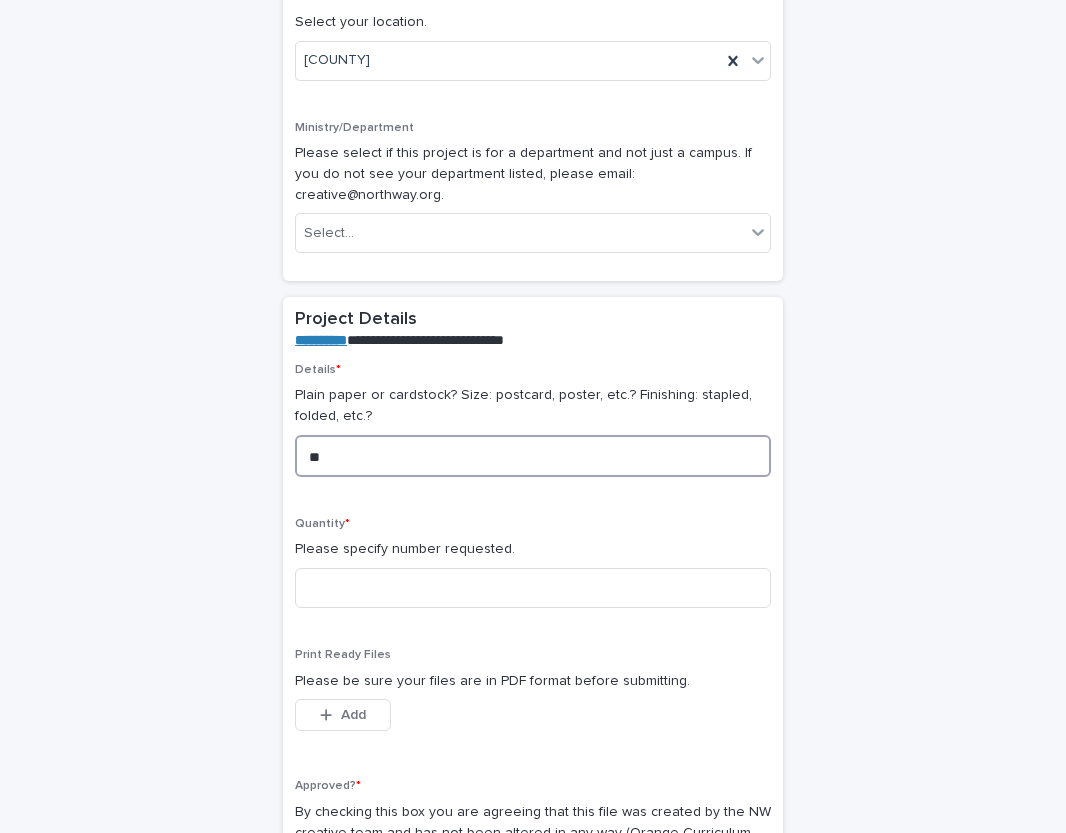 type on "*" 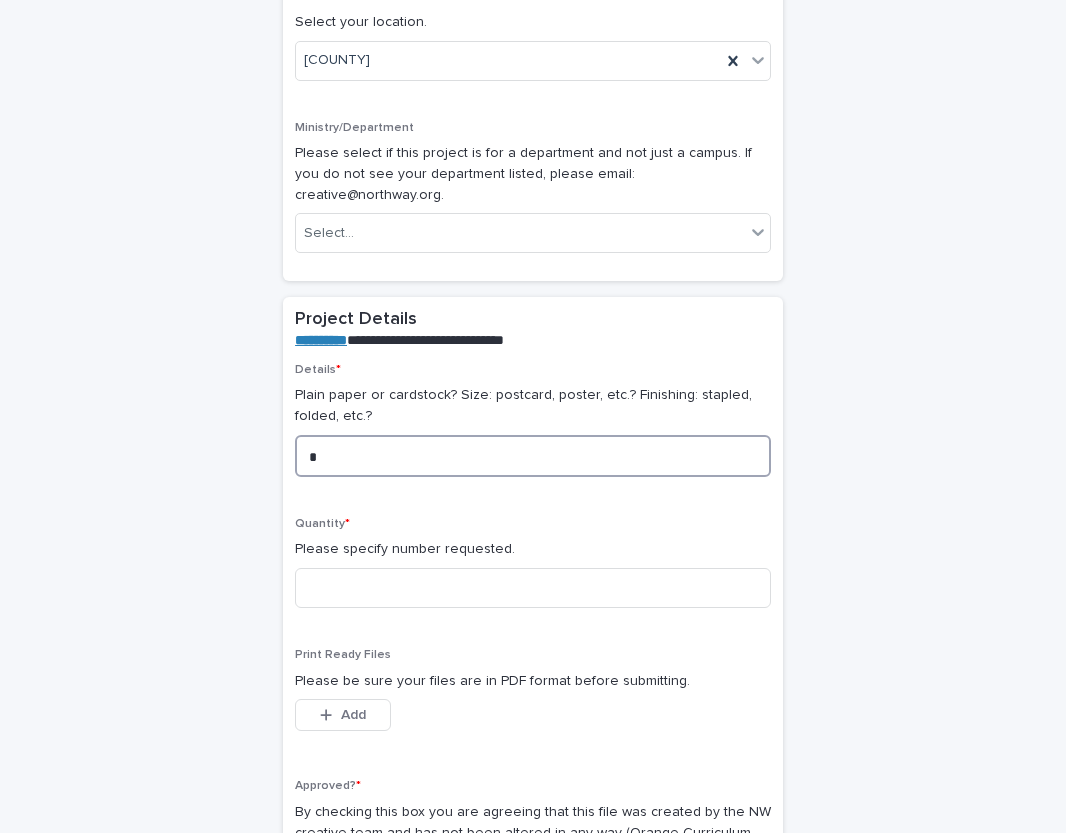 type 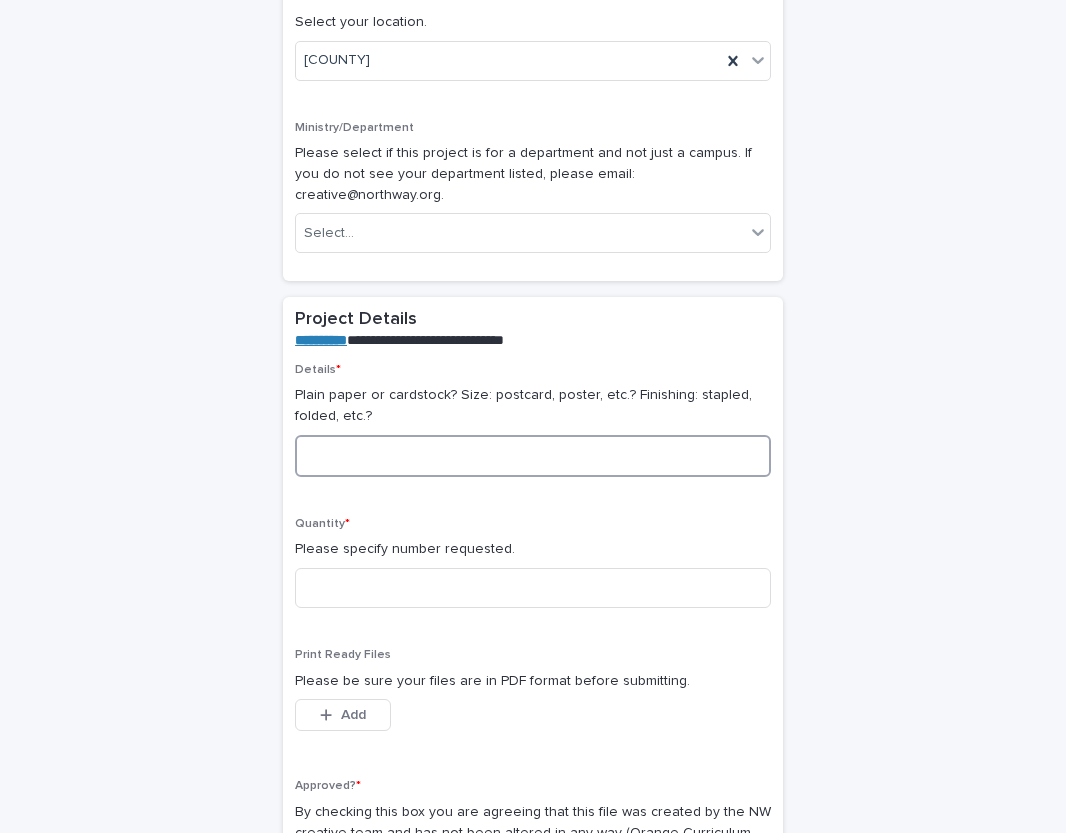 type 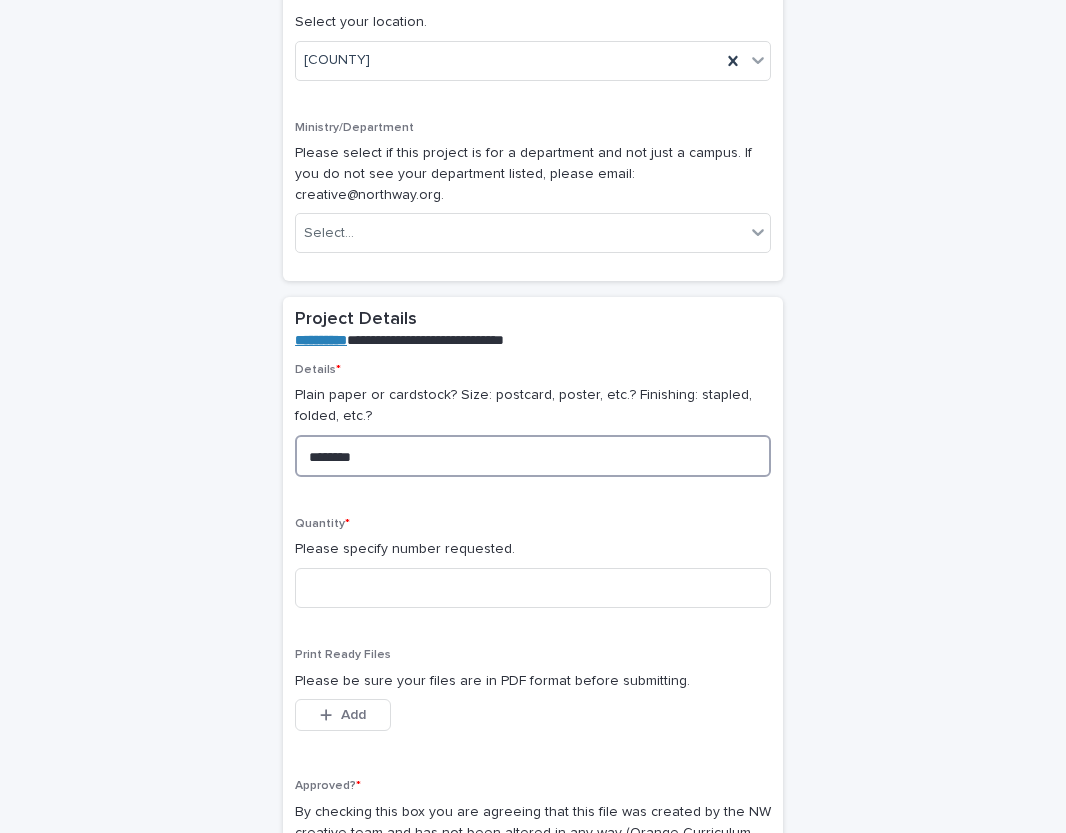 type on "*********" 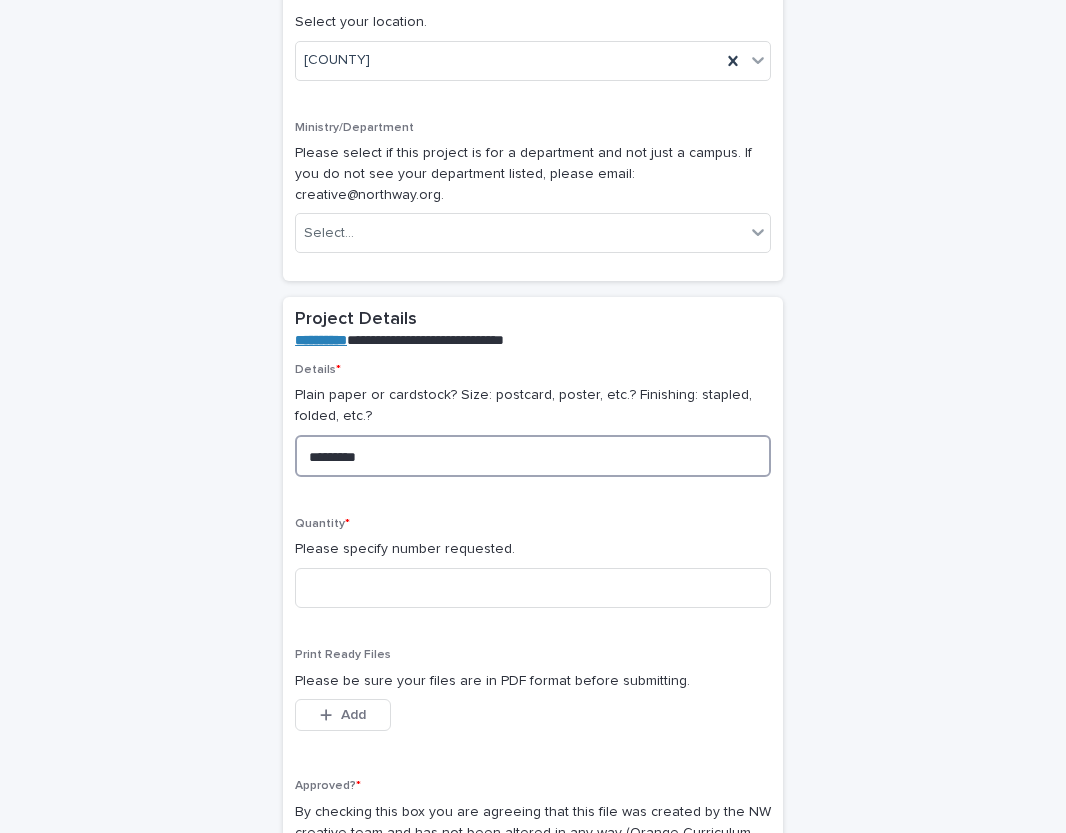 type on "*********" 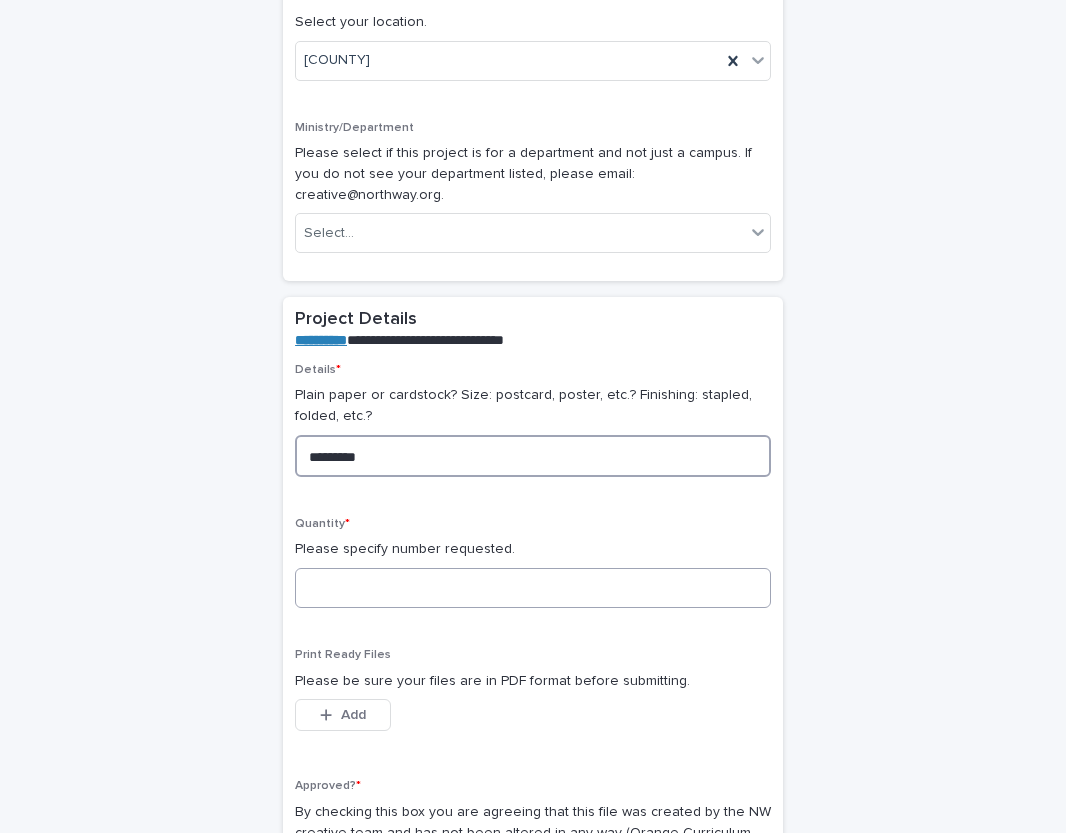 type on "*********" 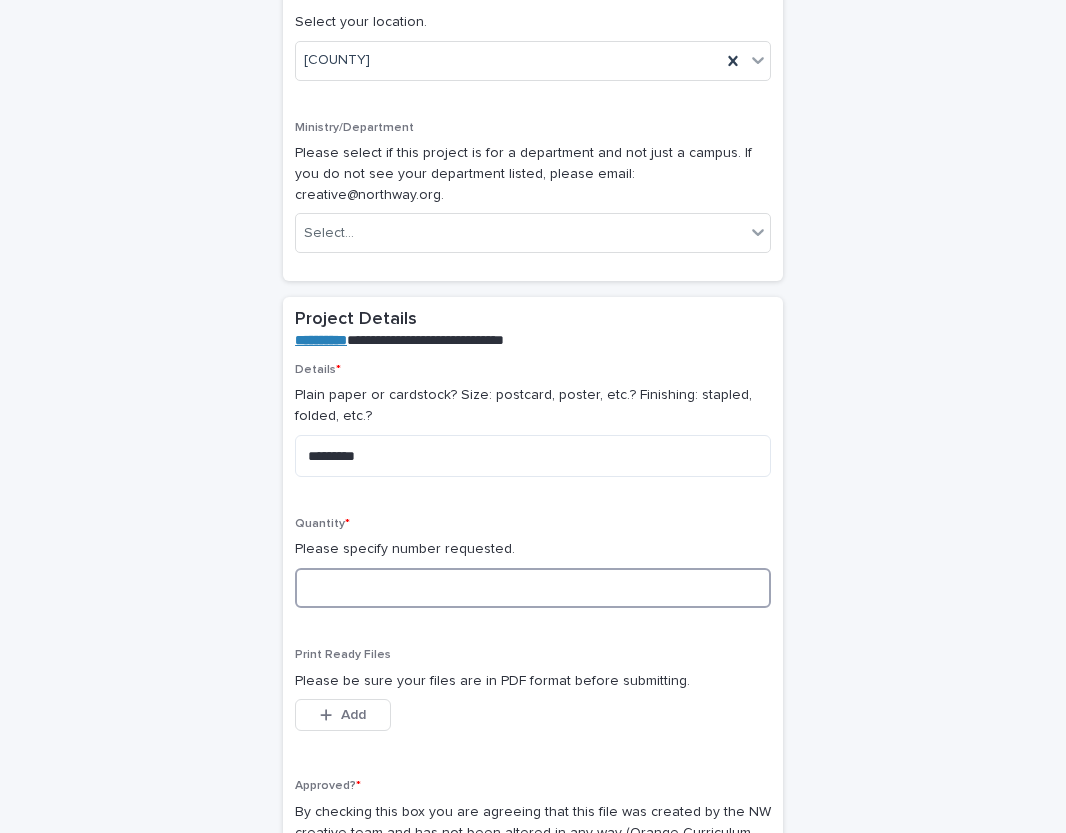 click at bounding box center [533, 588] 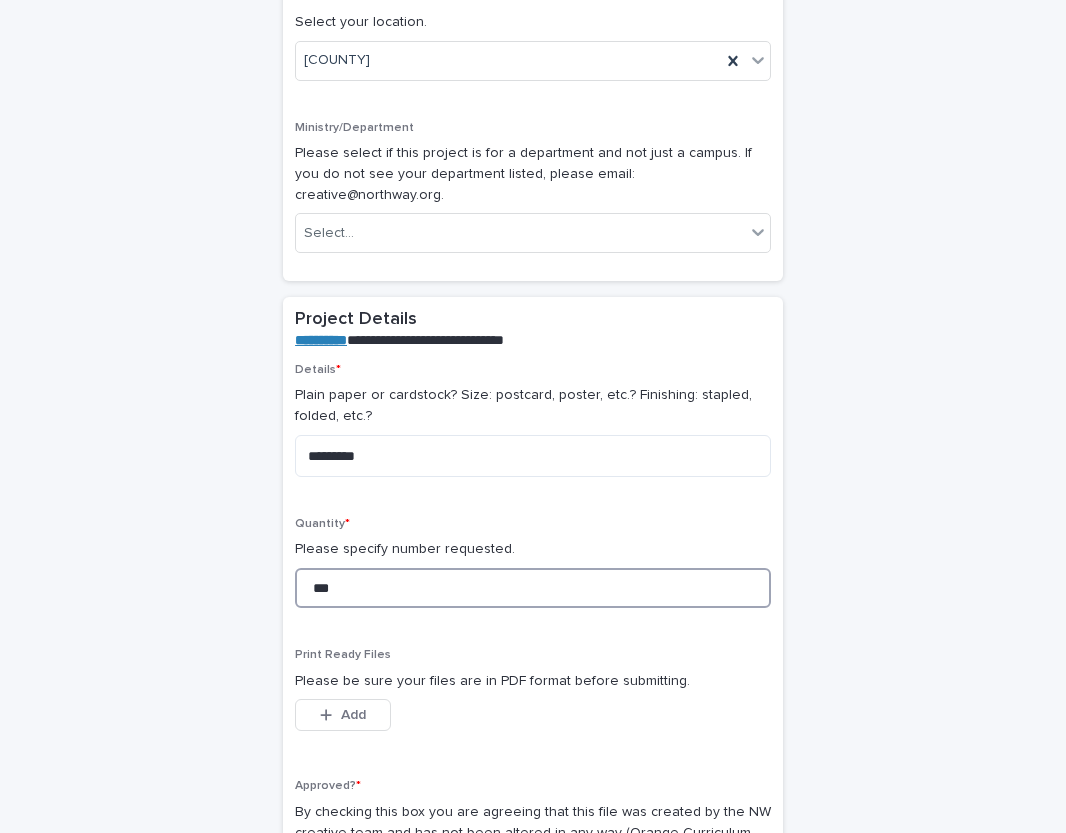 type on "****" 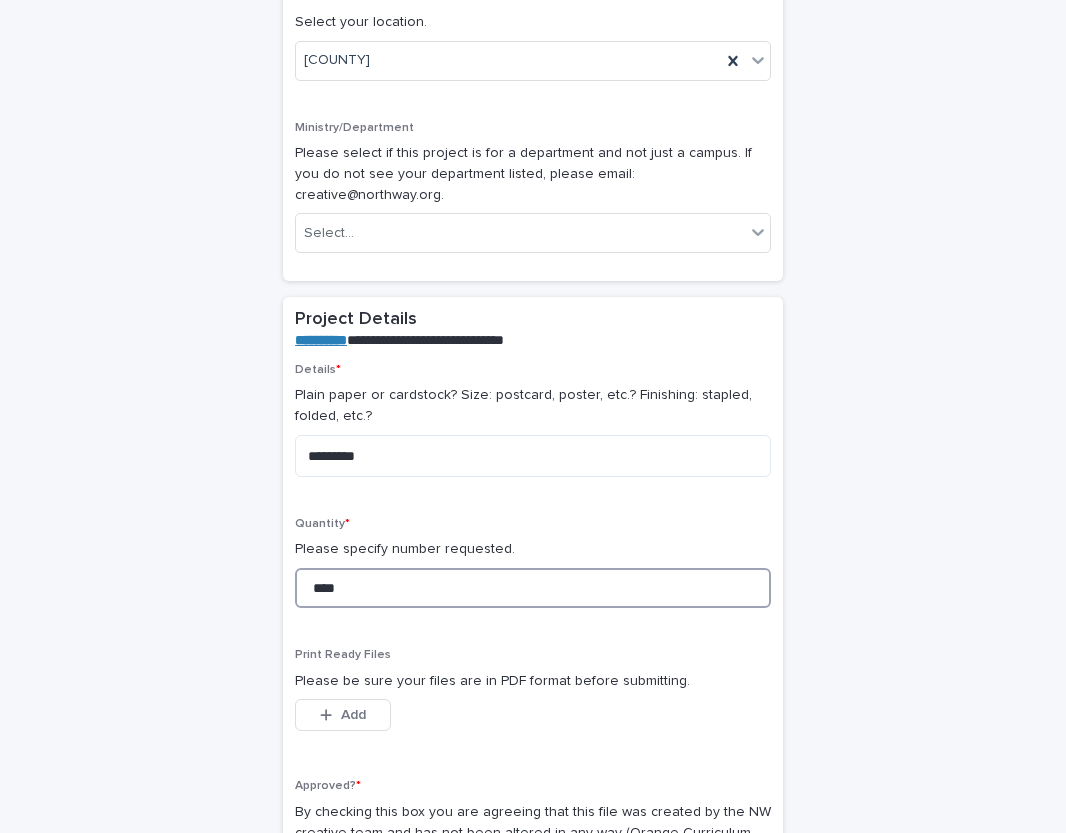 type on "****" 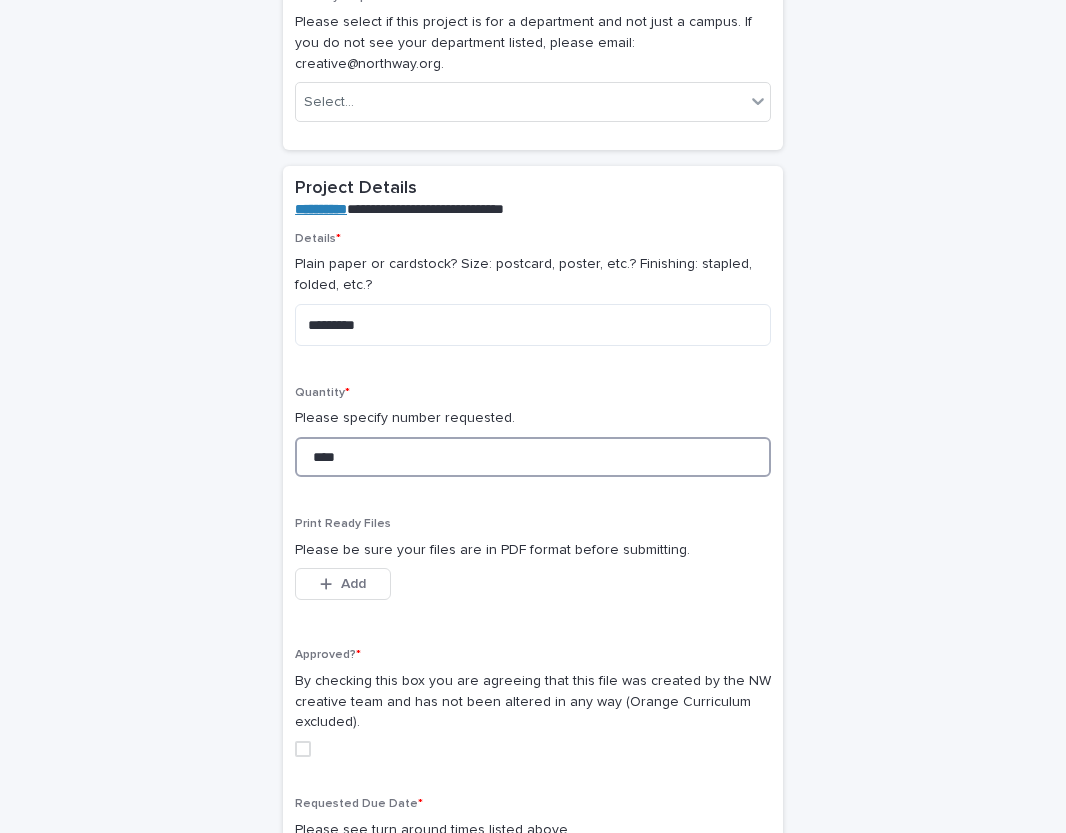 scroll, scrollTop: 519, scrollLeft: 0, axis: vertical 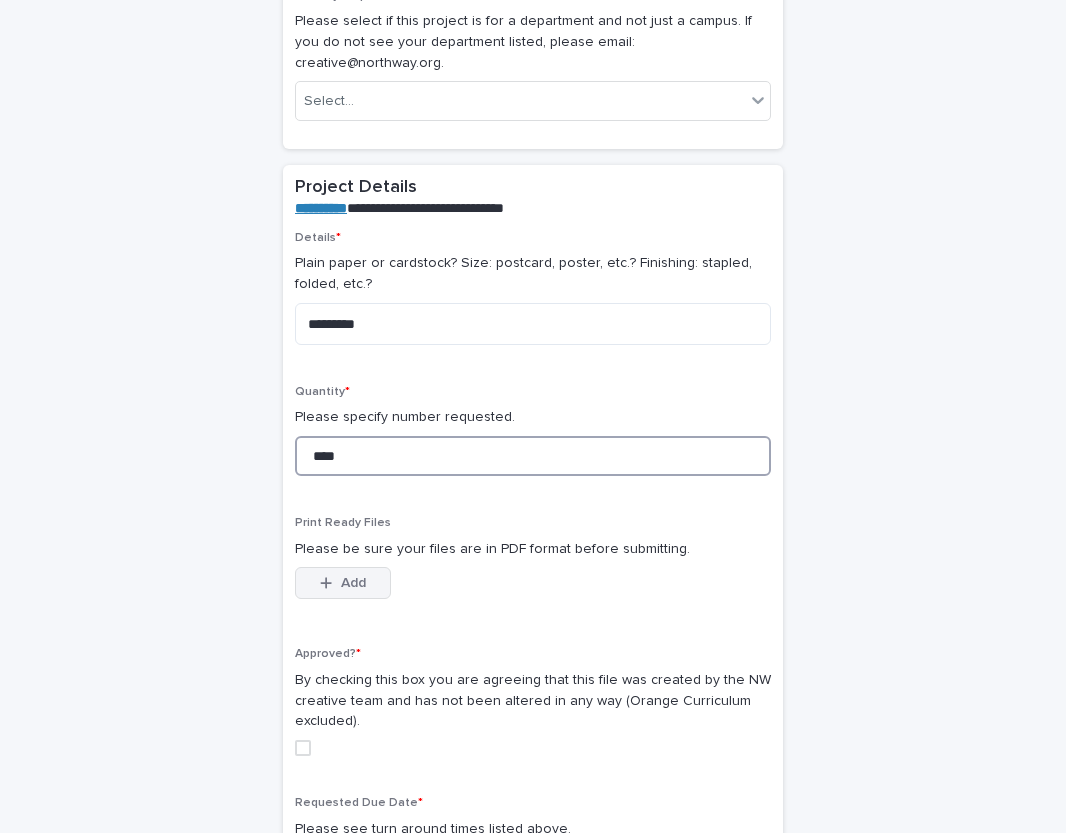type on "****" 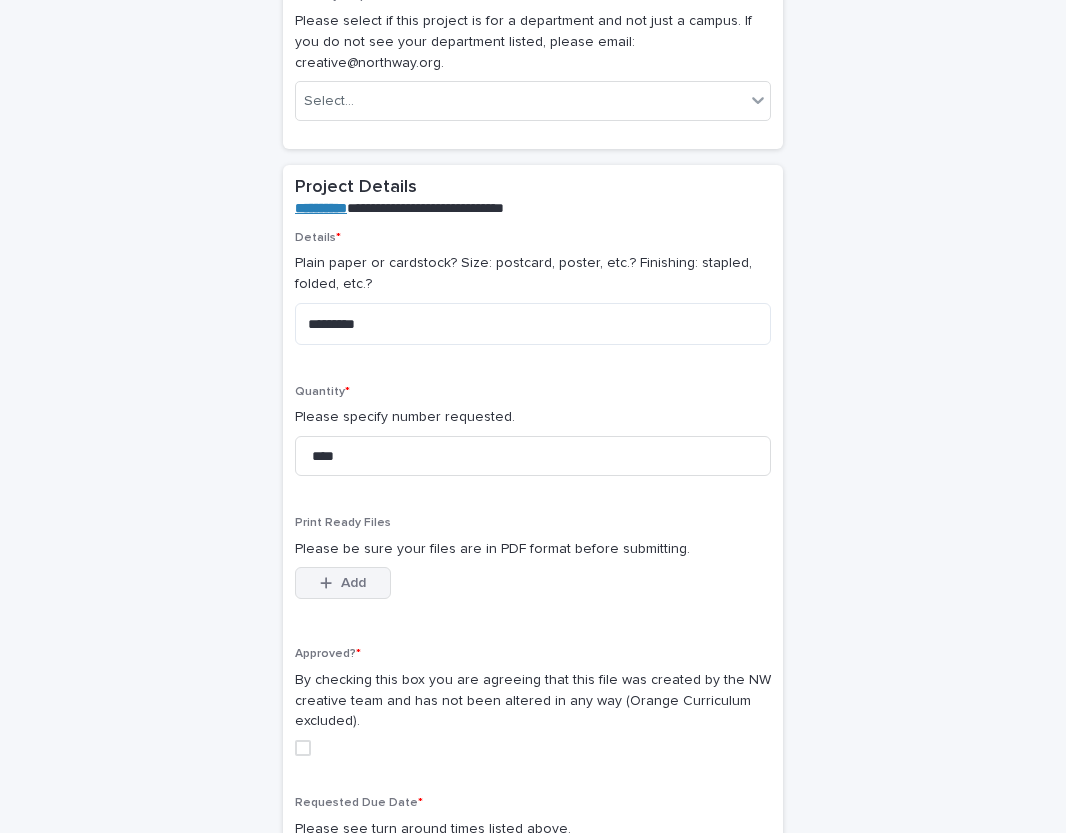 click on "Add" at bounding box center (353, 583) 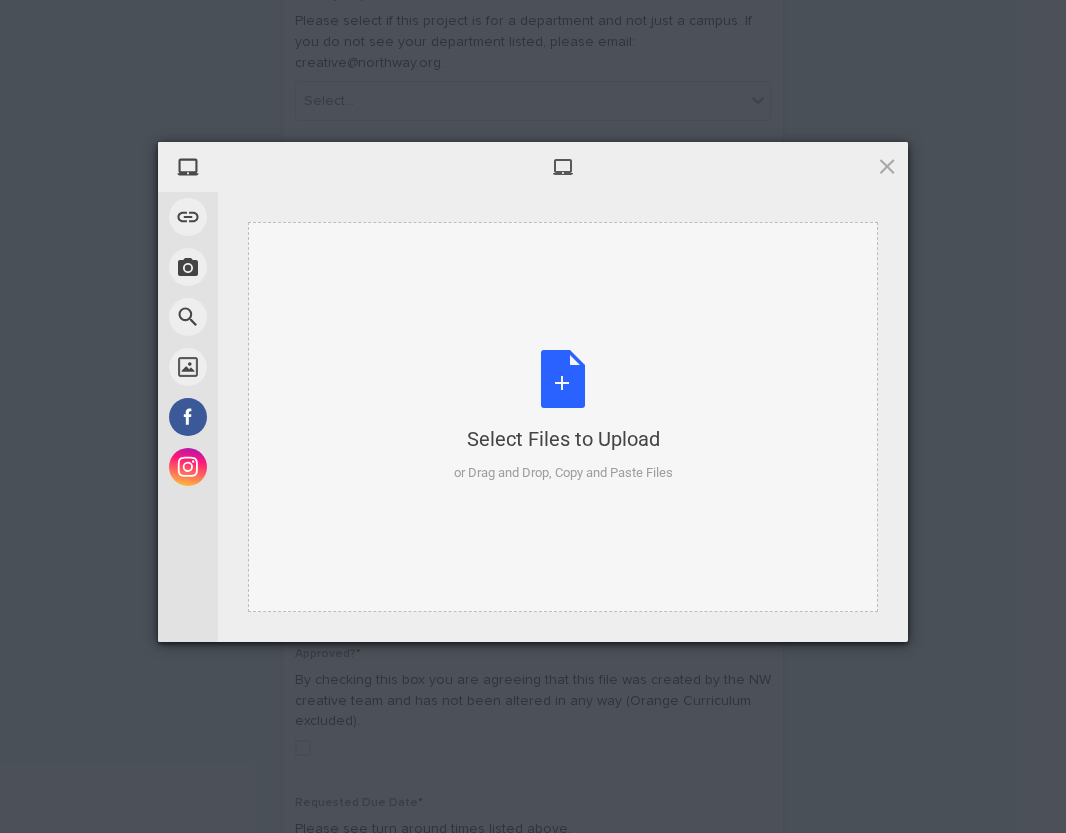 click on "Select Files to Upload
or Drag and Drop, Copy and Paste Files" at bounding box center [563, 416] 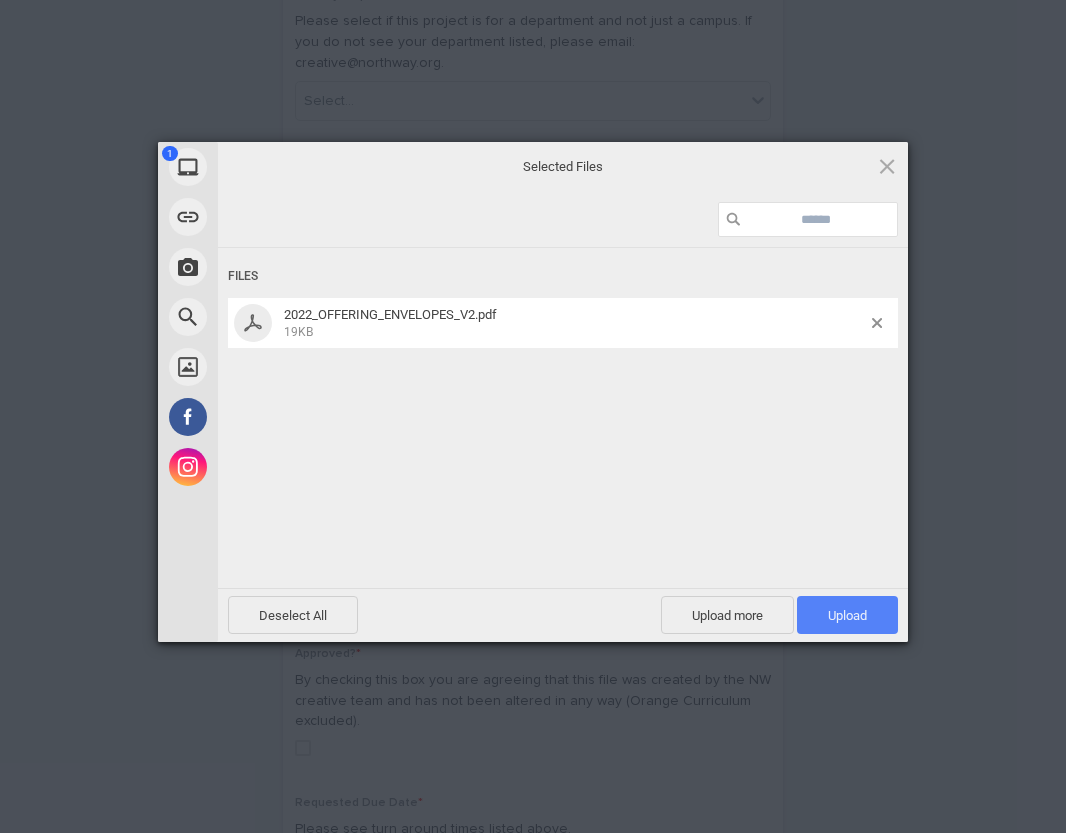 click on "Upload
1" at bounding box center [847, 615] 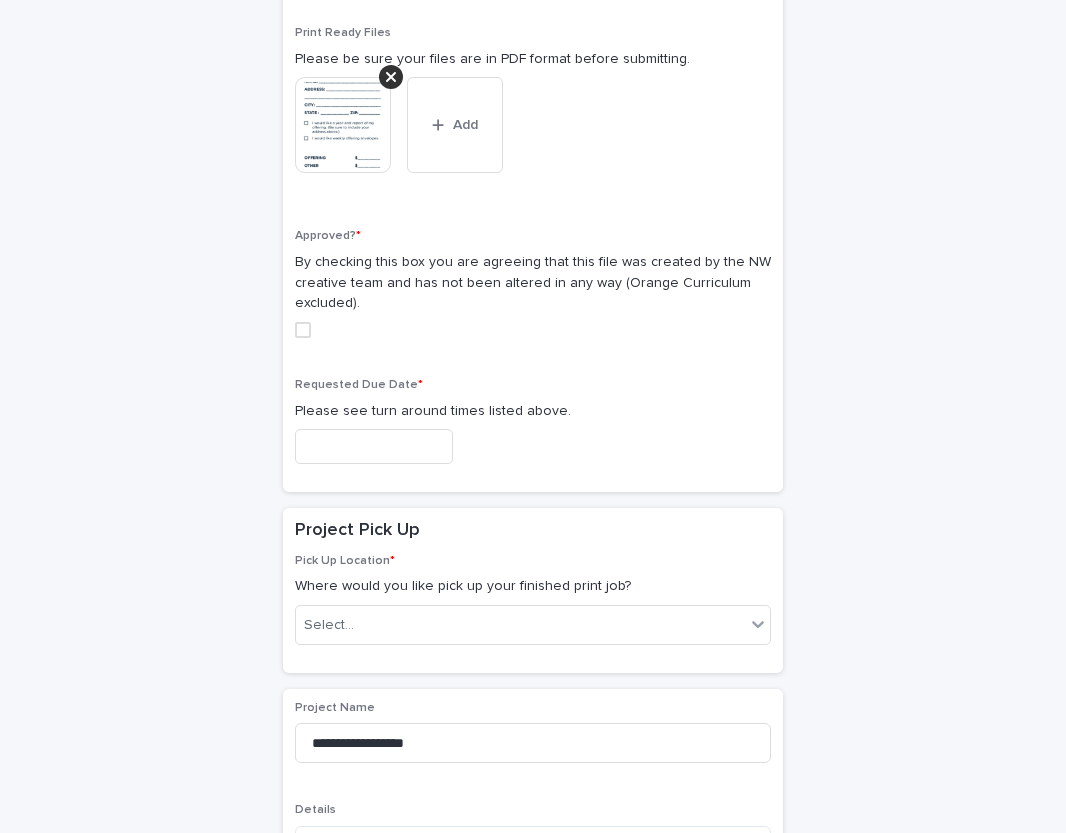 scroll, scrollTop: 1010, scrollLeft: 0, axis: vertical 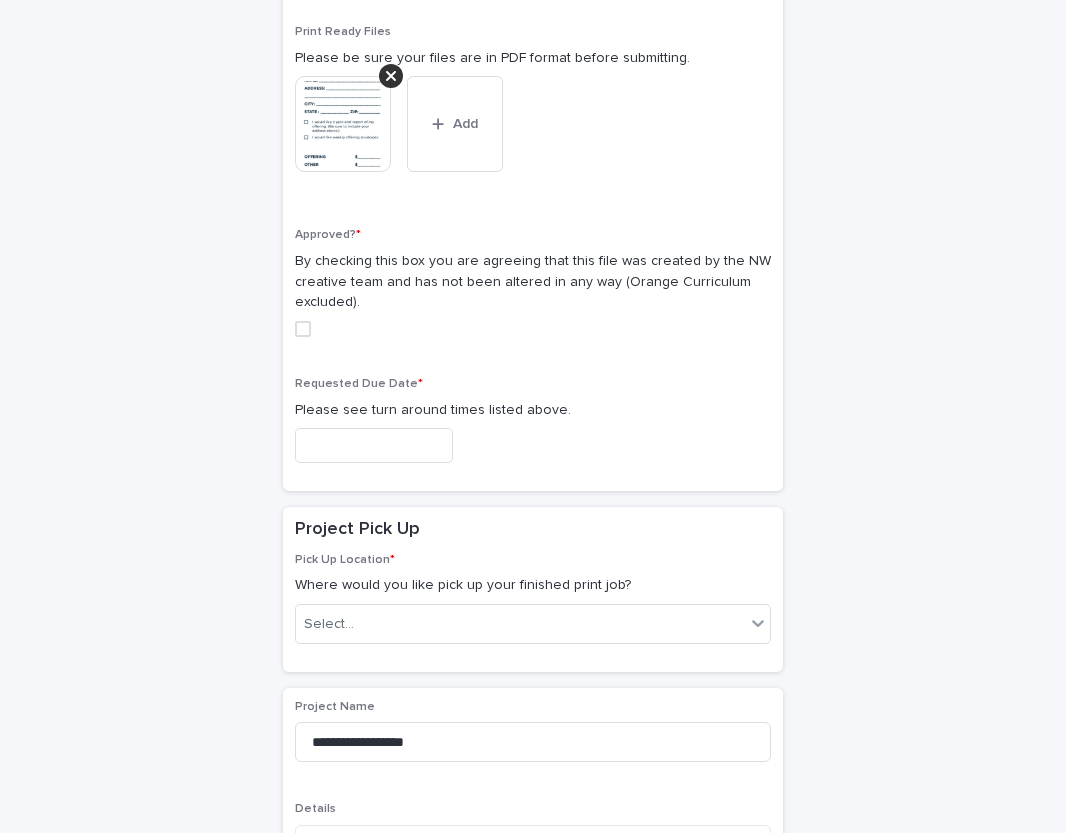 click at bounding box center (303, 329) 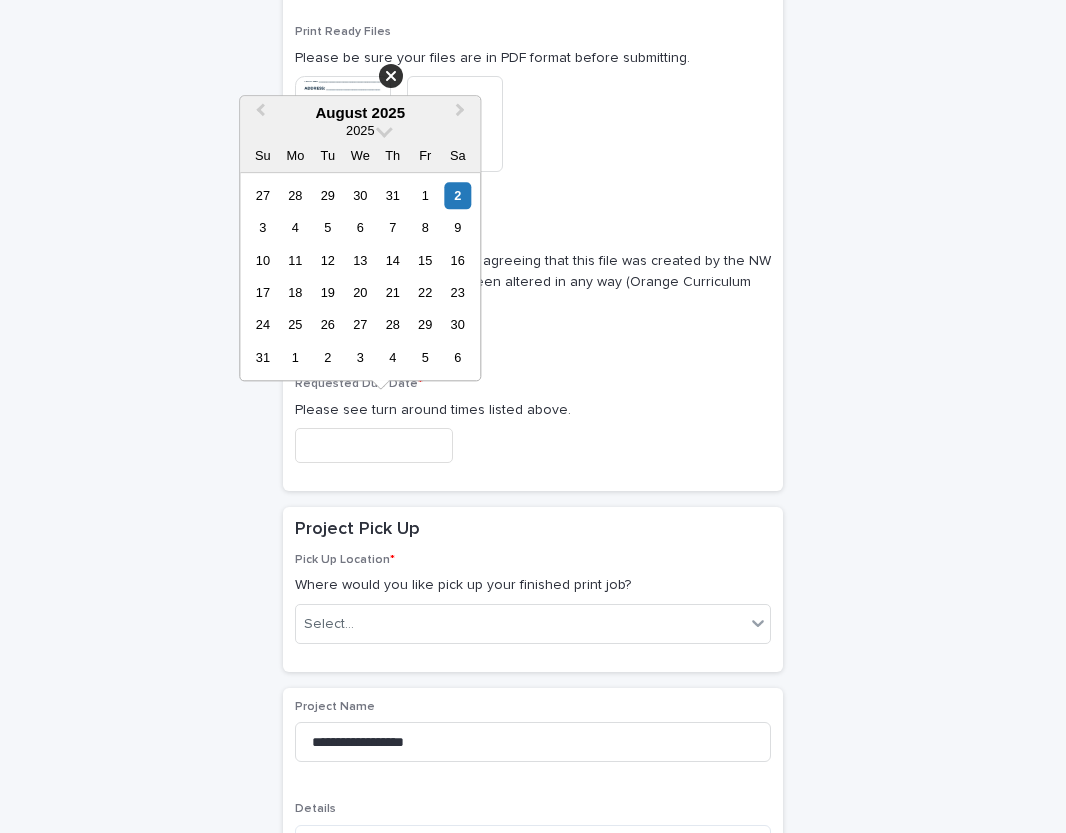 click at bounding box center [374, 445] 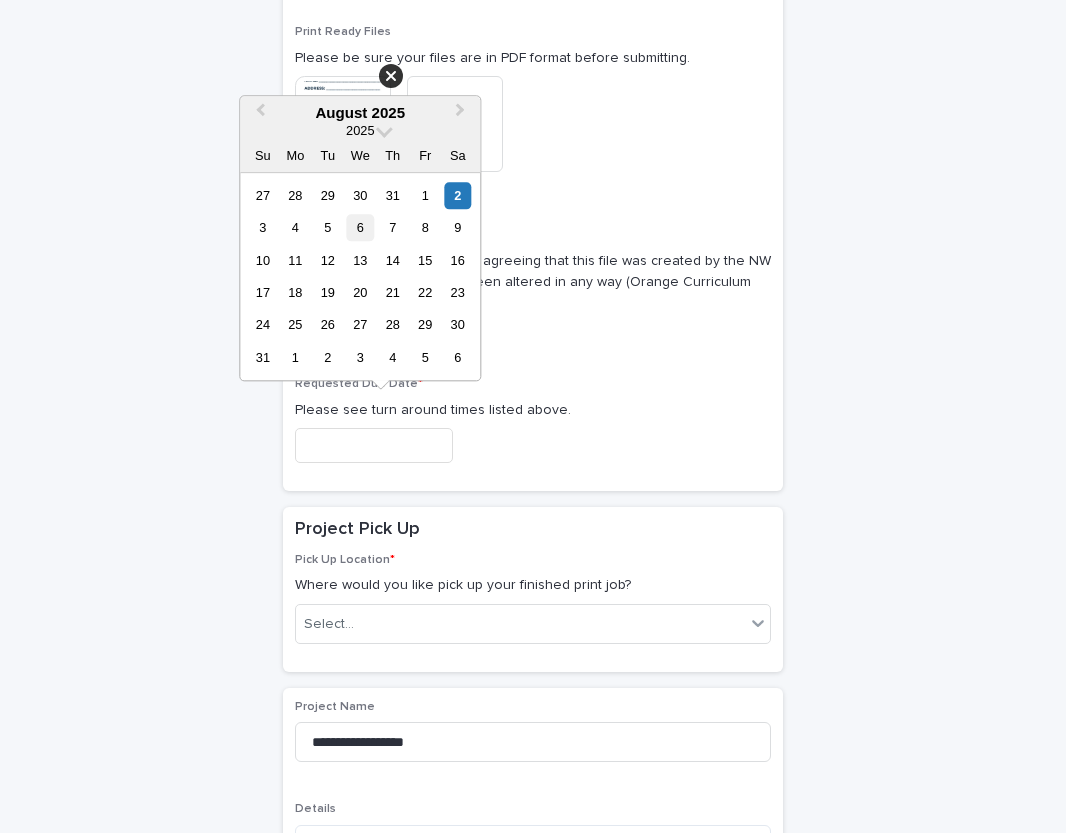 click on "6" at bounding box center (360, 227) 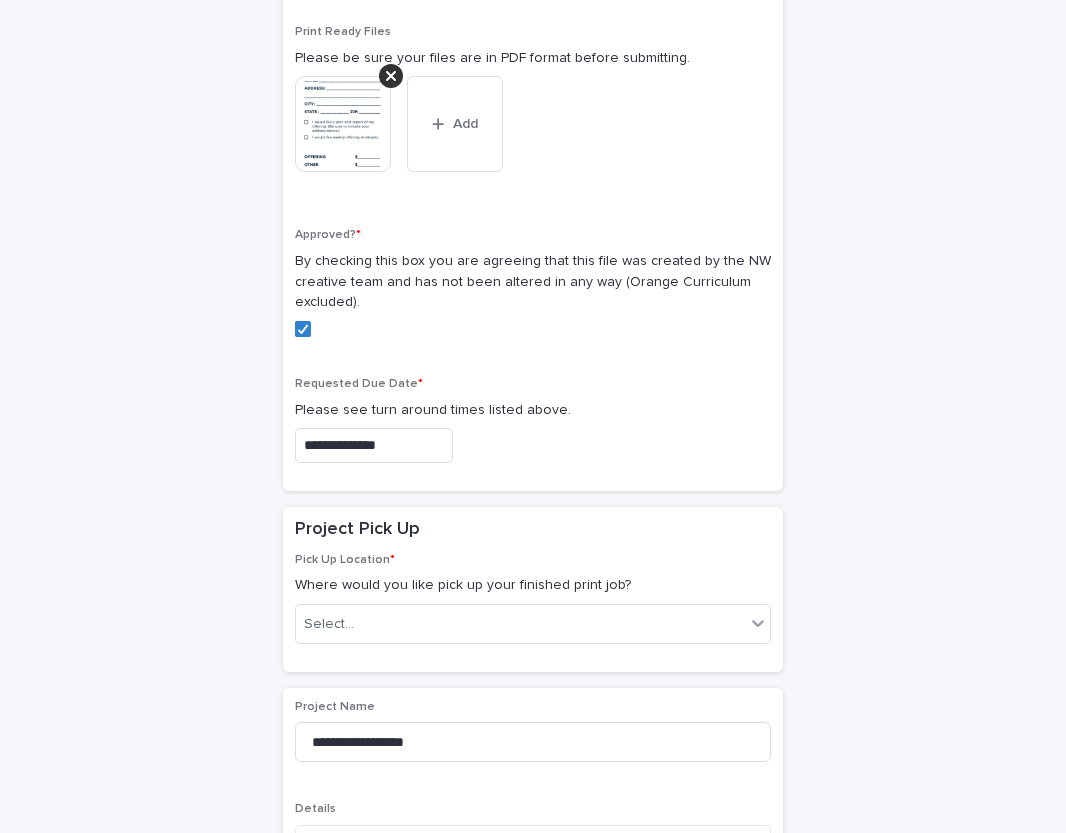 type on "**********" 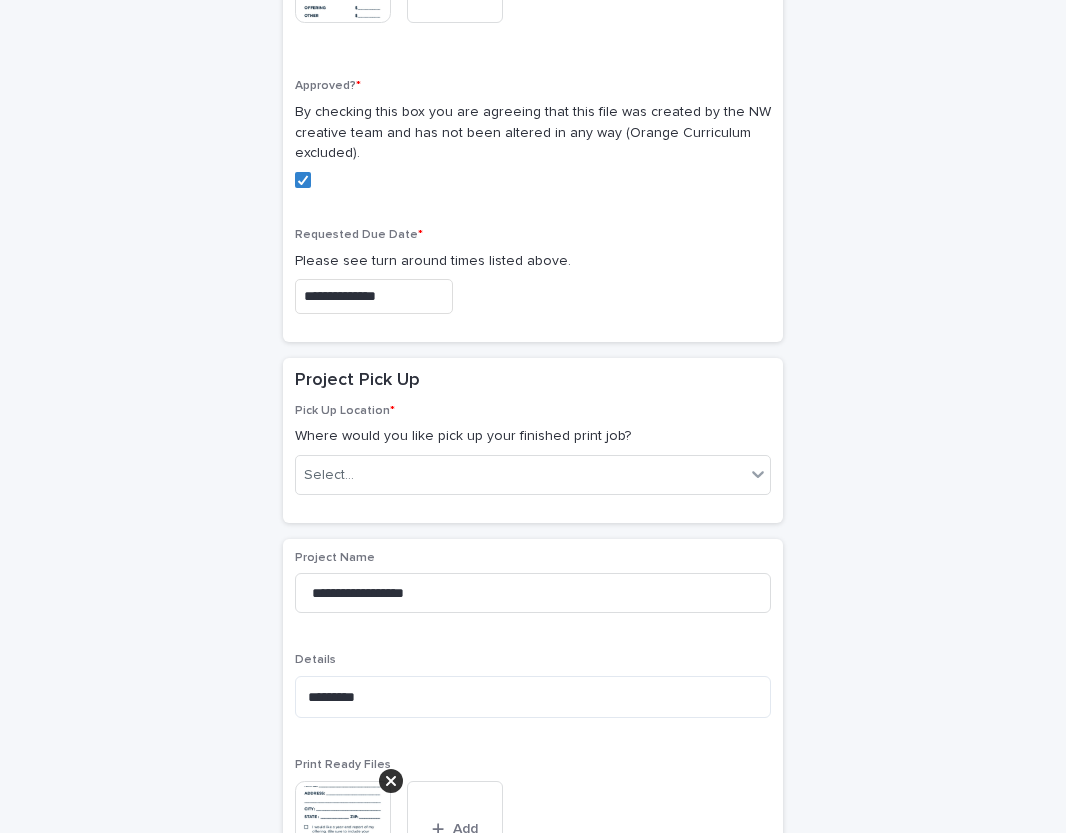 scroll, scrollTop: 1178, scrollLeft: 0, axis: vertical 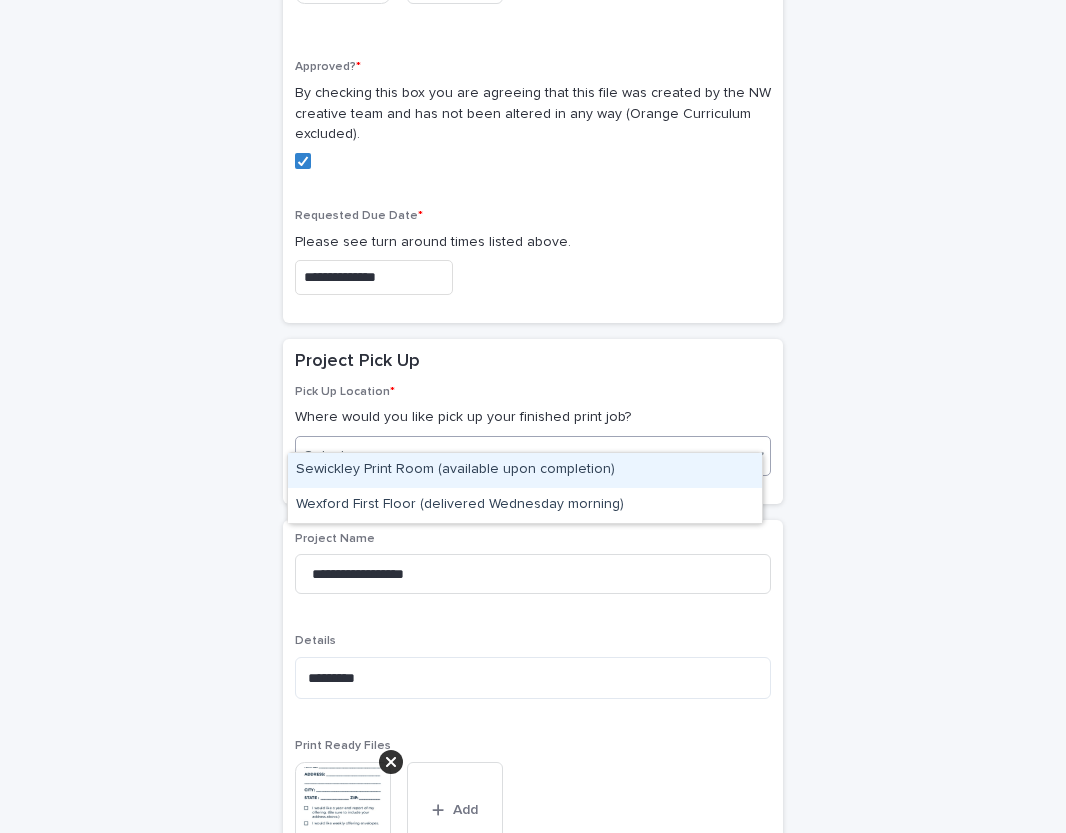 click on "Select..." at bounding box center [520, 456] 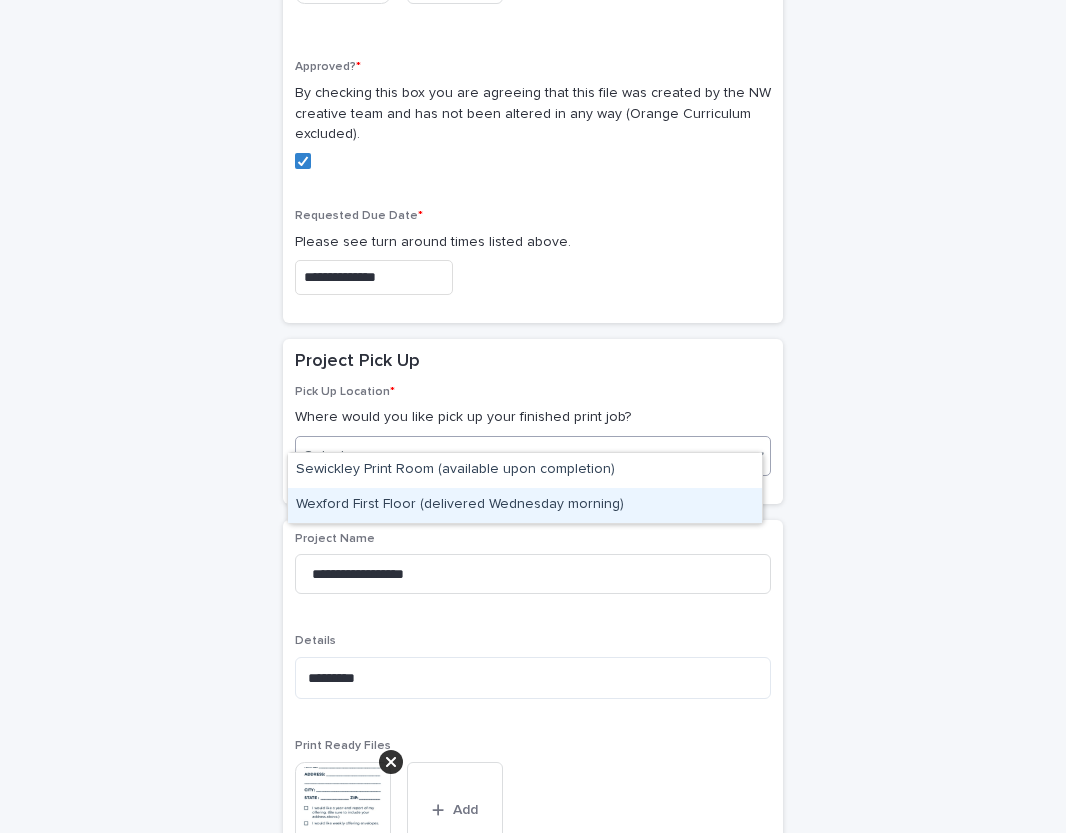 click on "Wexford First Floor (delivered Wednesday morning)" at bounding box center [525, 505] 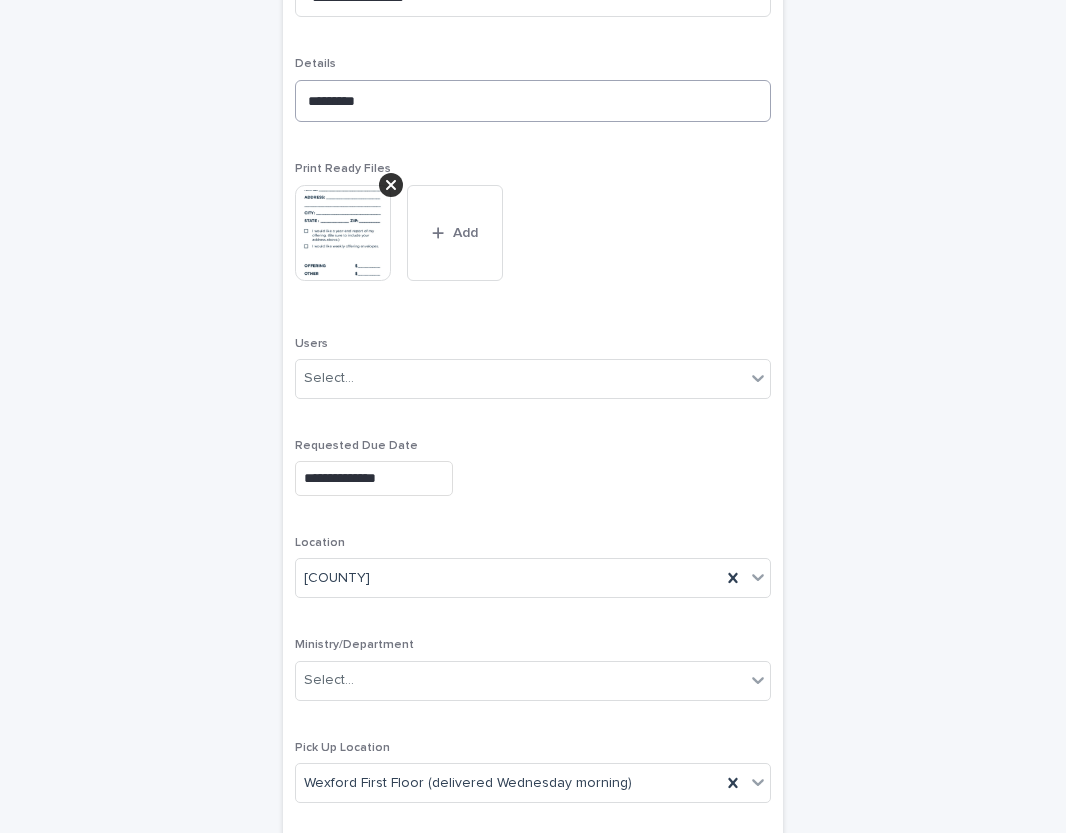 scroll, scrollTop: 1769, scrollLeft: 0, axis: vertical 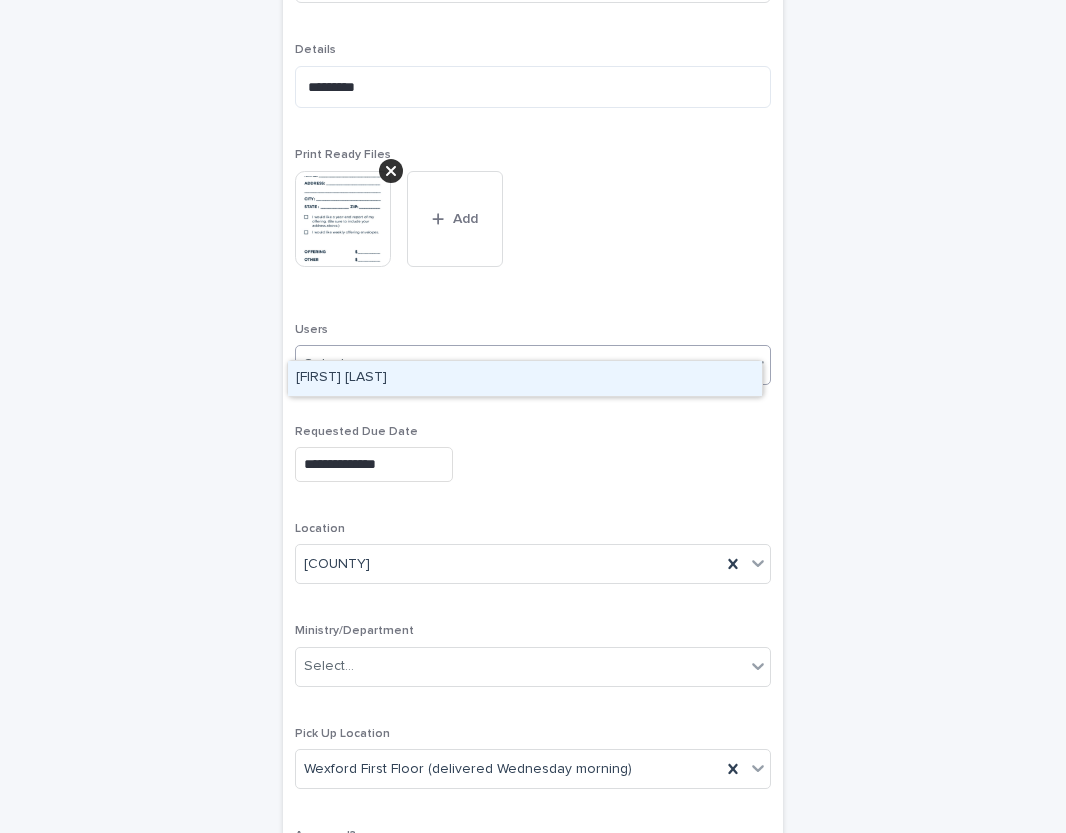 click on "Select..." at bounding box center (520, 364) 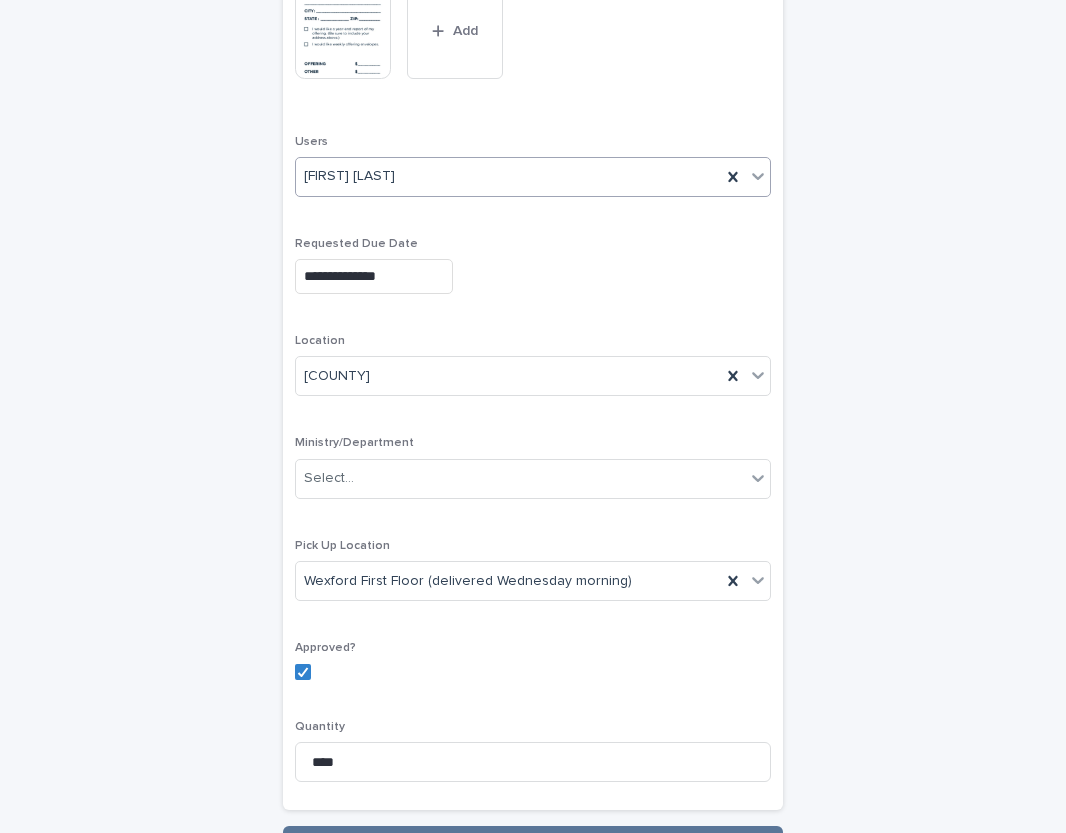 scroll, scrollTop: 2111, scrollLeft: 0, axis: vertical 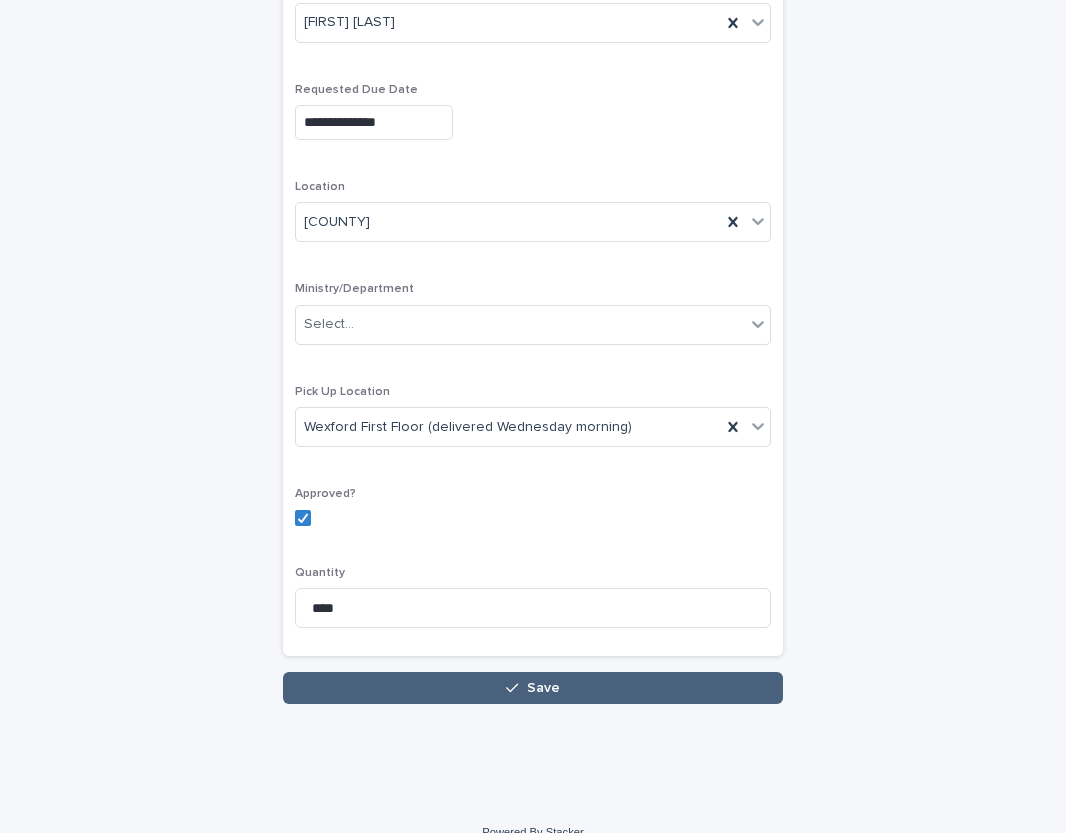 click on "Save" at bounding box center [533, 688] 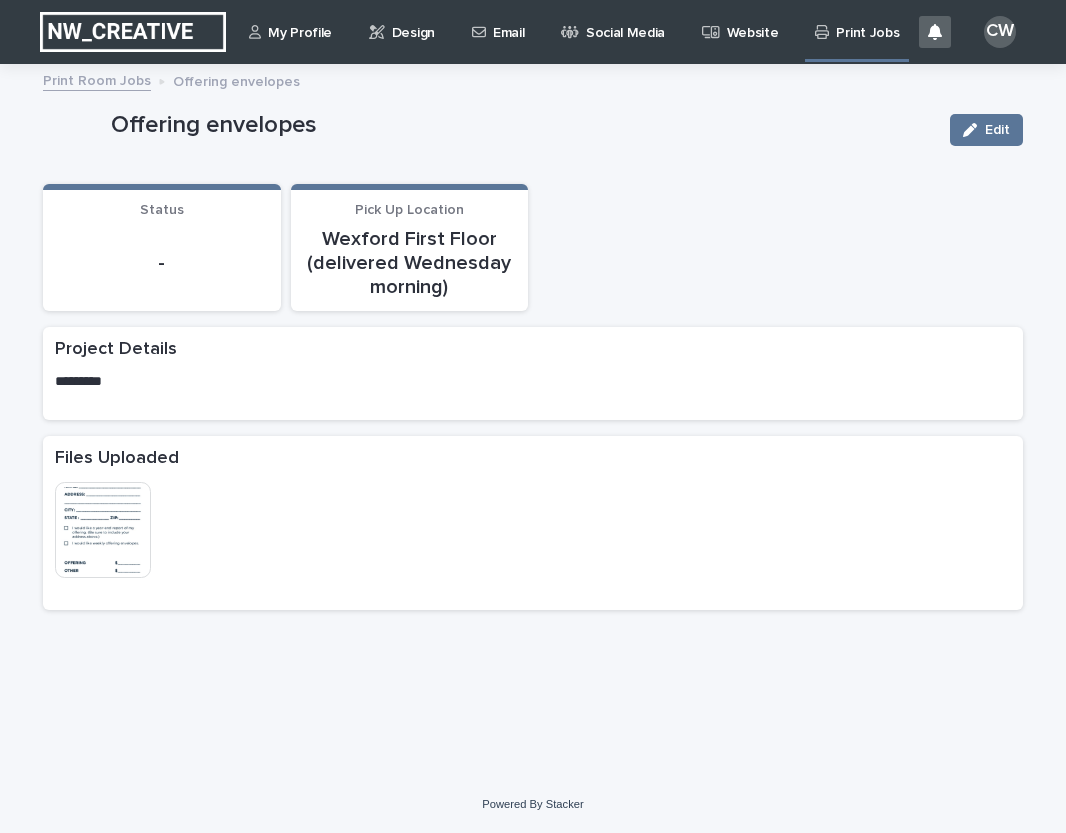 scroll, scrollTop: 0, scrollLeft: 0, axis: both 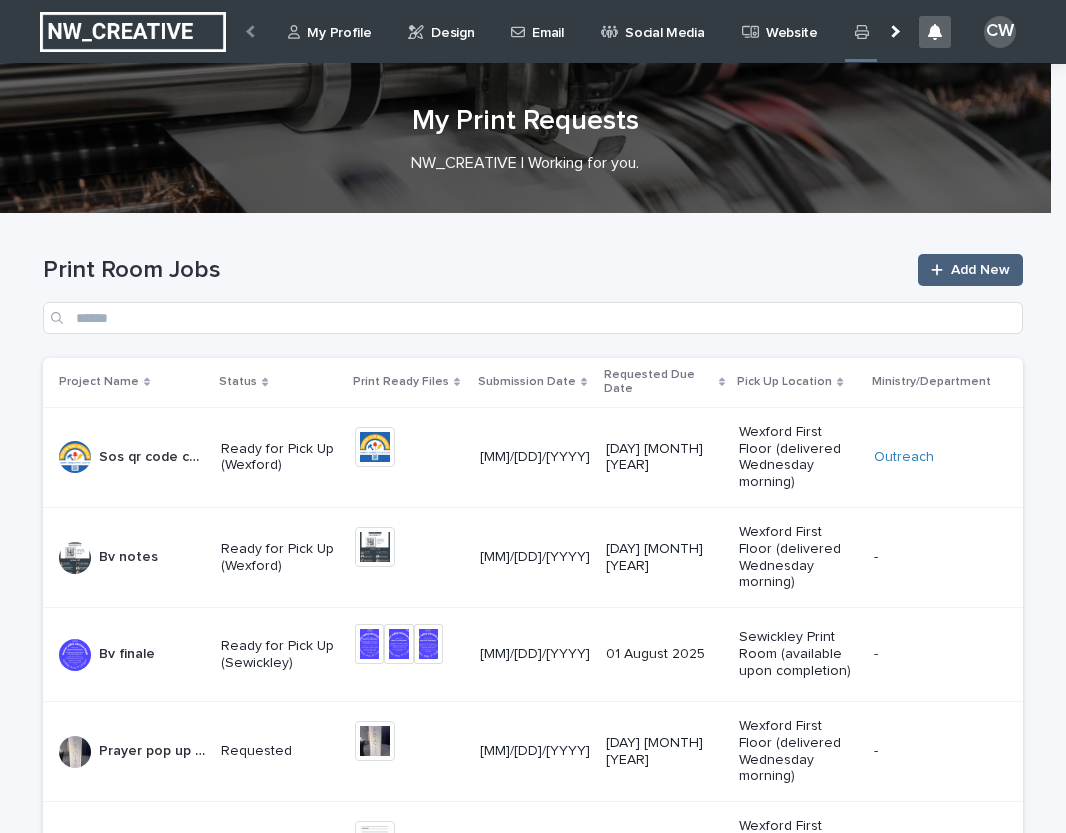 click at bounding box center [941, 270] 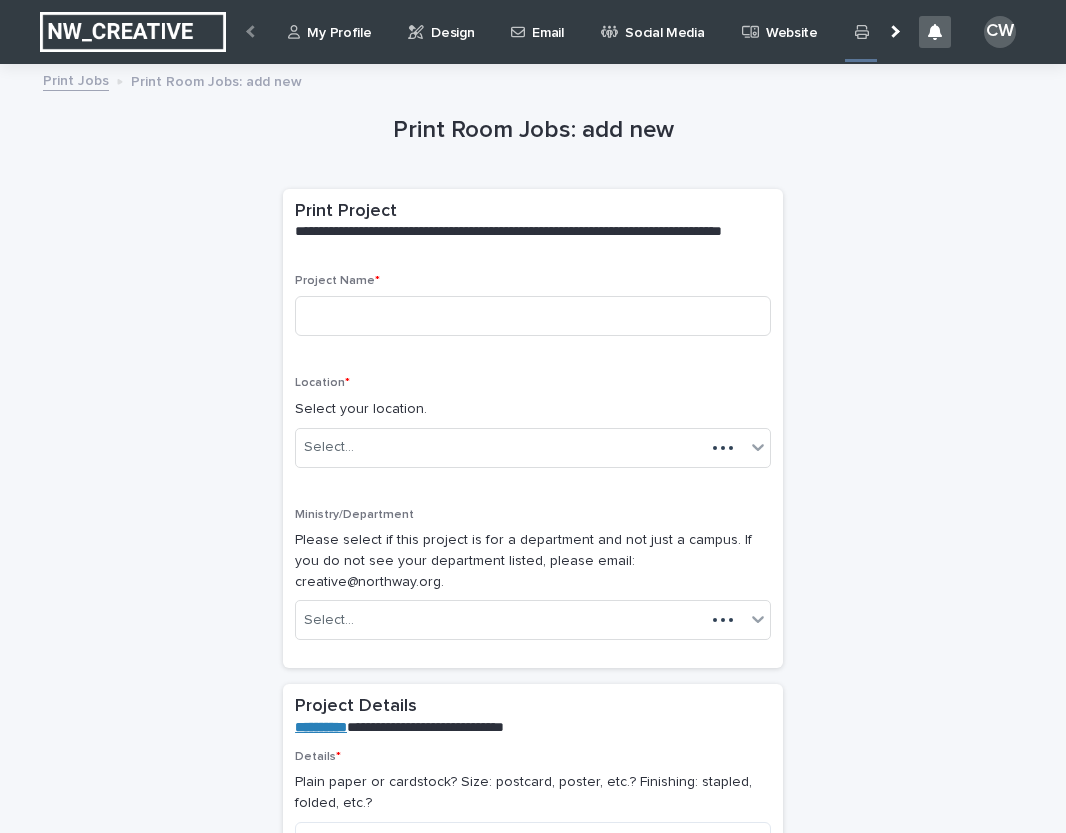 scroll, scrollTop: 0, scrollLeft: 7, axis: horizontal 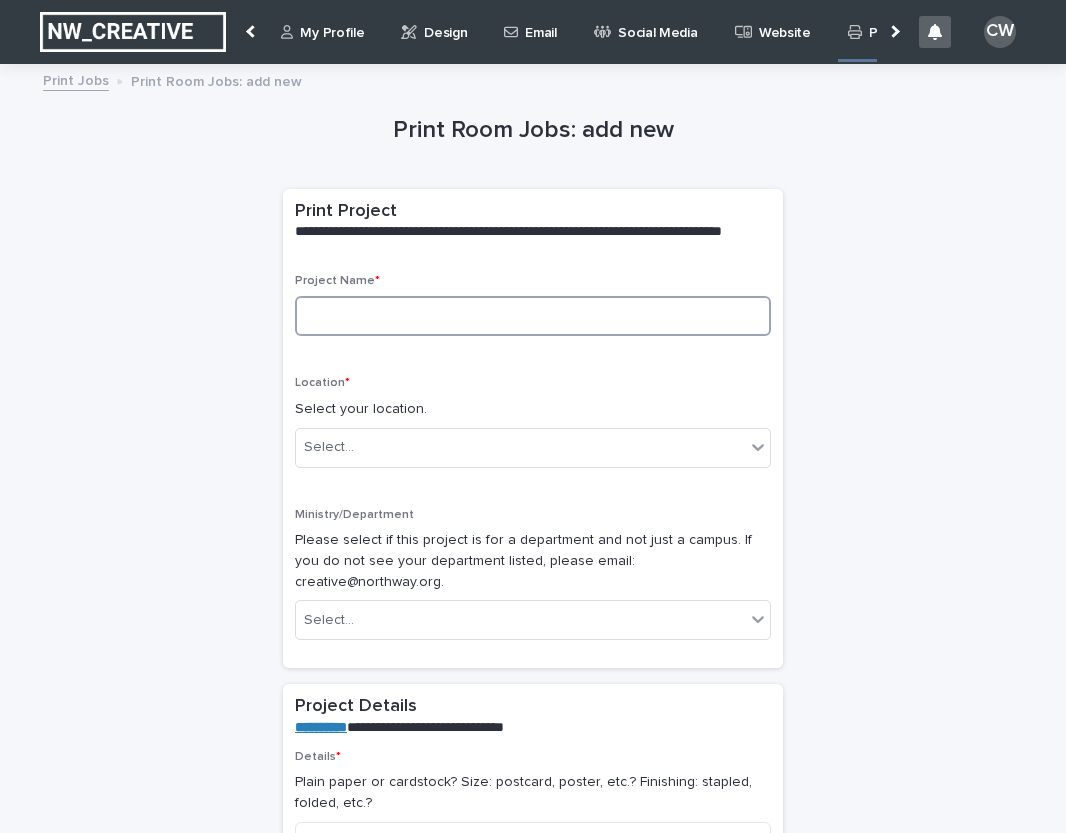 click at bounding box center [533, 316] 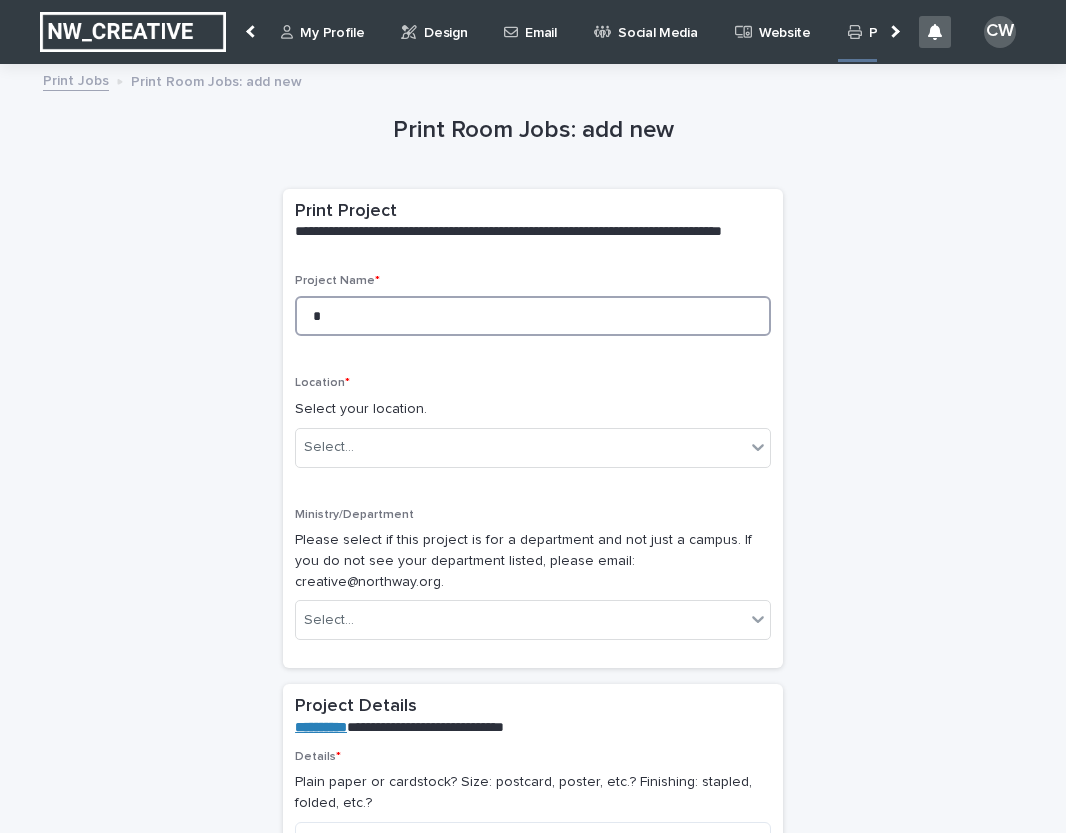 type on "**" 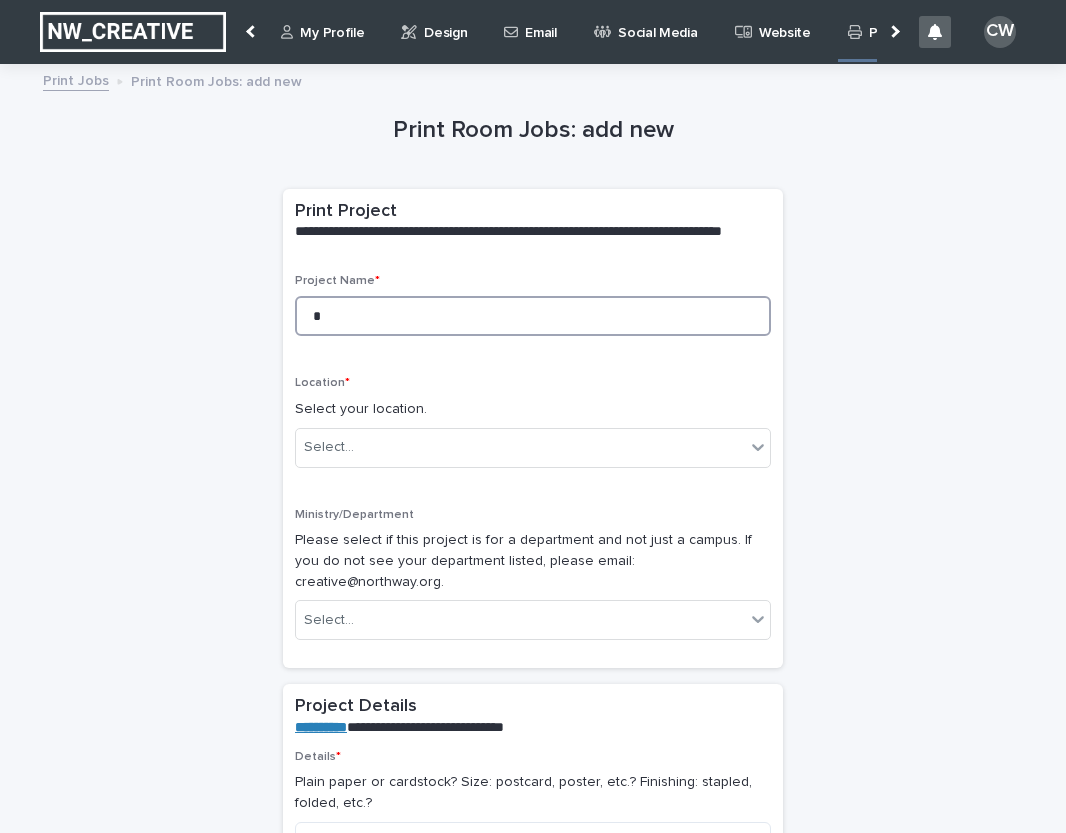 type on "*" 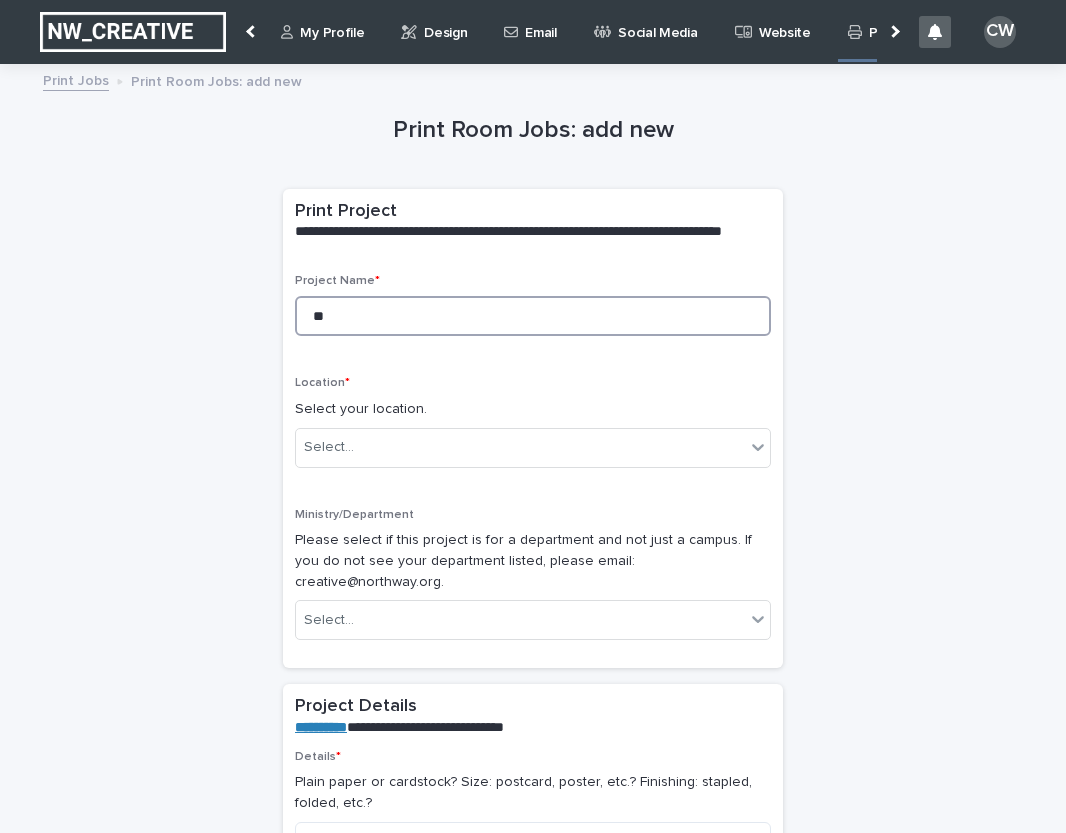 type on "***" 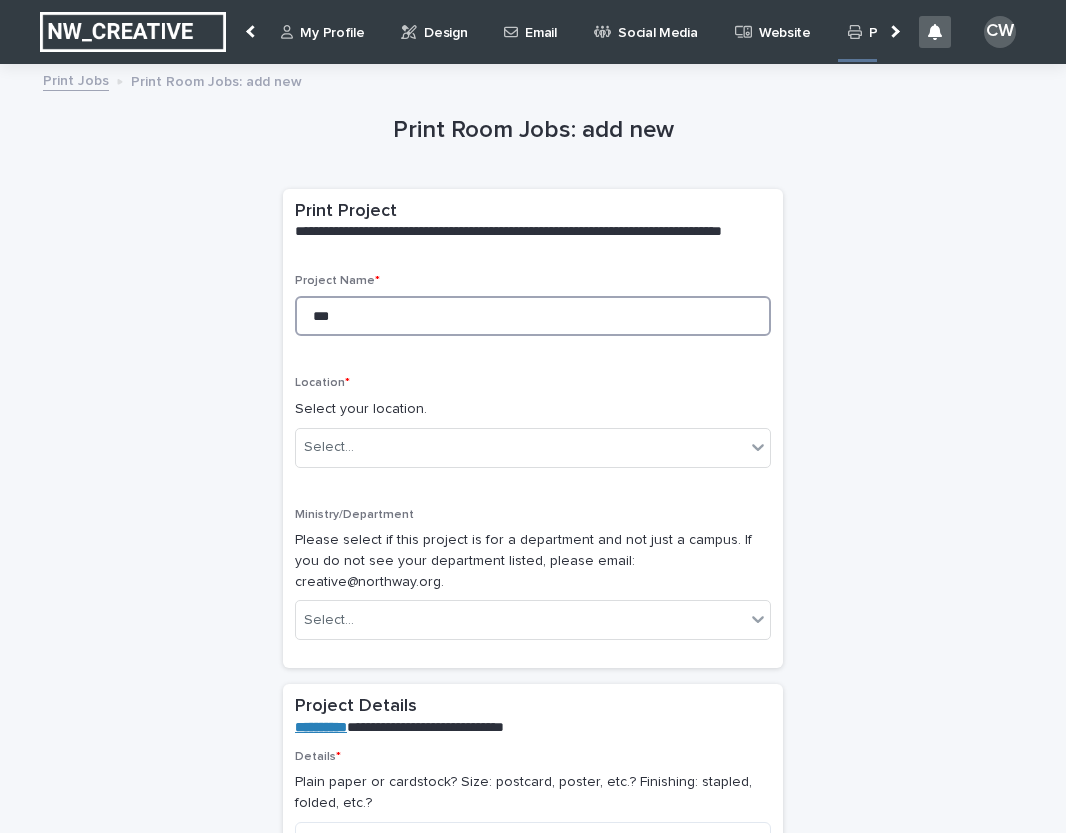 type on "**" 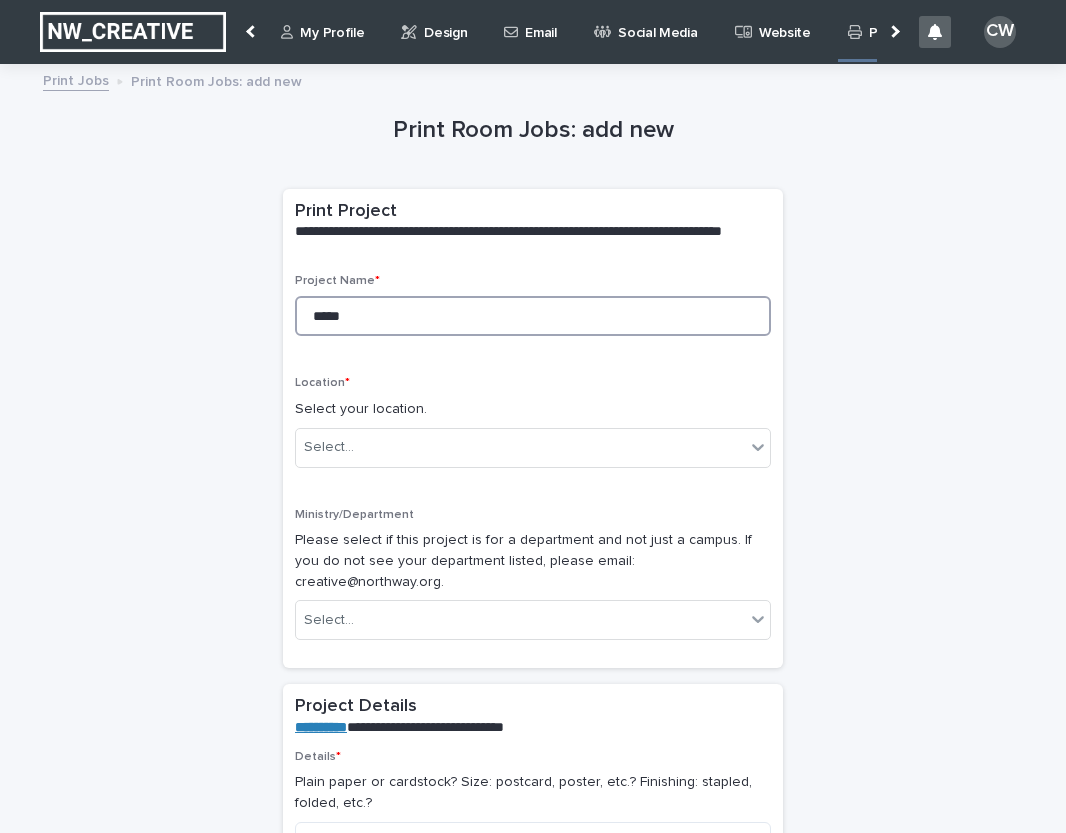 type on "******" 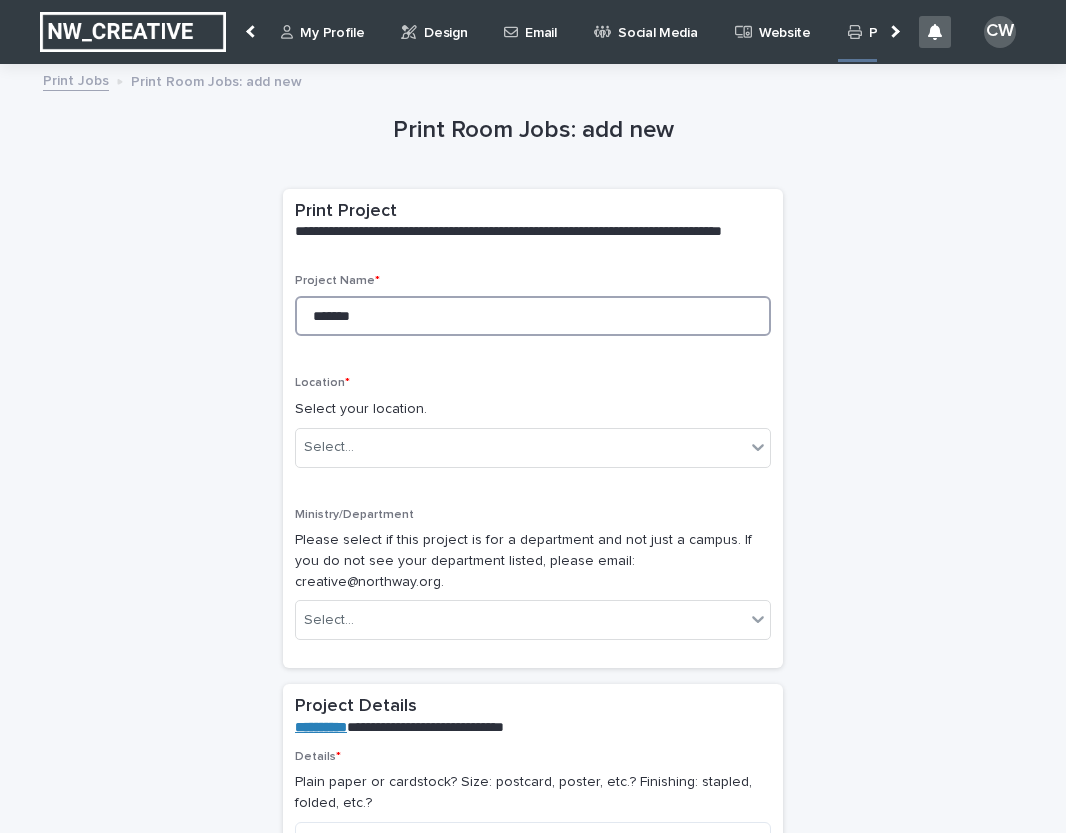 type on "*******" 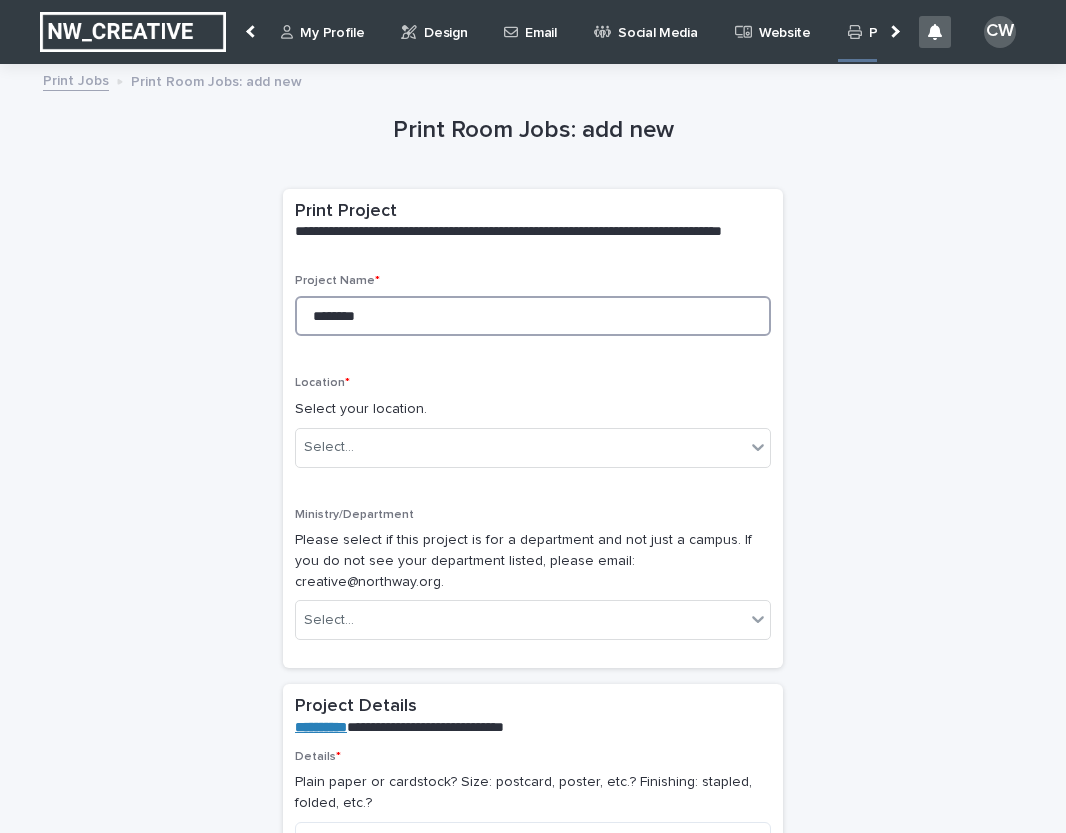 type on "*******" 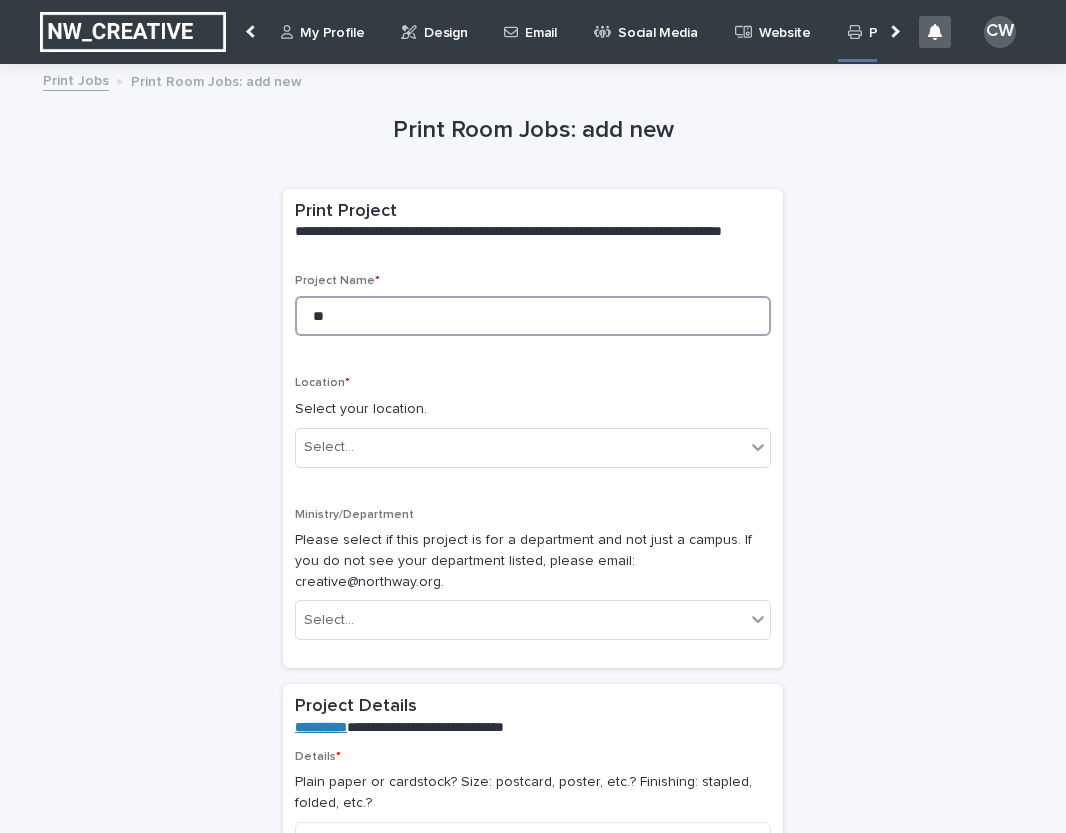 type on "*" 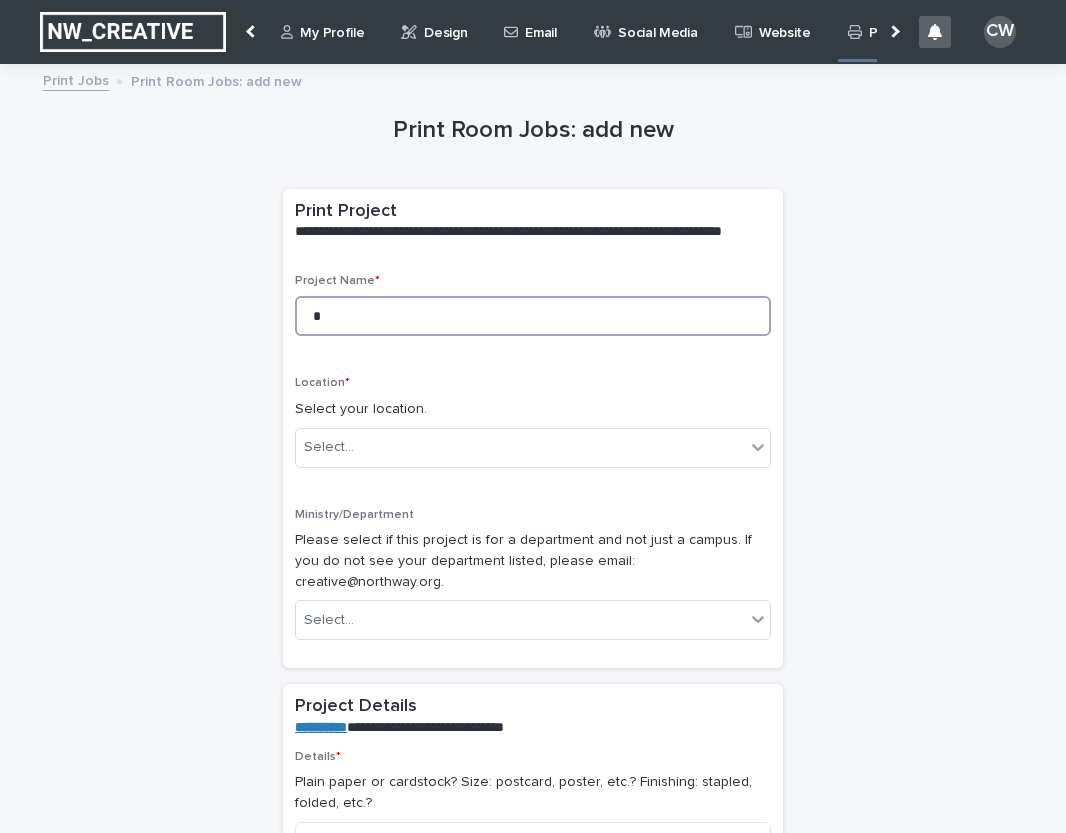 type 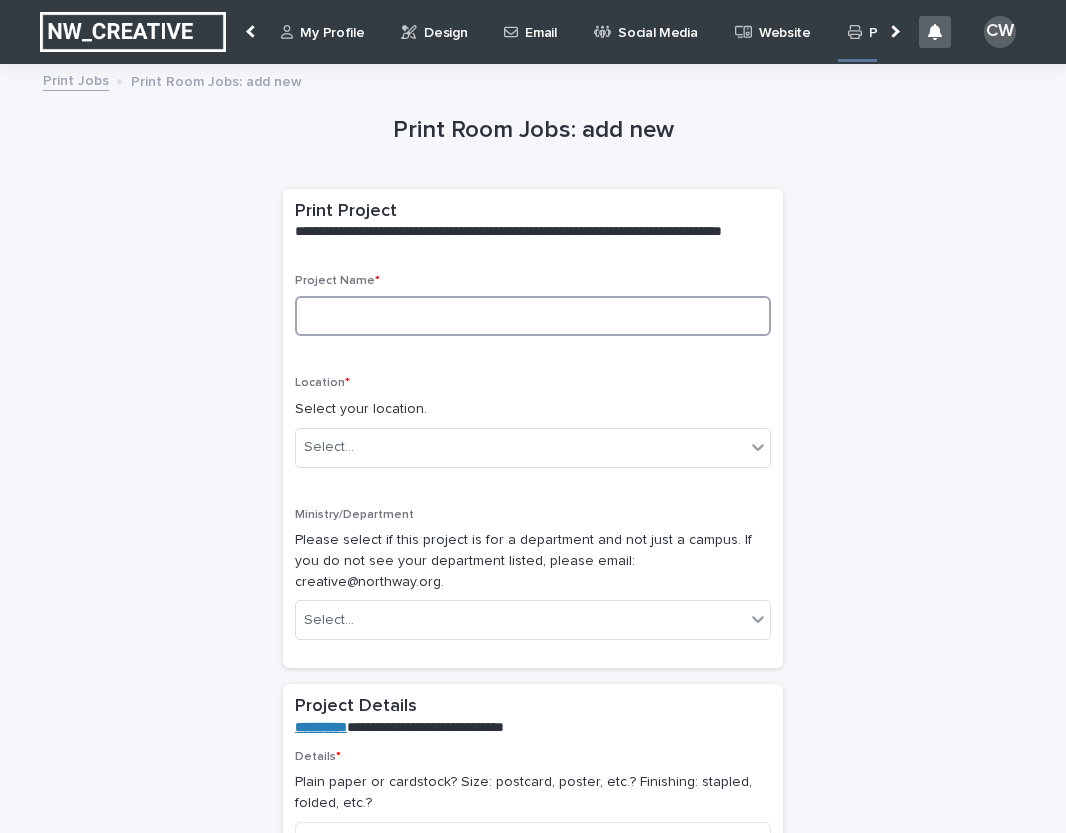 type 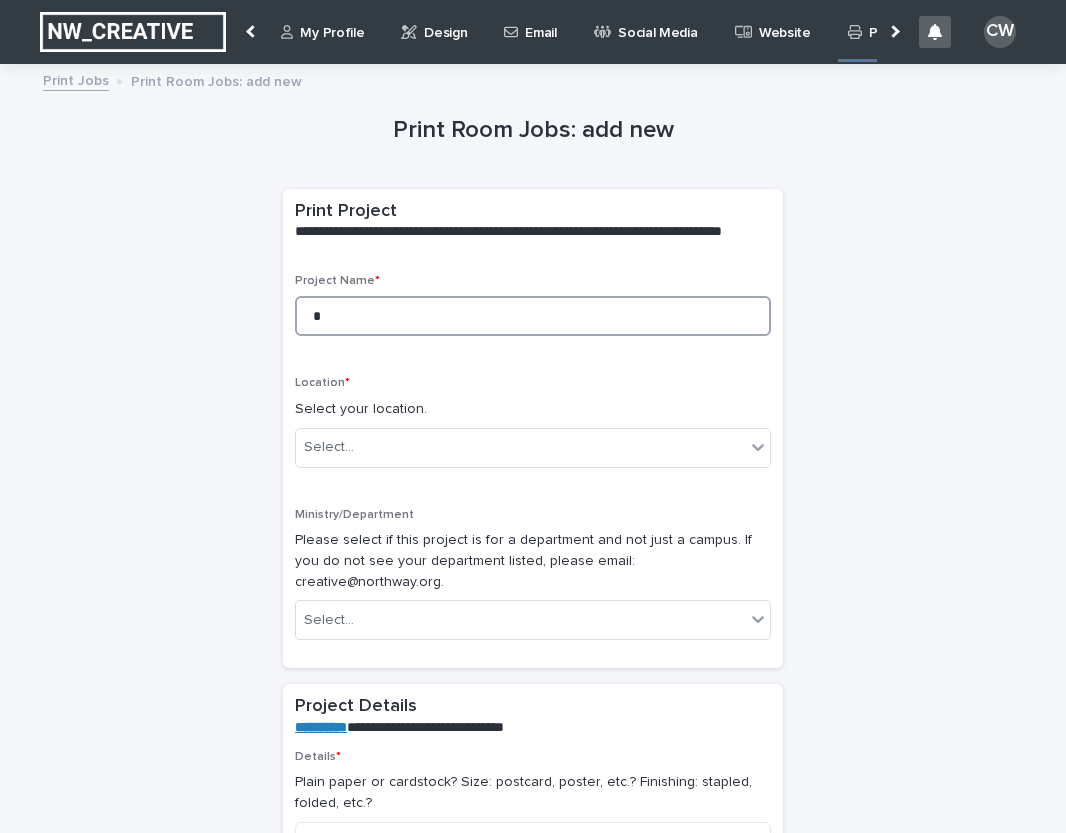 type on "**" 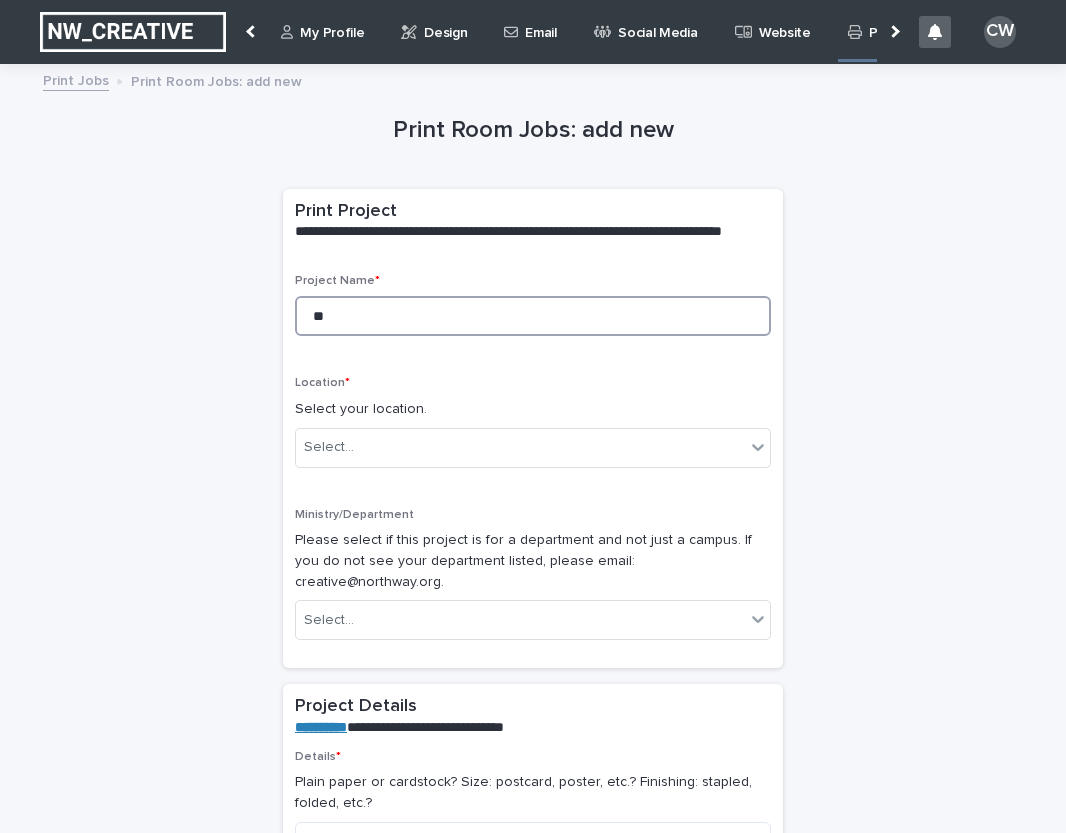 type on "*" 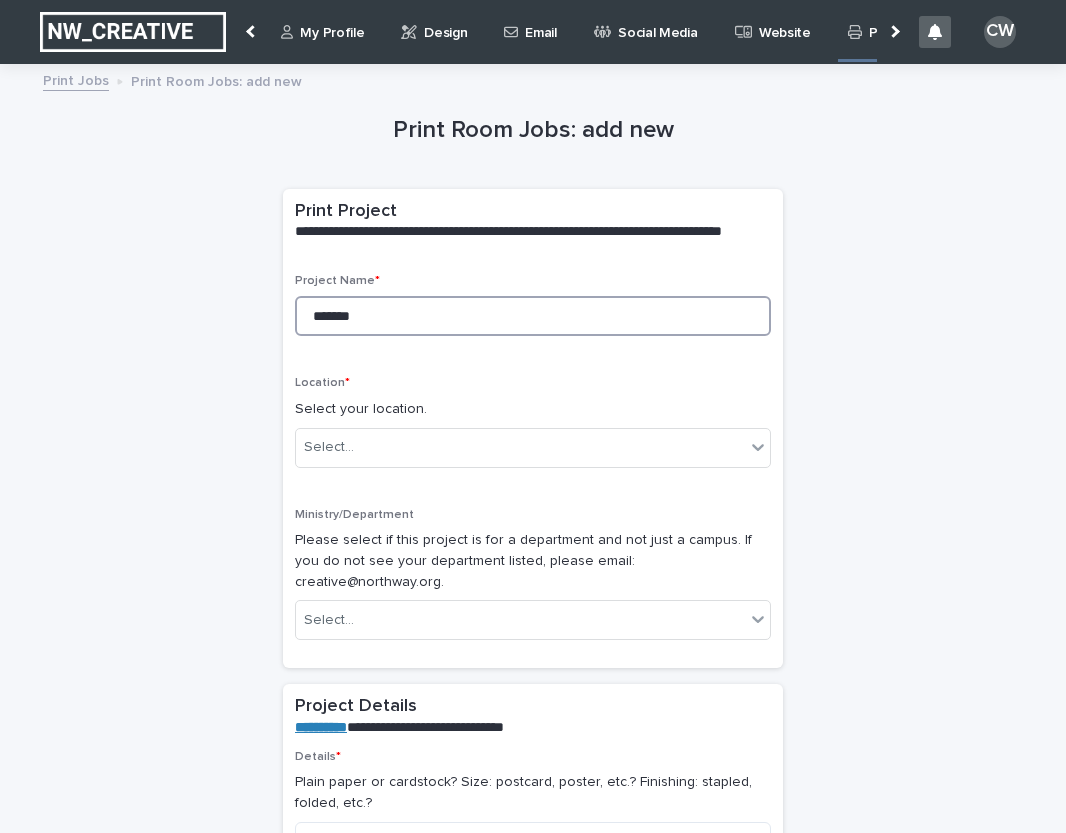 type on "*******" 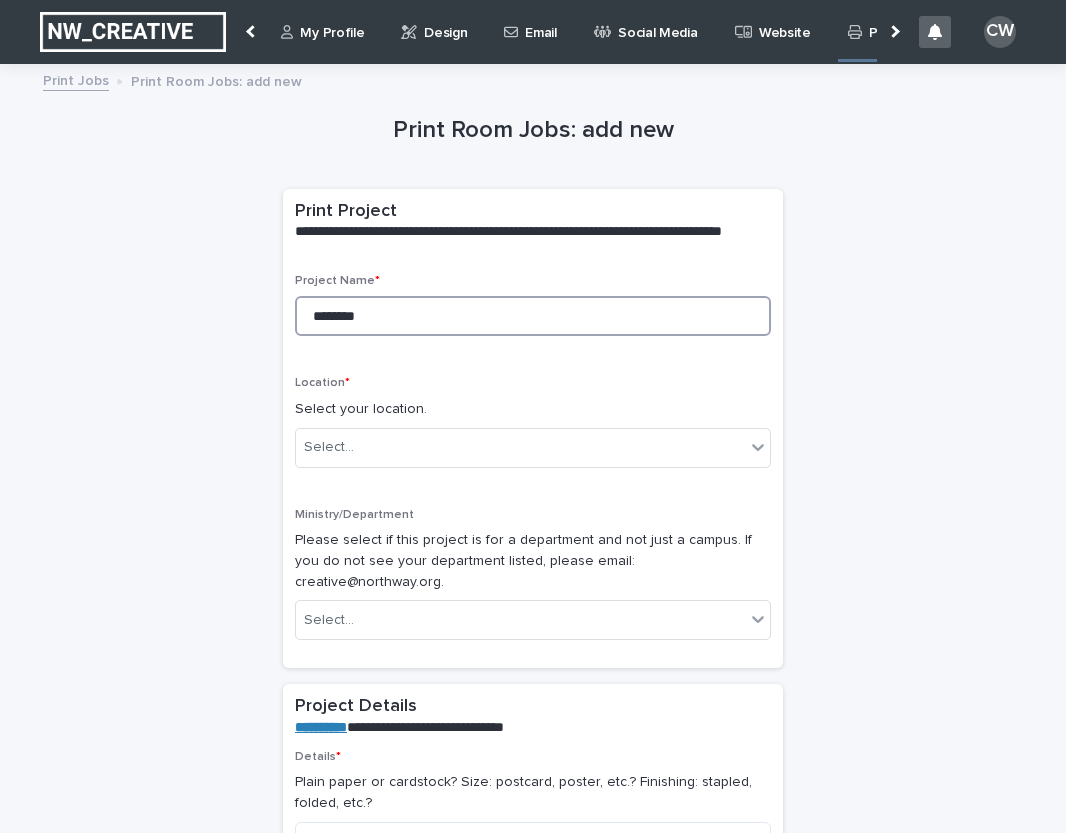 type on "*******" 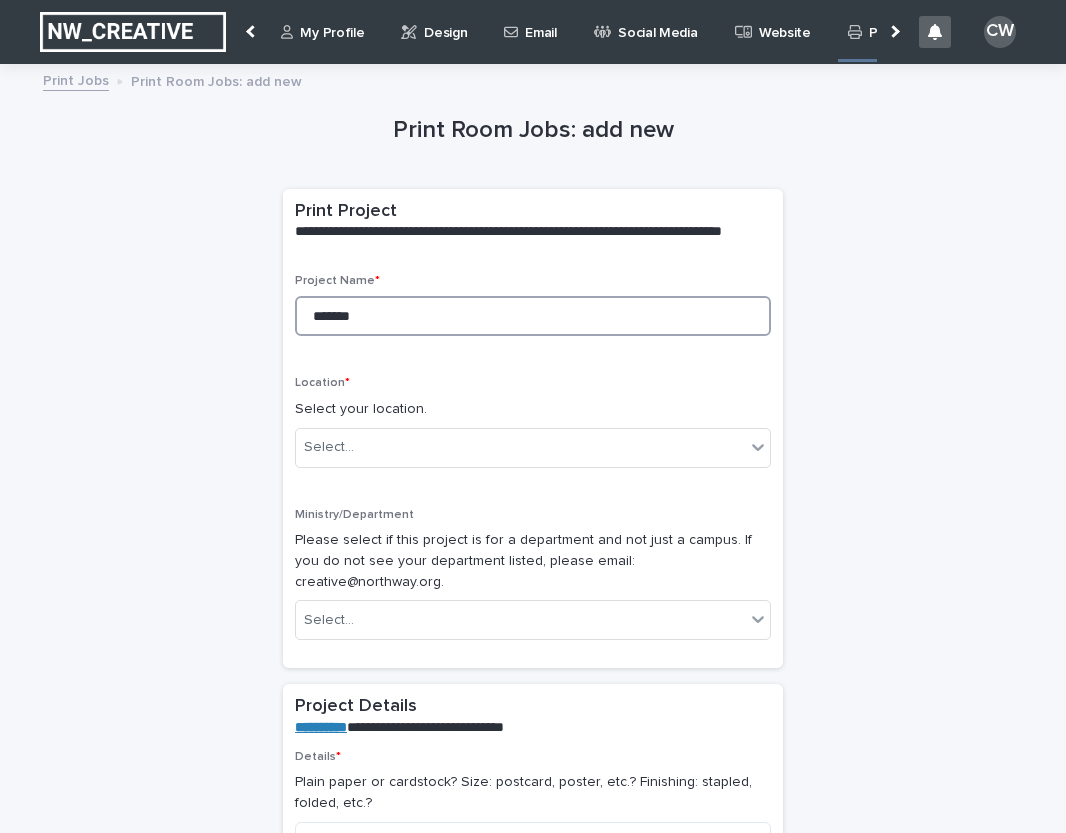 type on "*******" 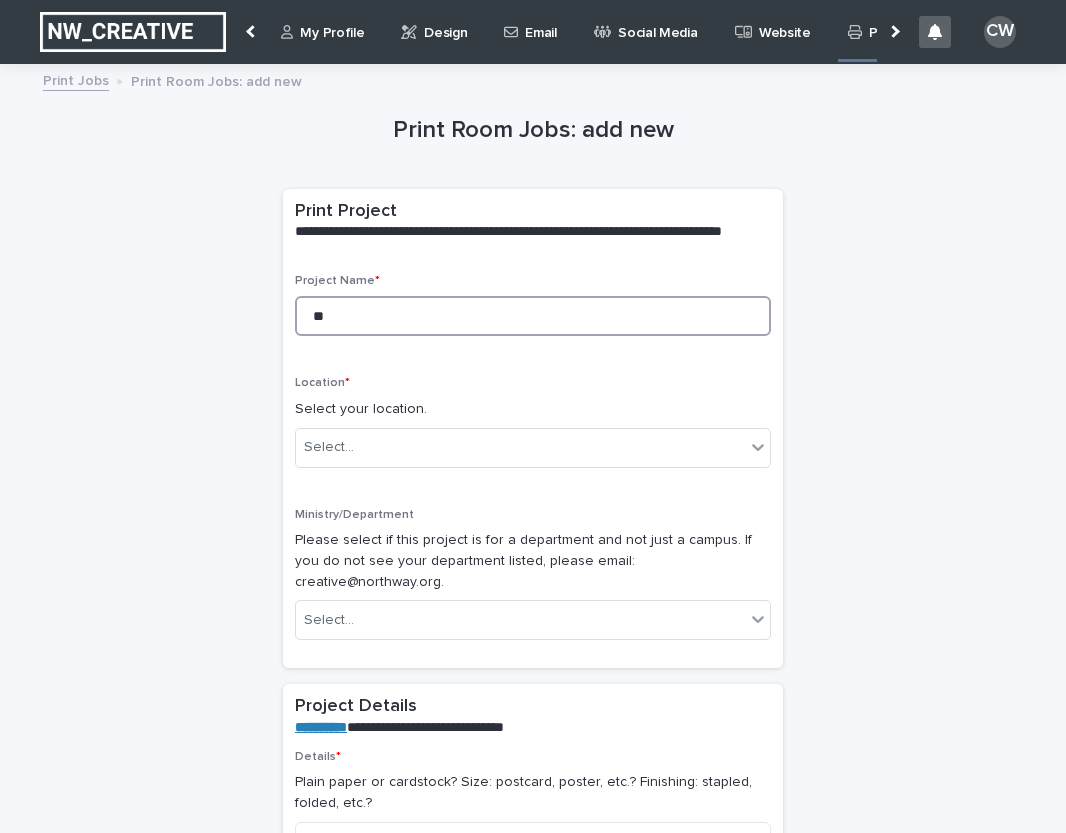 type on "*" 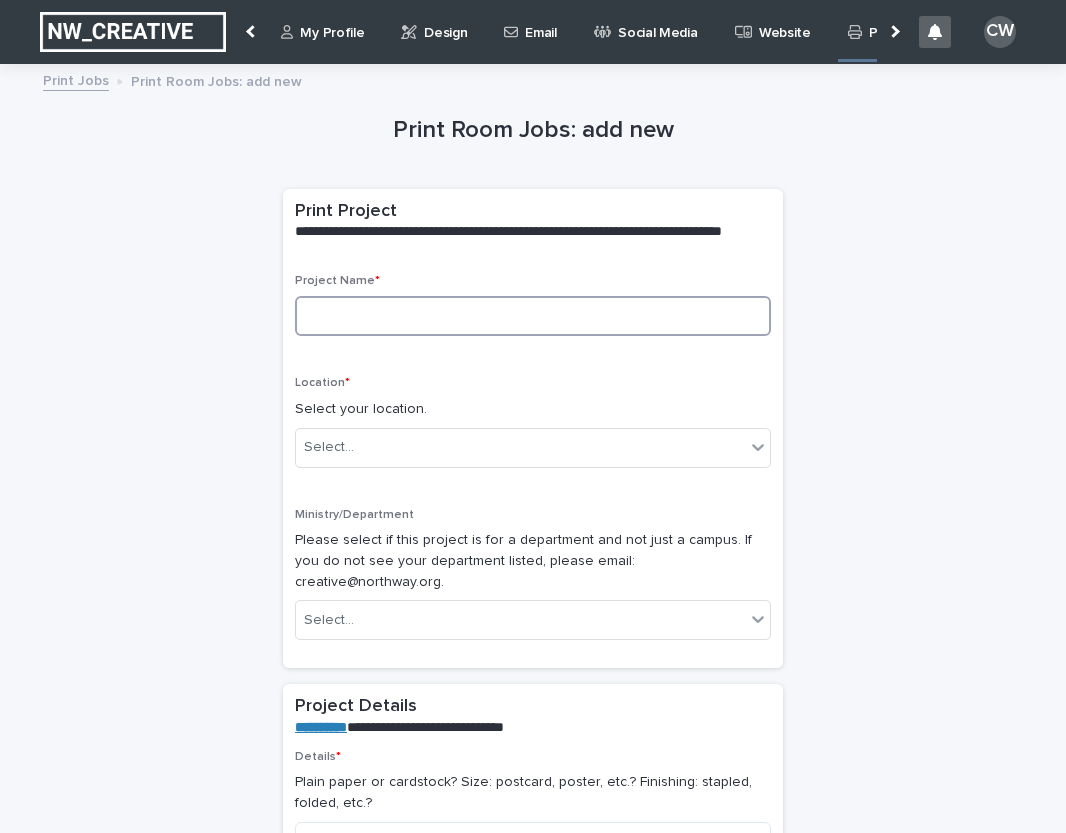 type on "*" 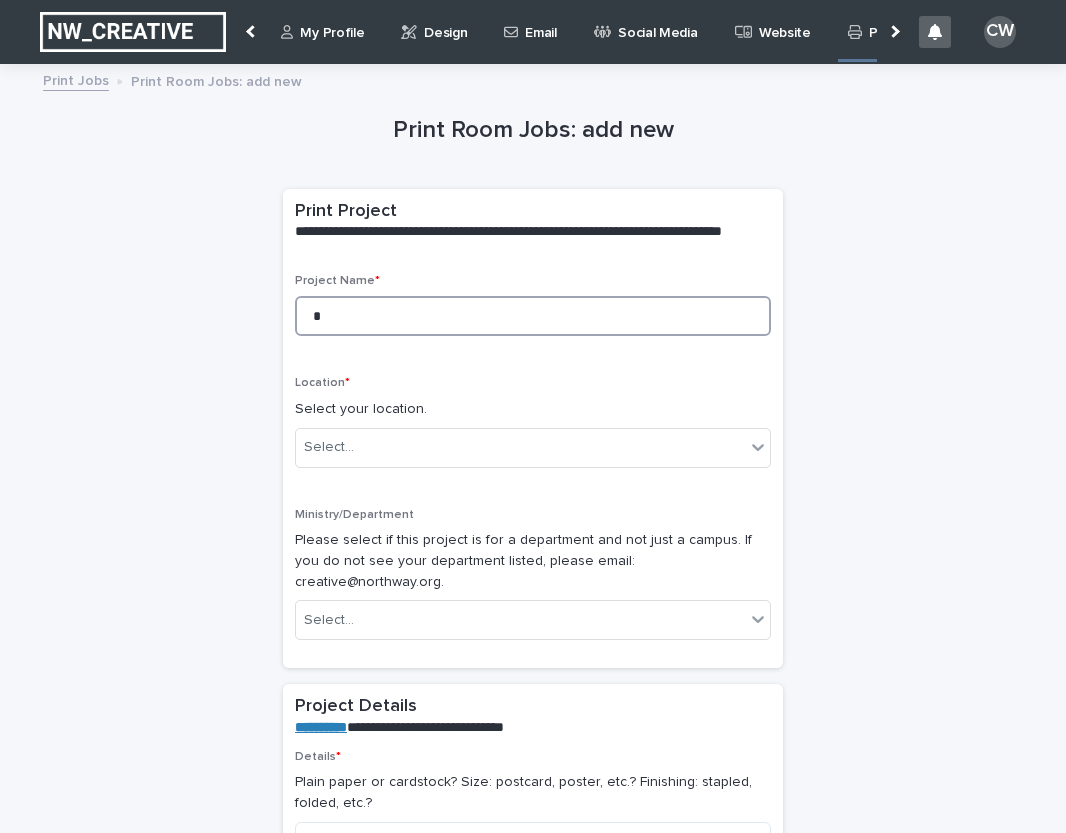 type on "*" 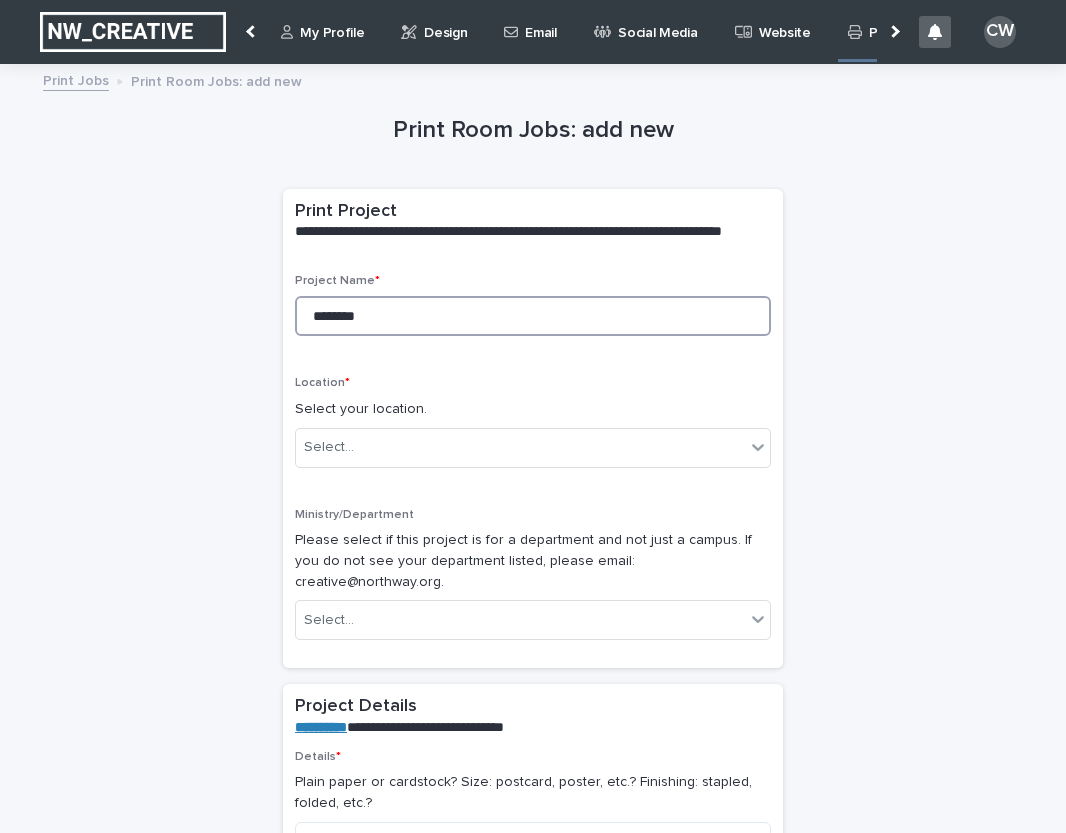 type on "*********" 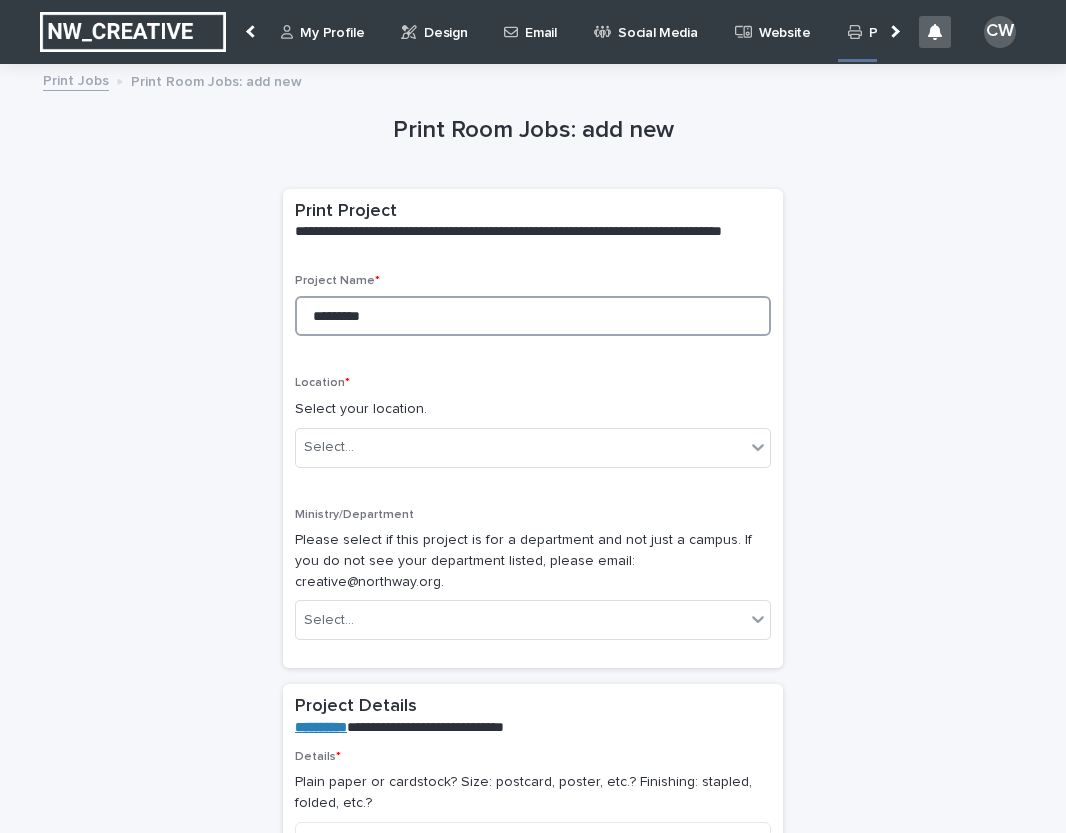type on "*********" 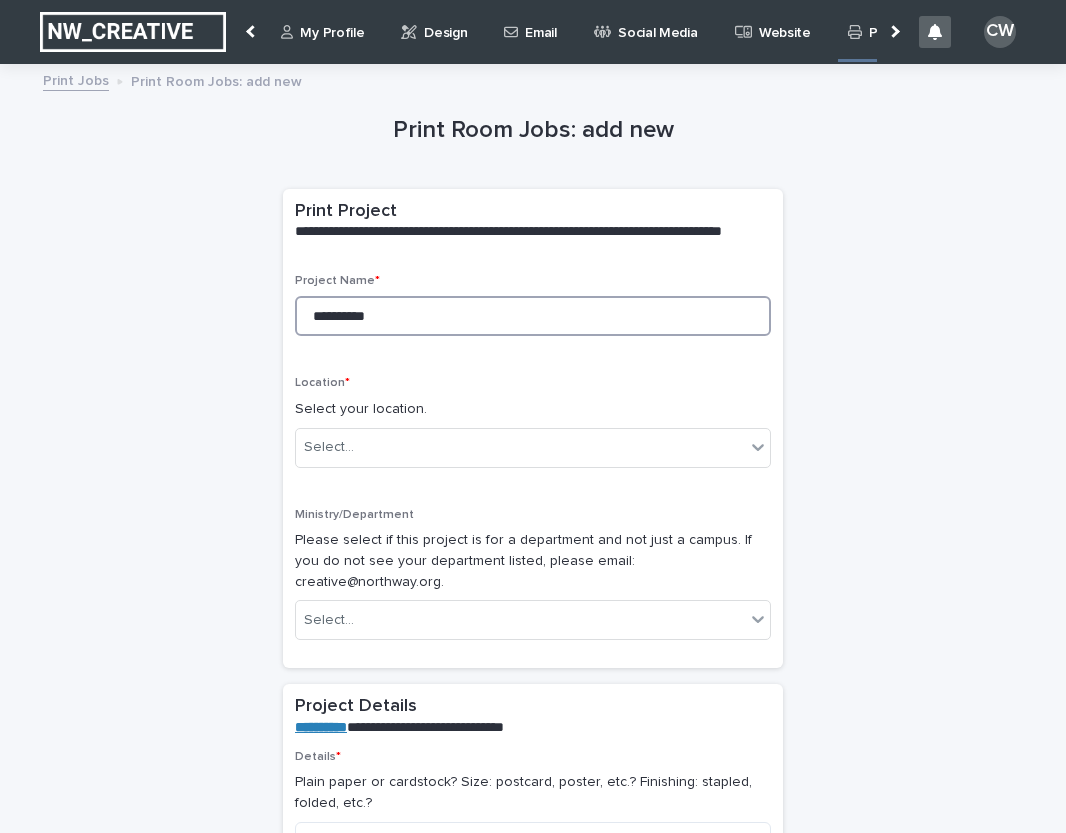 type on "**********" 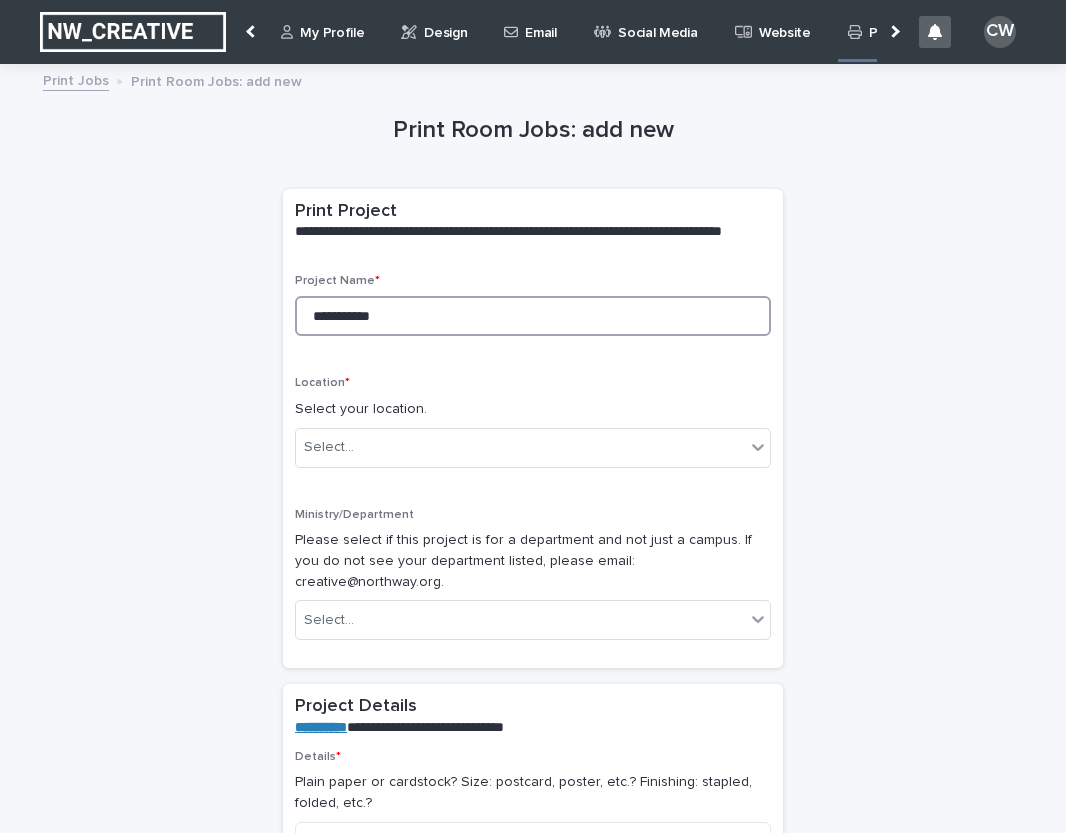 type on "**********" 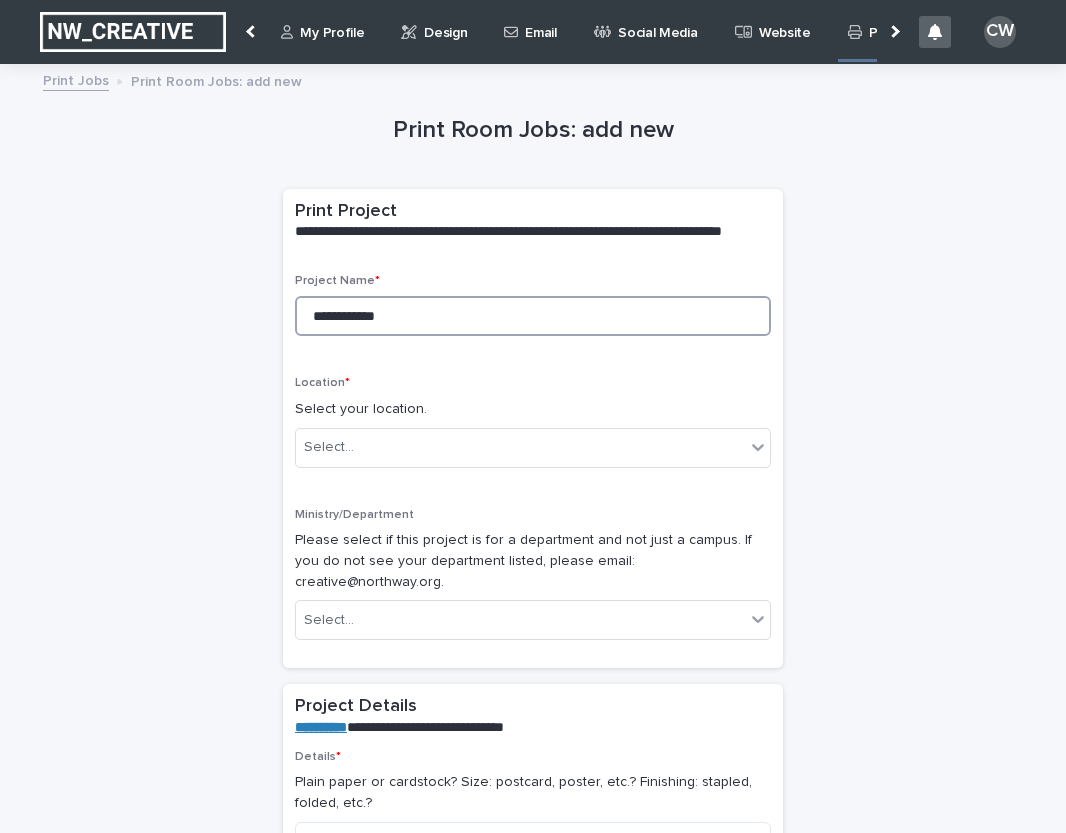 type on "**********" 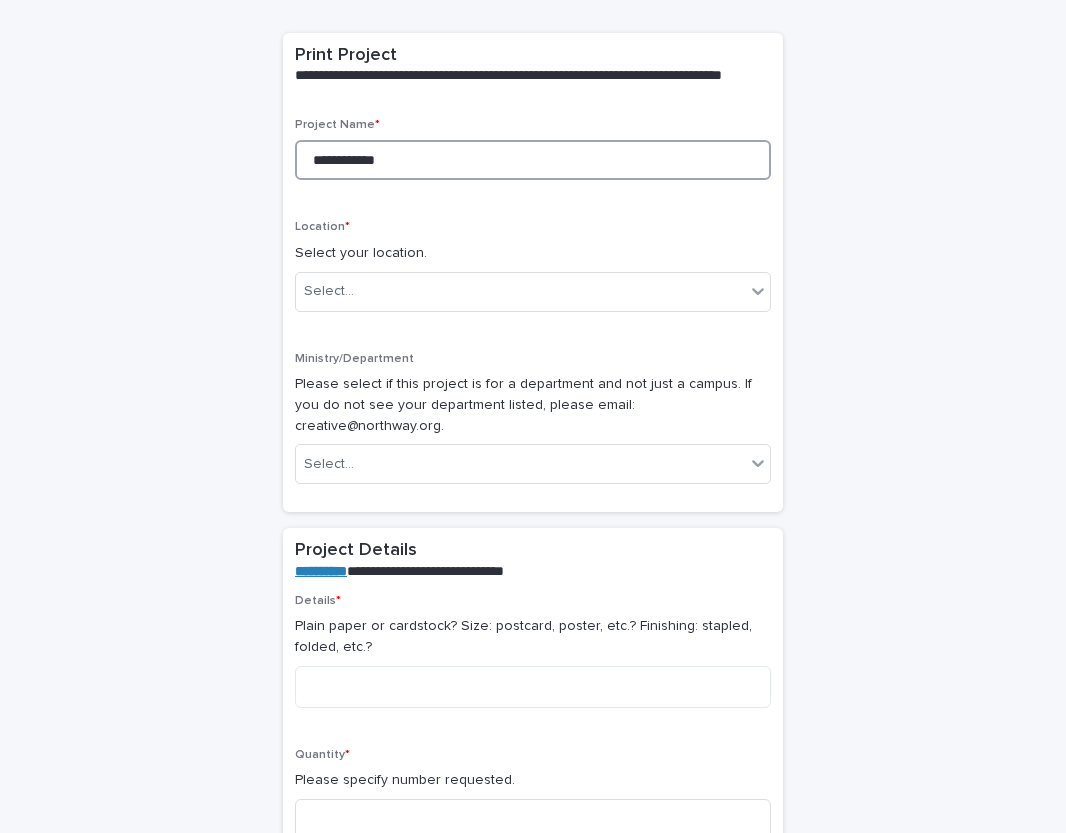 scroll, scrollTop: 157, scrollLeft: 0, axis: vertical 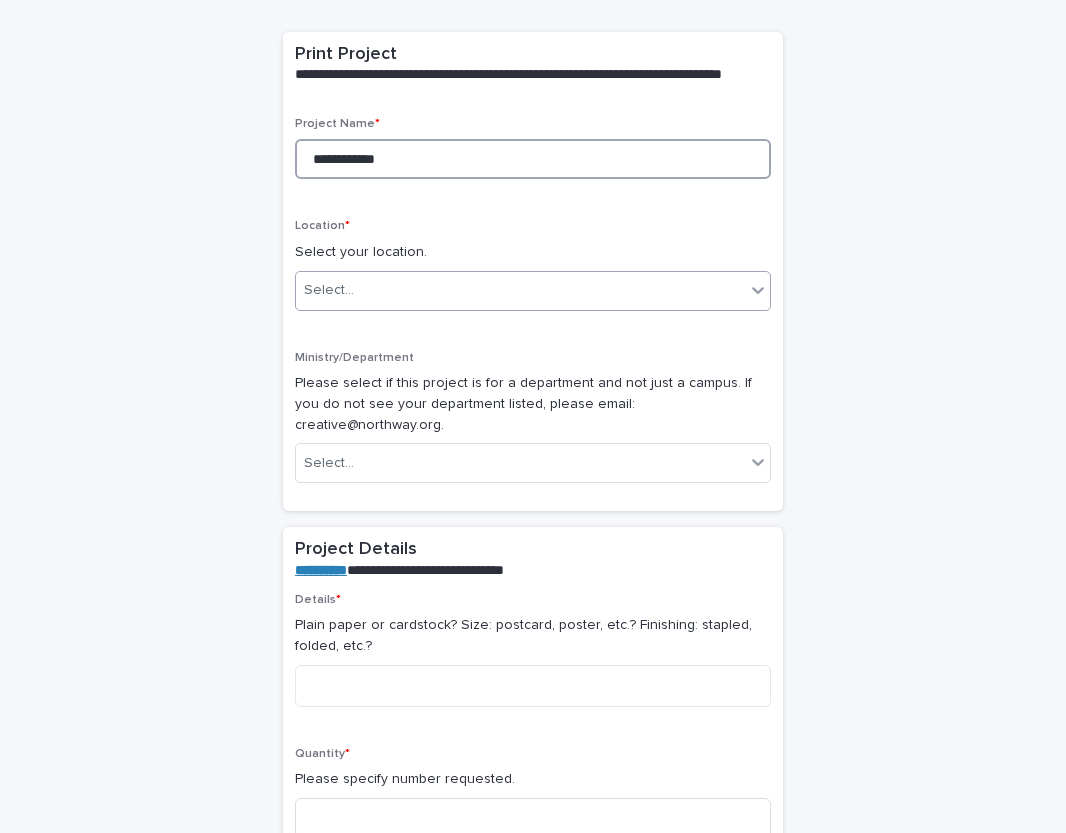 type on "**********" 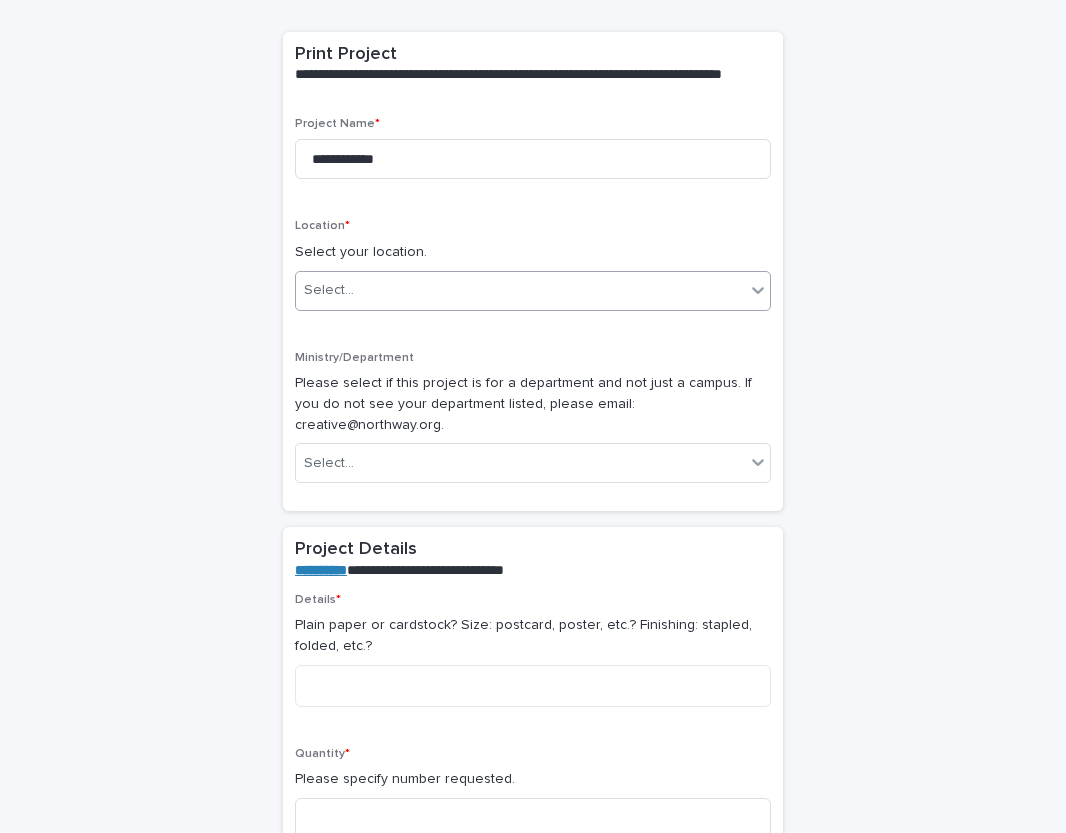 click on "Select..." at bounding box center [520, 290] 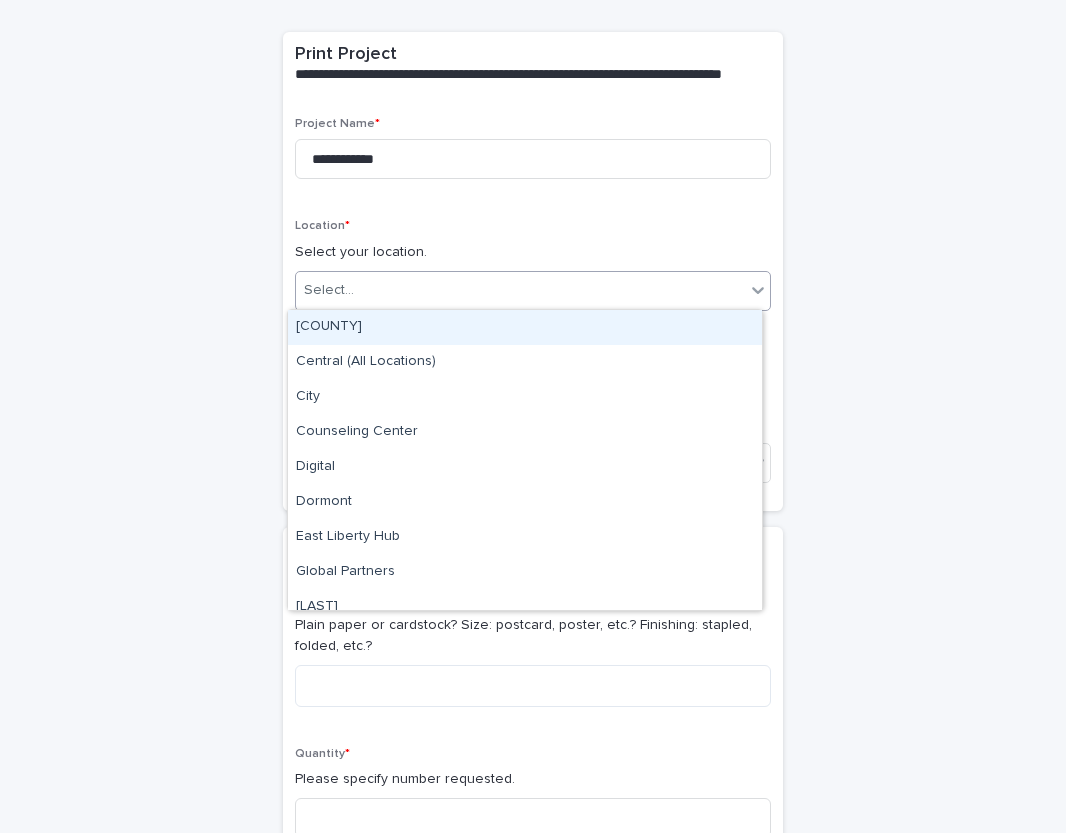 click on "[COUNTY]" at bounding box center (525, 327) 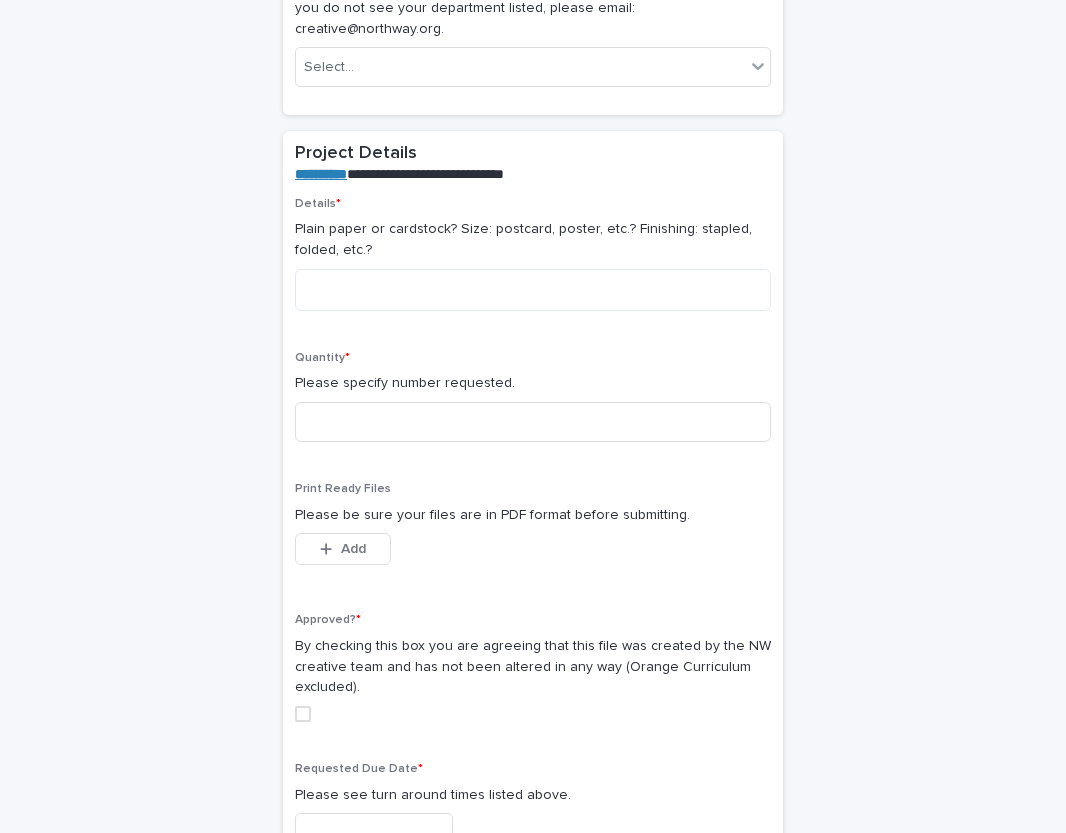 scroll, scrollTop: 556, scrollLeft: 0, axis: vertical 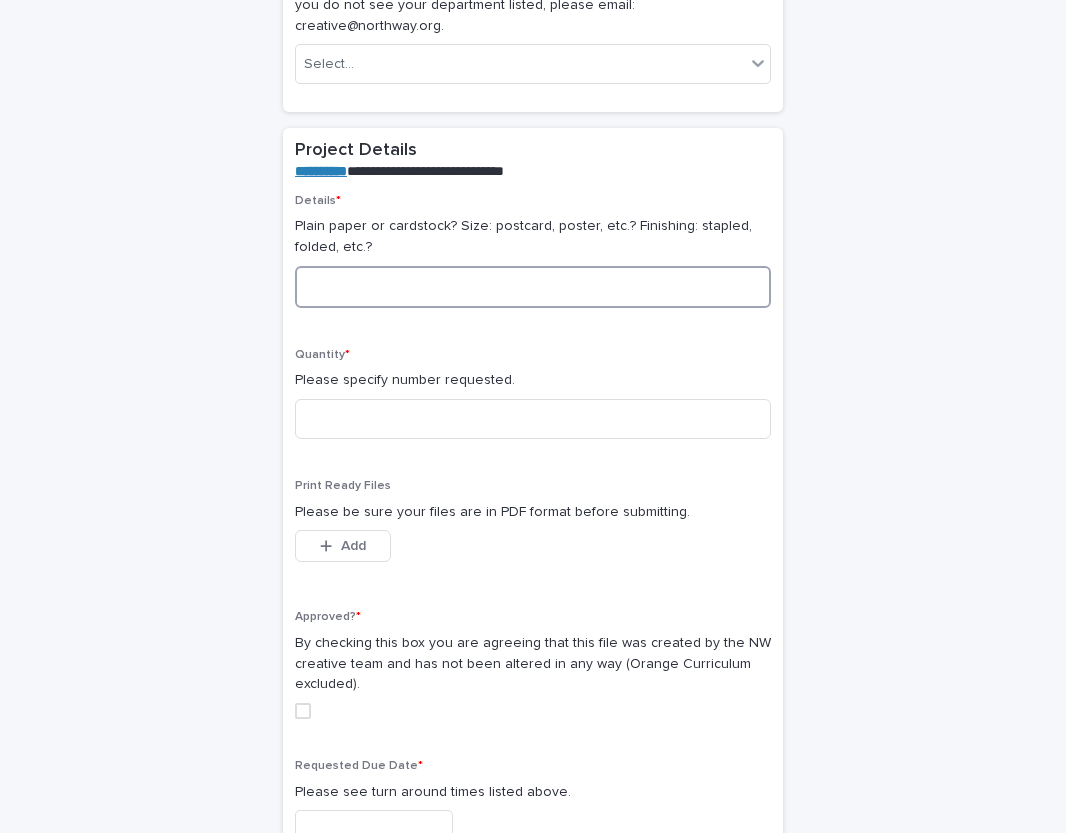 click at bounding box center (533, 287) 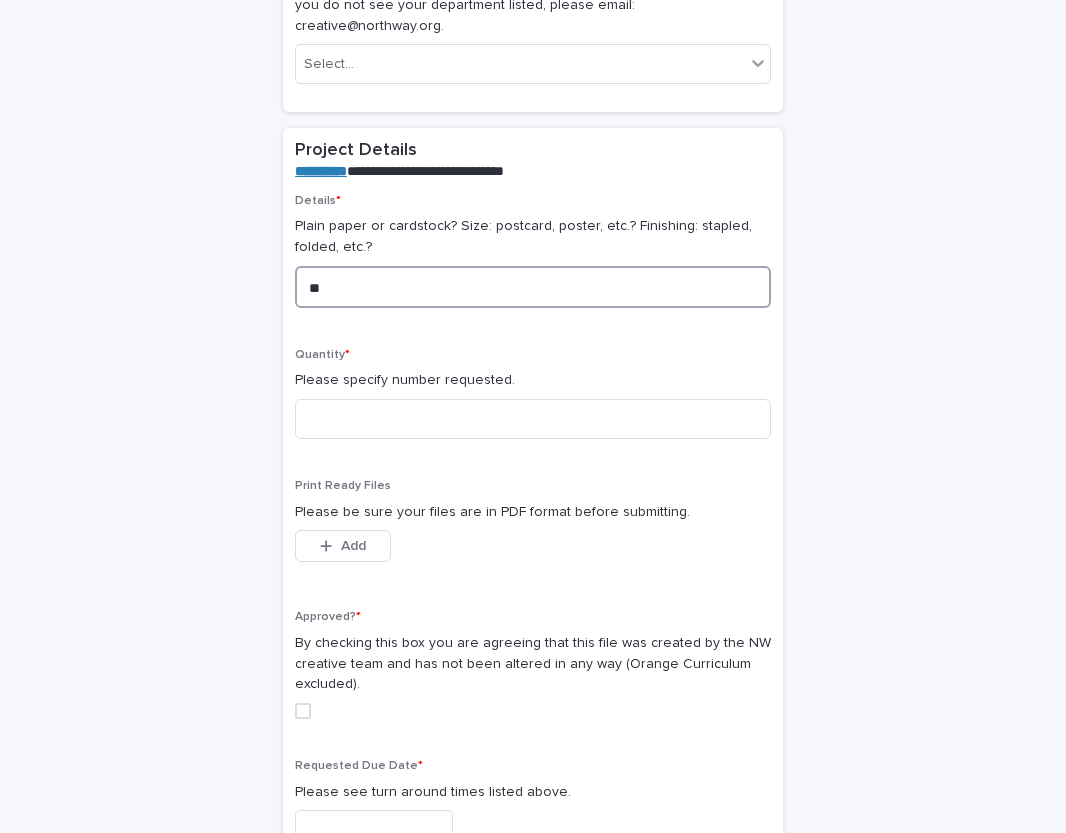 type on "***" 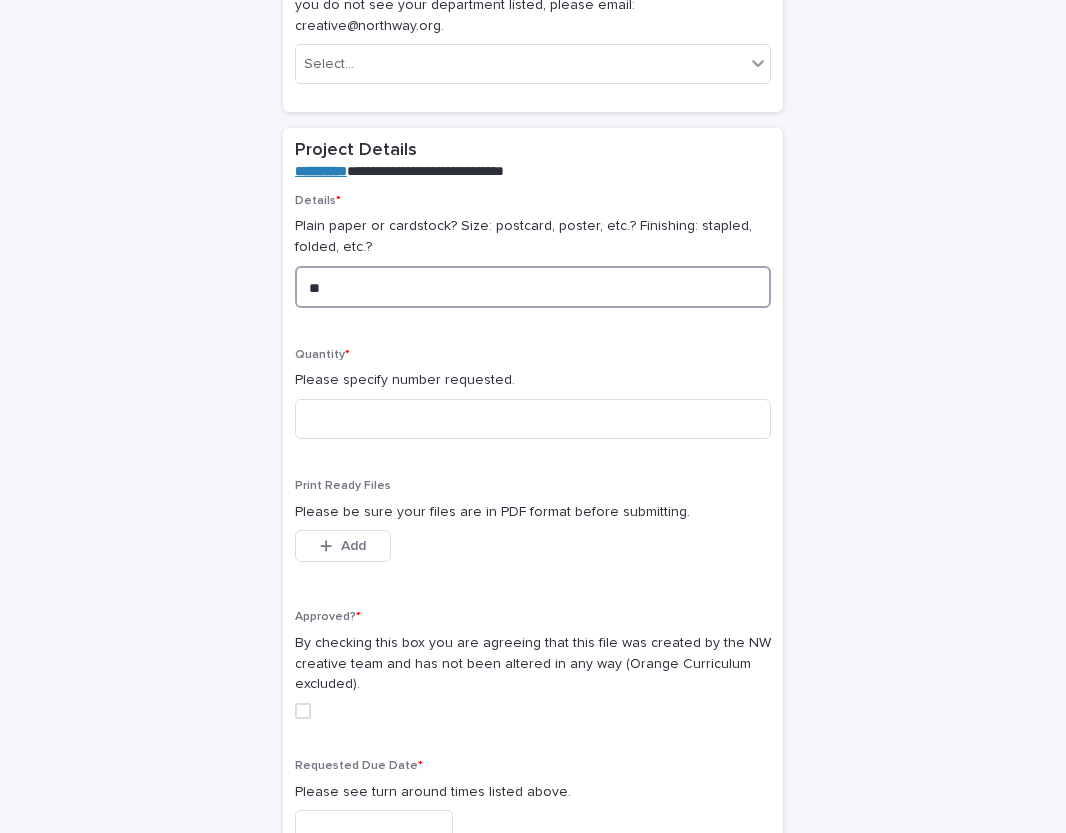 type on "**" 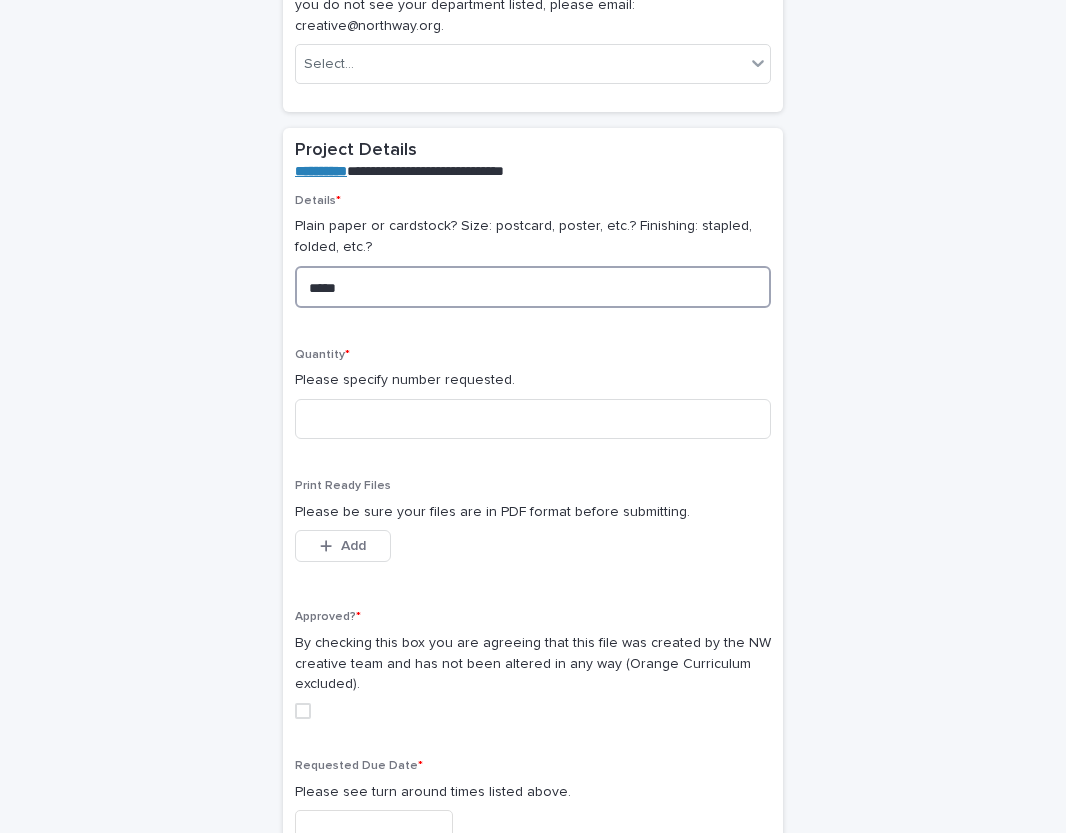 type on "******" 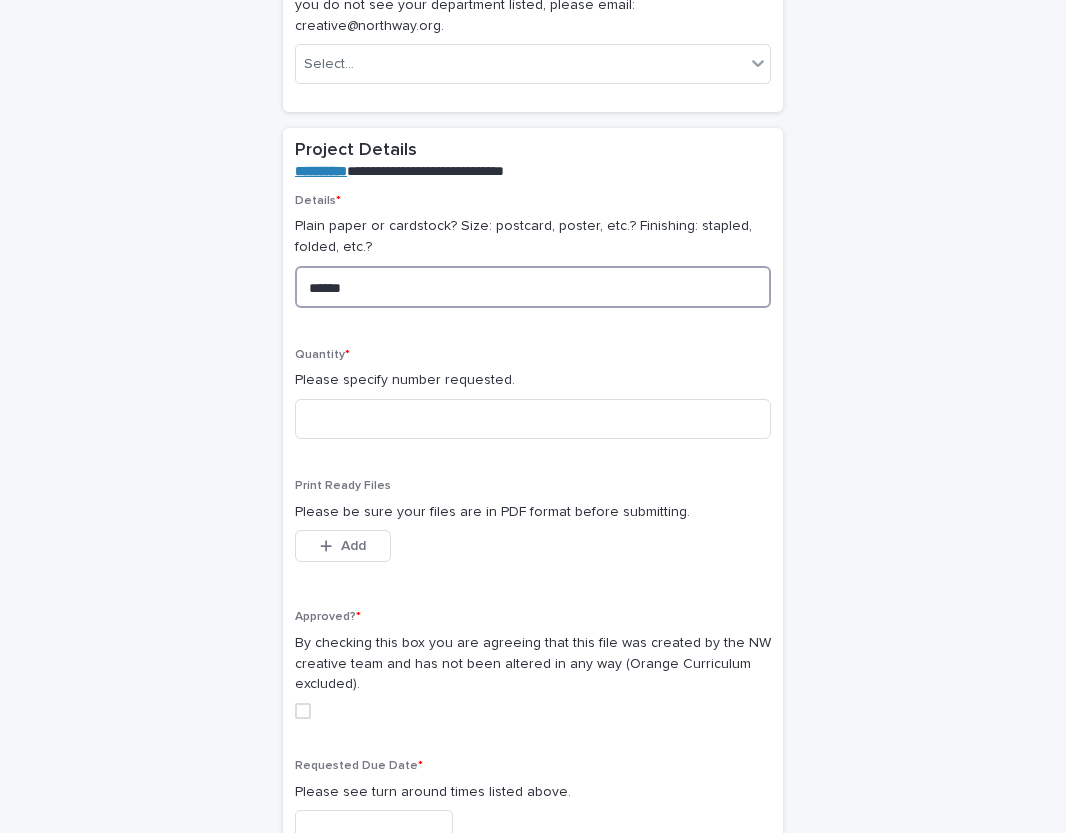 type on "******" 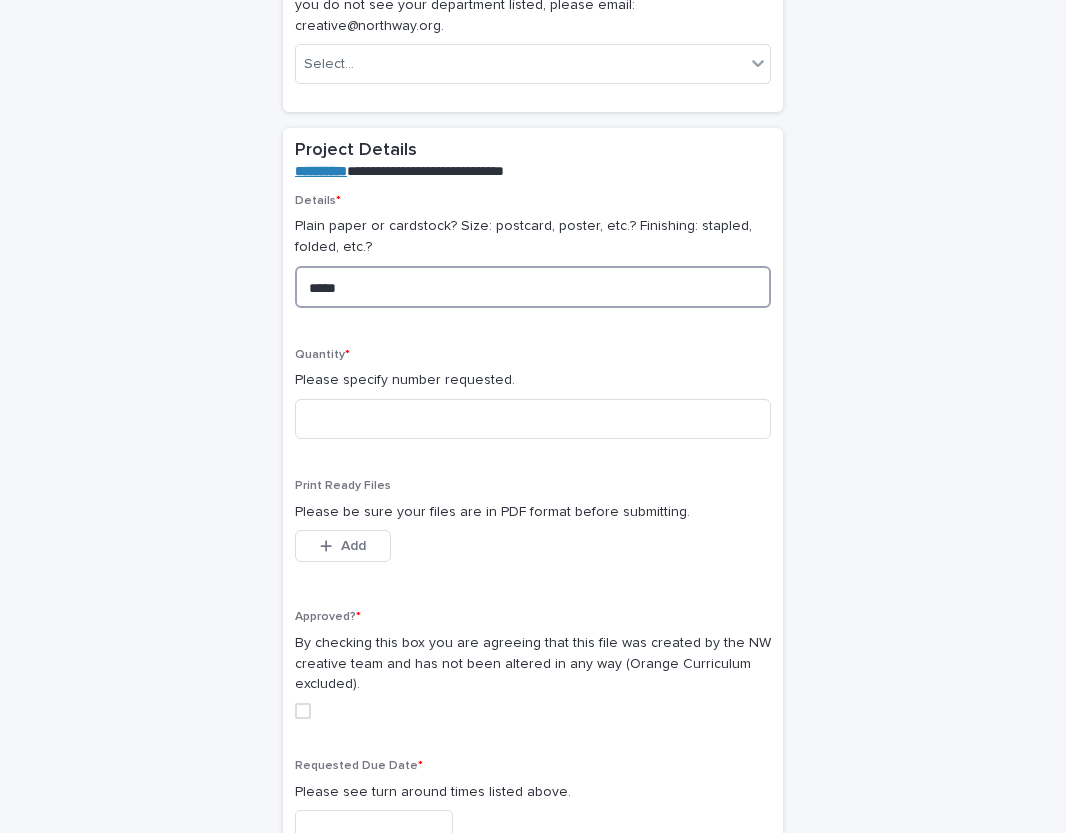 type on "*****" 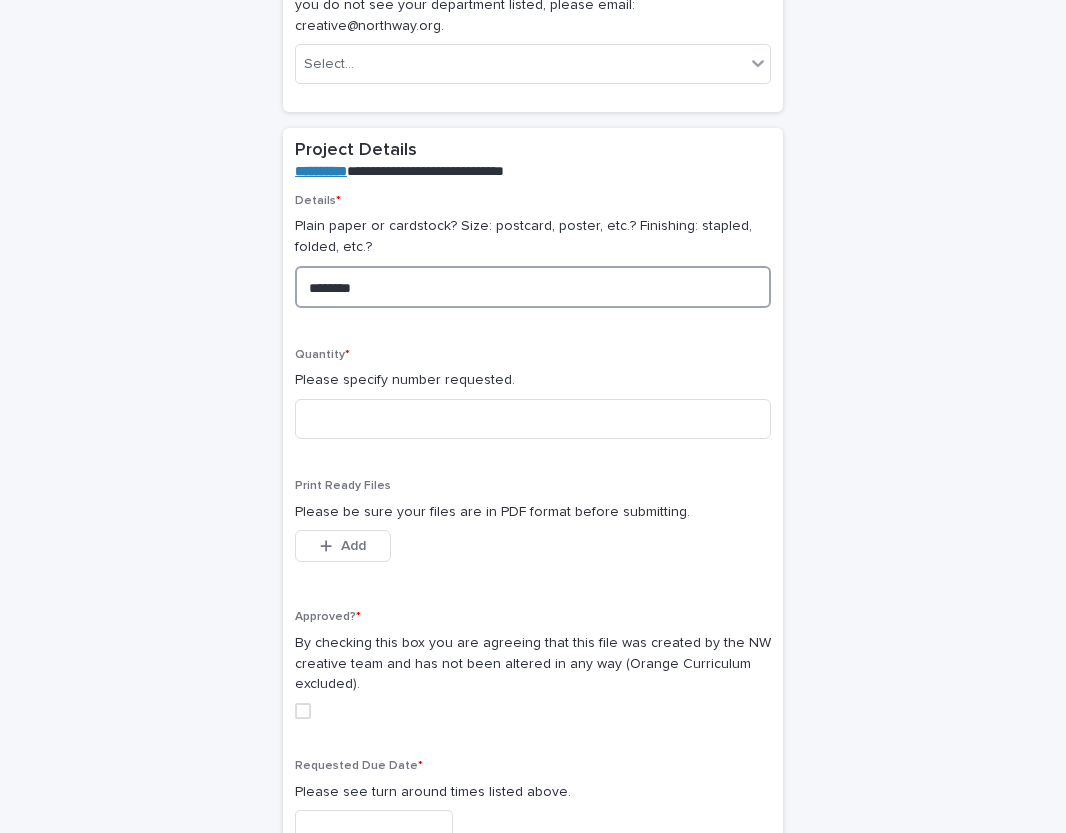type on "*********" 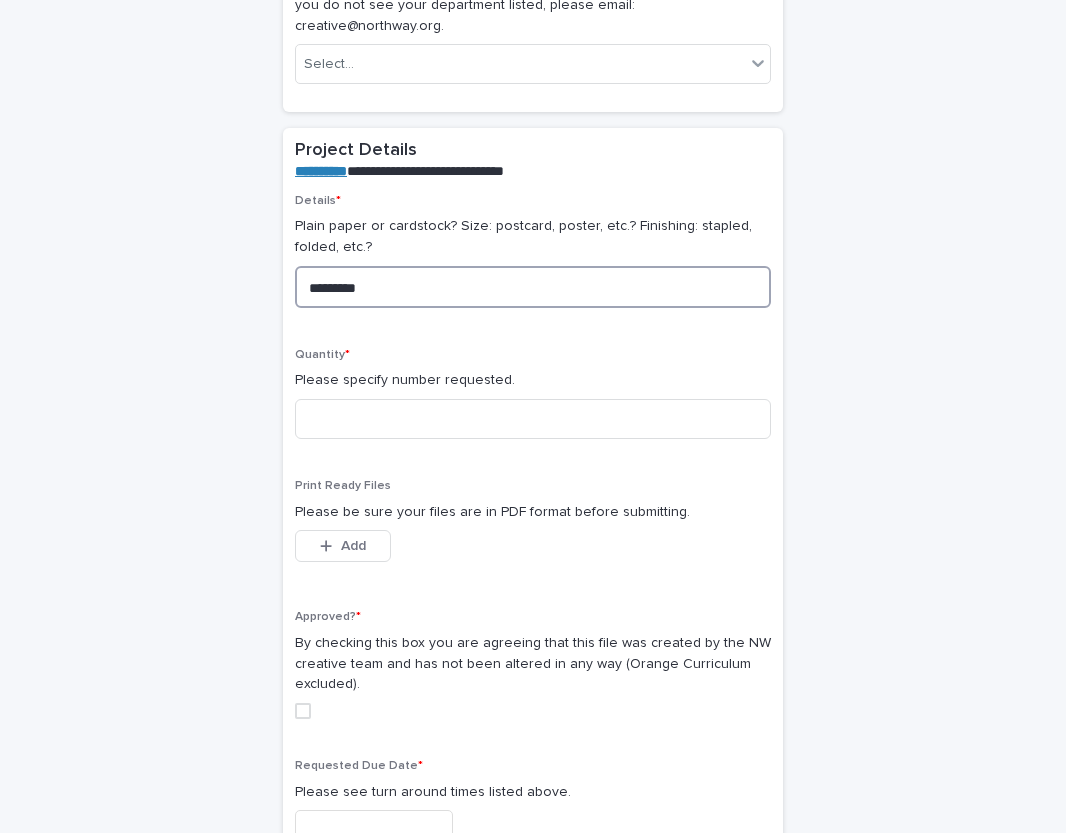 type on "*********" 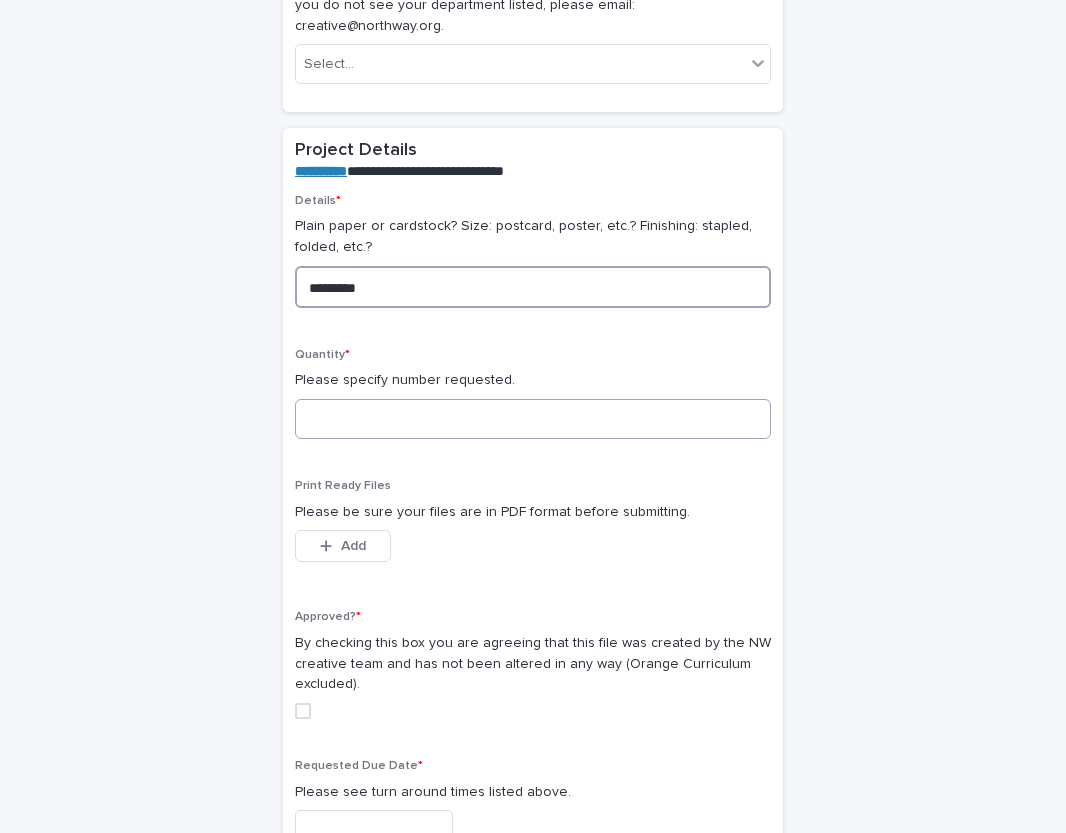 type on "*********" 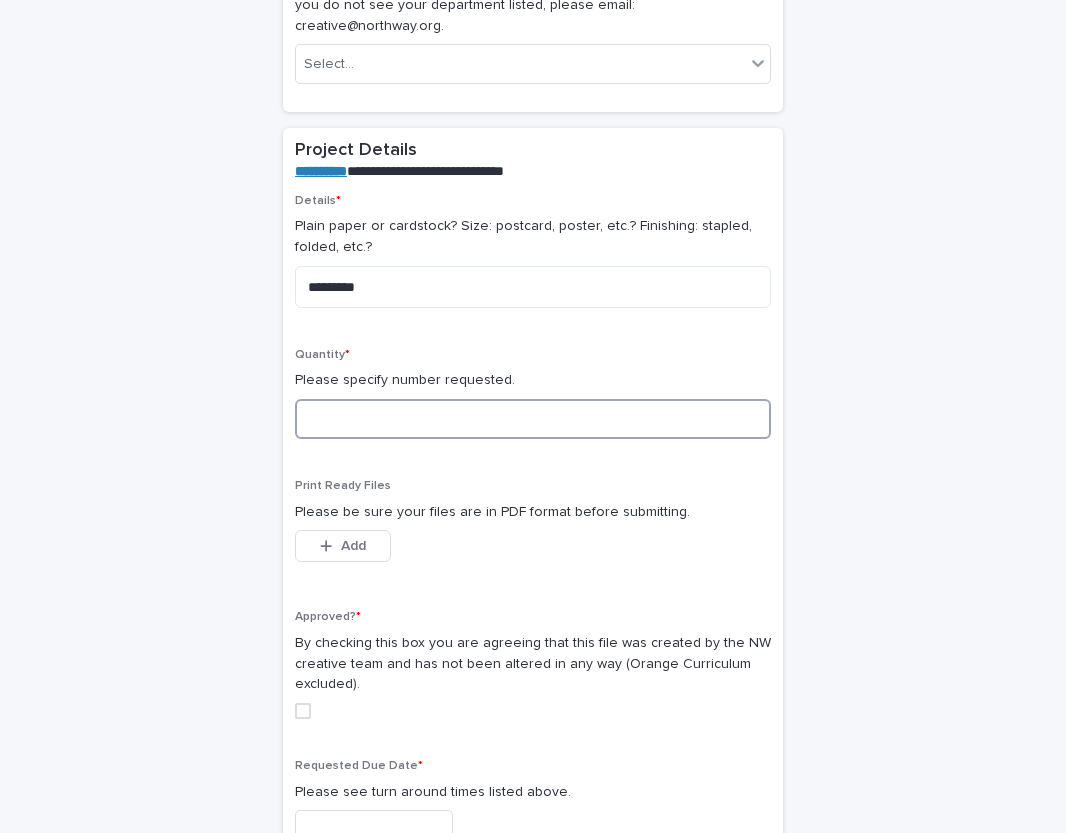 click at bounding box center (533, 419) 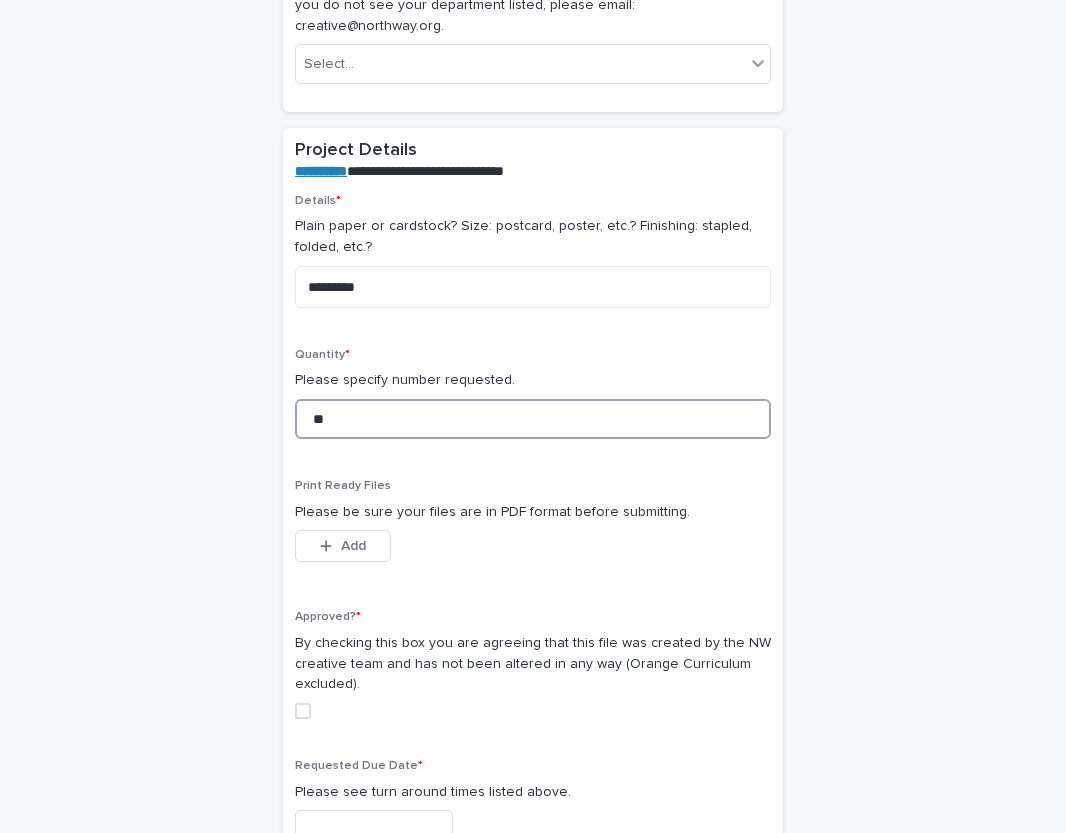 type on "***" 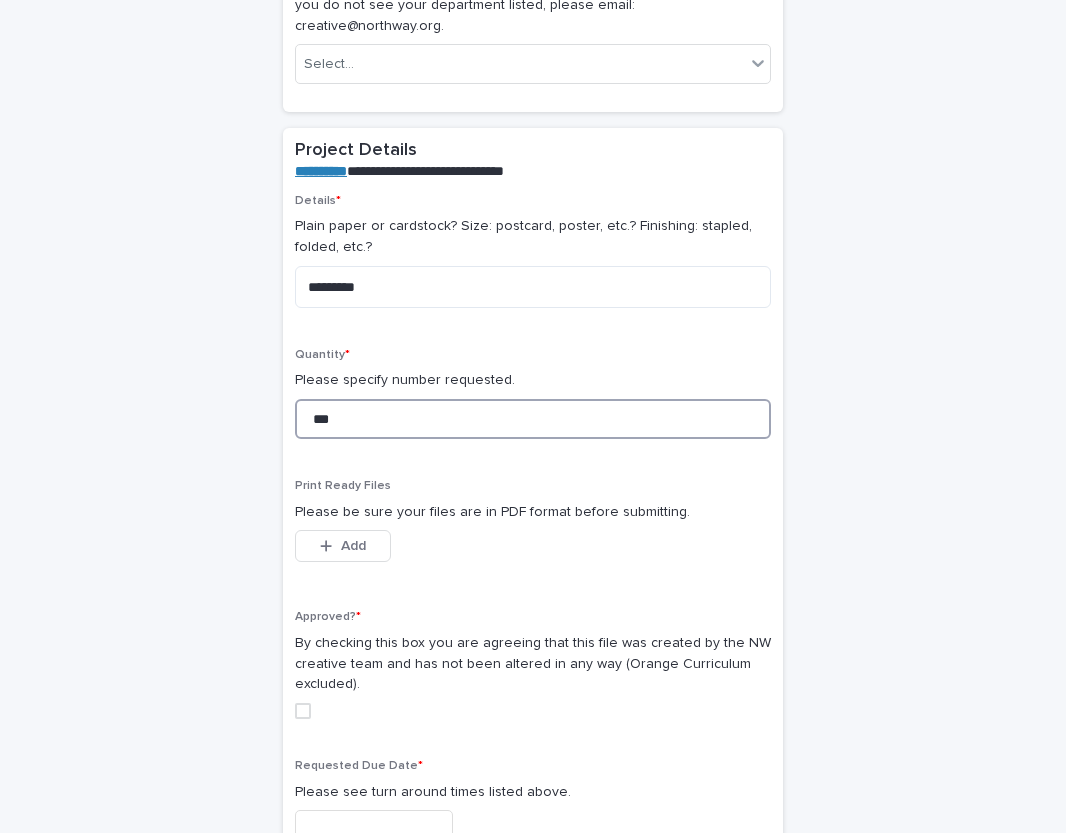 type on "***" 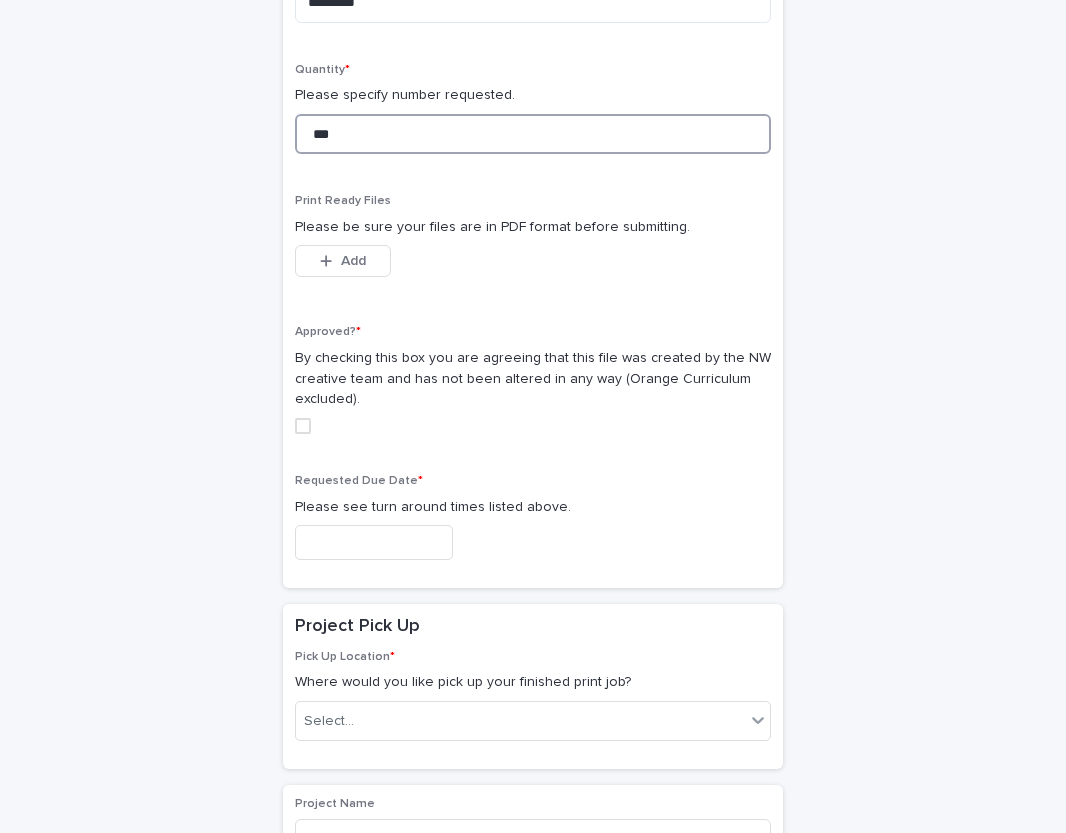 scroll, scrollTop: 844, scrollLeft: 0, axis: vertical 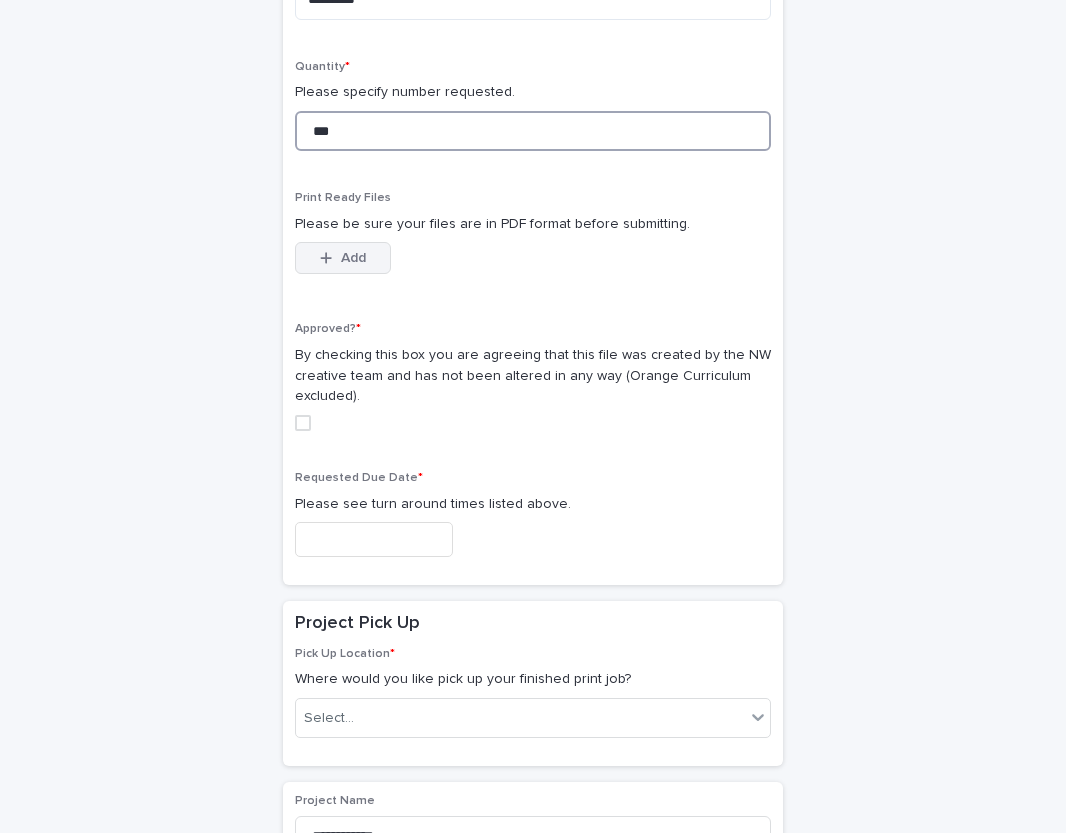 type on "***" 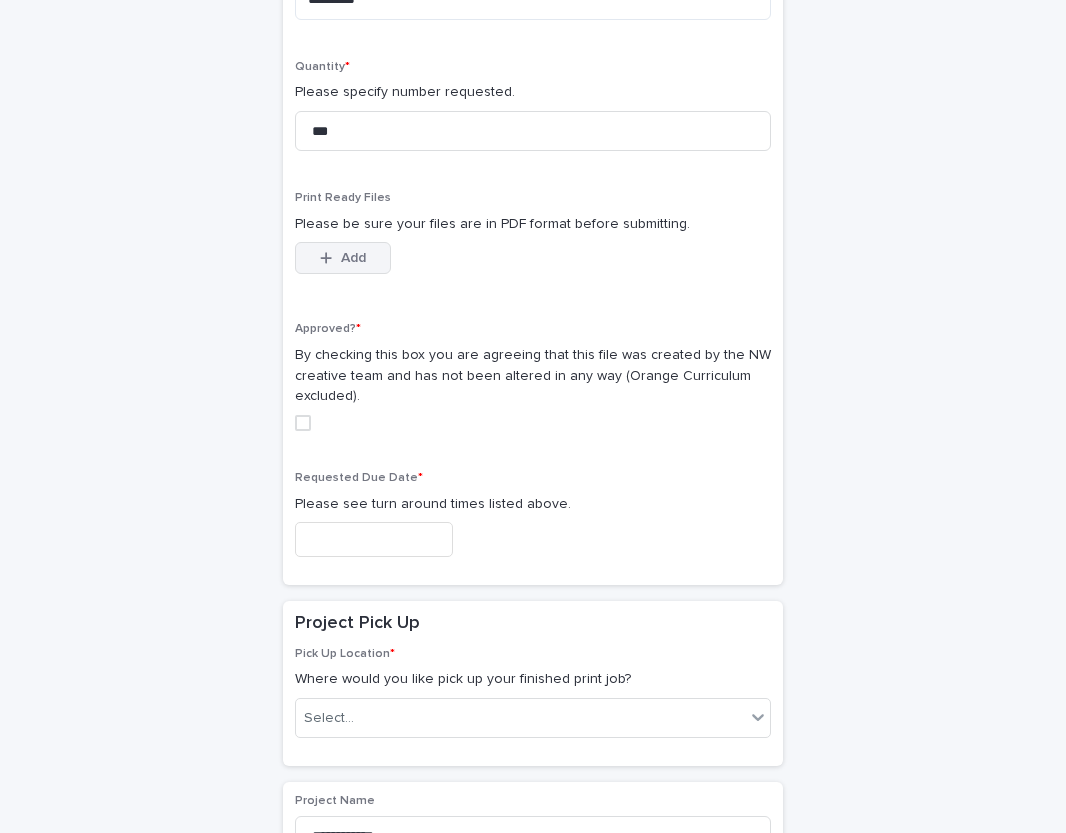 click on "Add" at bounding box center [343, 258] 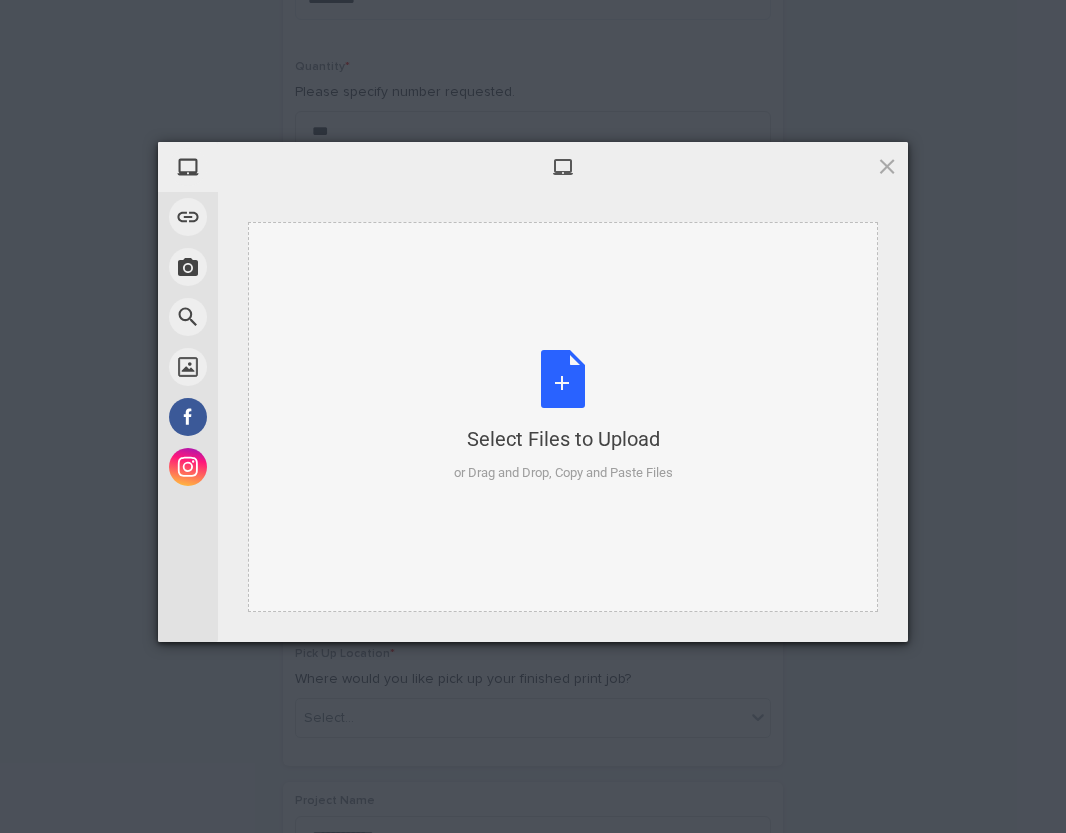 click on "Select Files to Upload
or Drag and Drop, Copy and Paste Files" at bounding box center [563, 416] 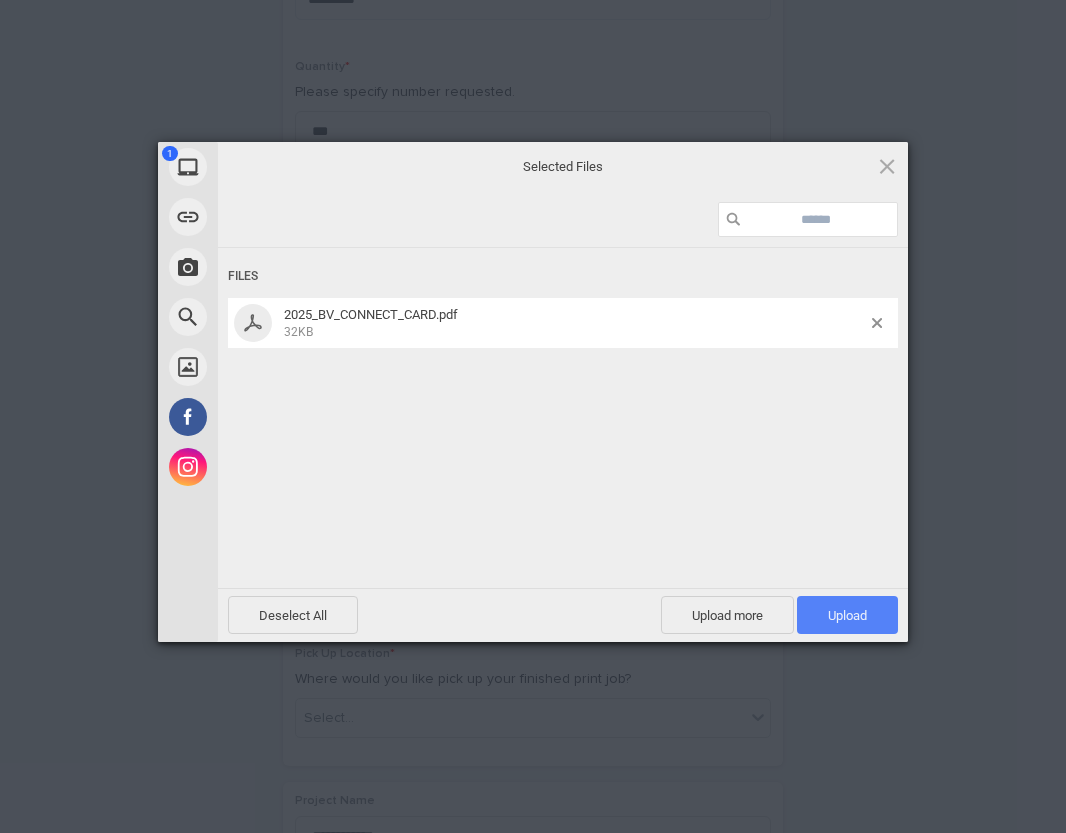 click on "Upload
1" at bounding box center [847, 615] 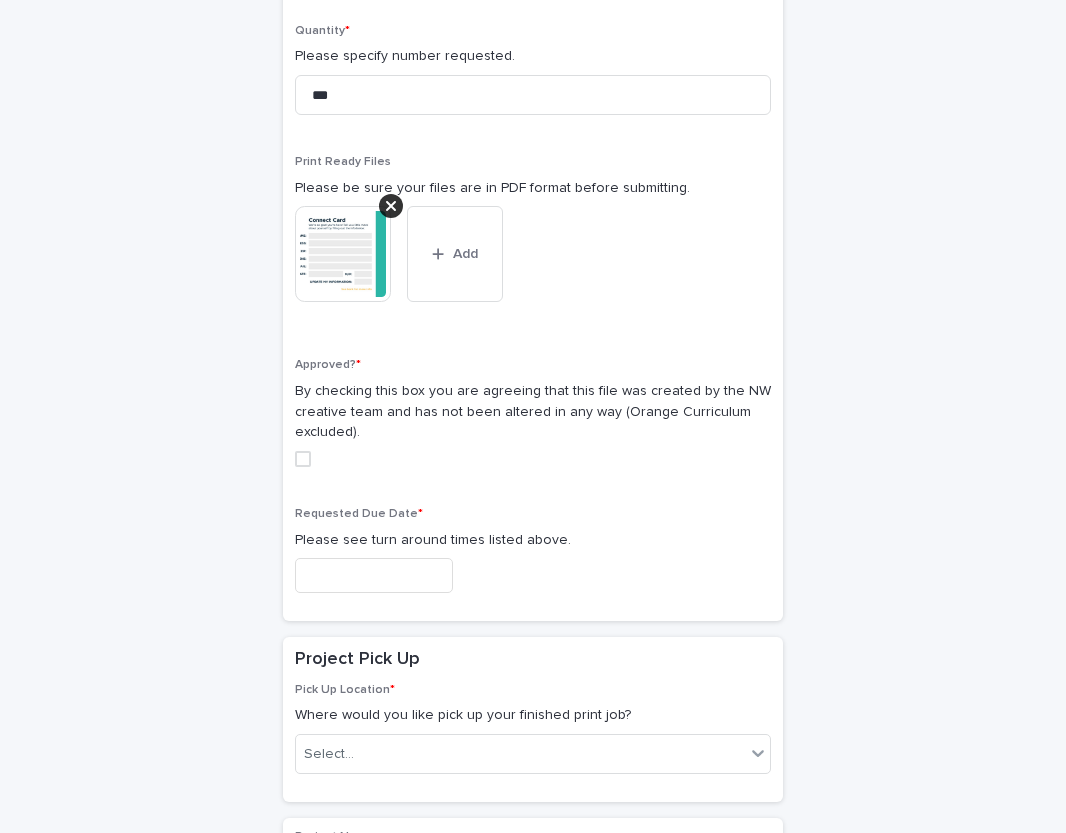 scroll, scrollTop: 916, scrollLeft: 0, axis: vertical 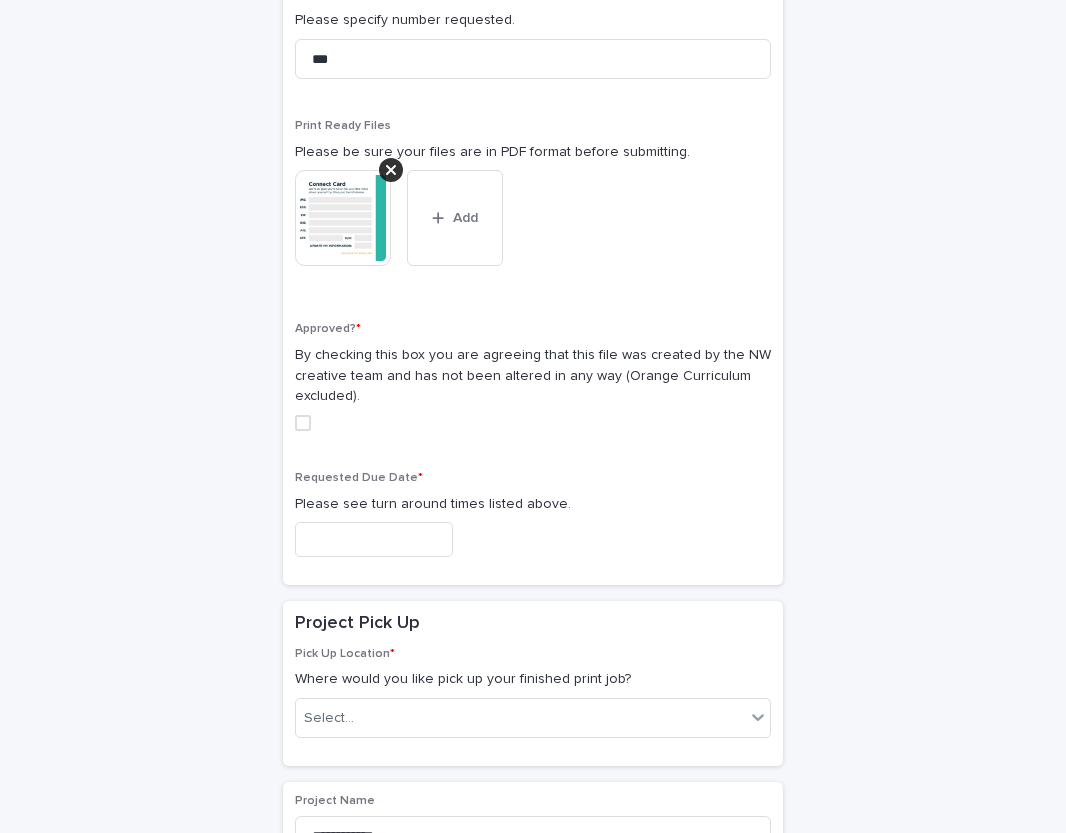 click at bounding box center (303, 423) 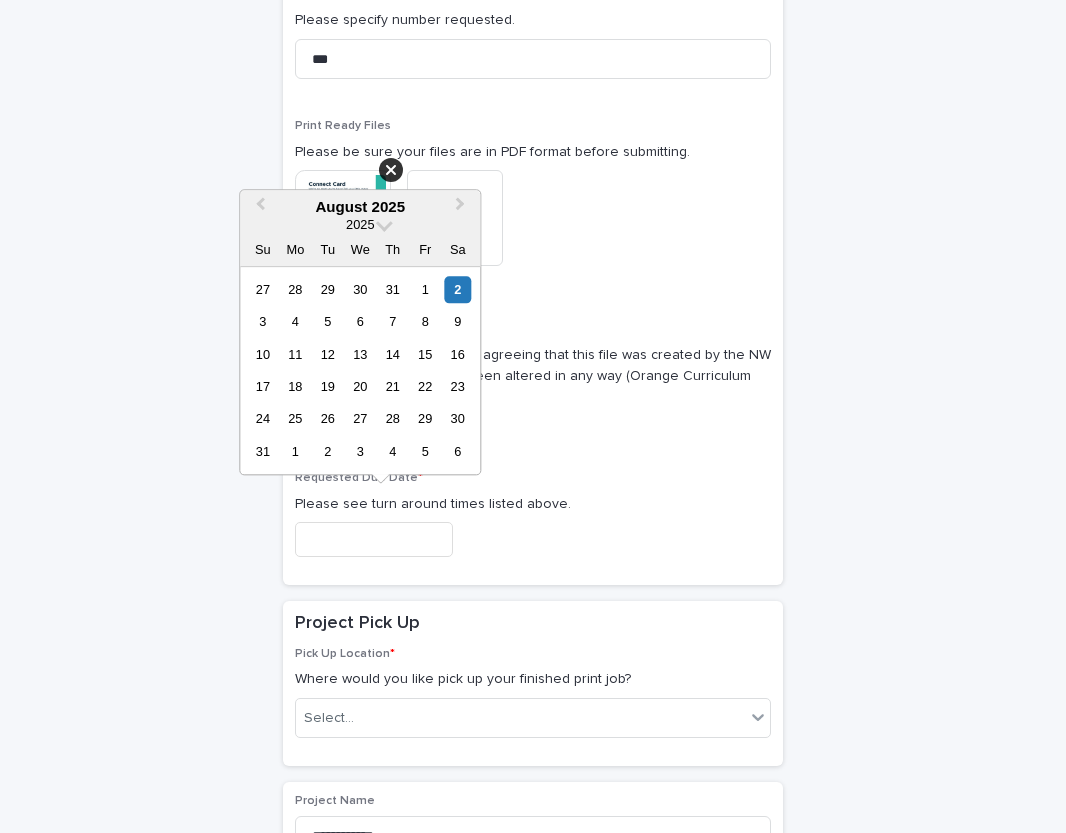 click at bounding box center [374, 539] 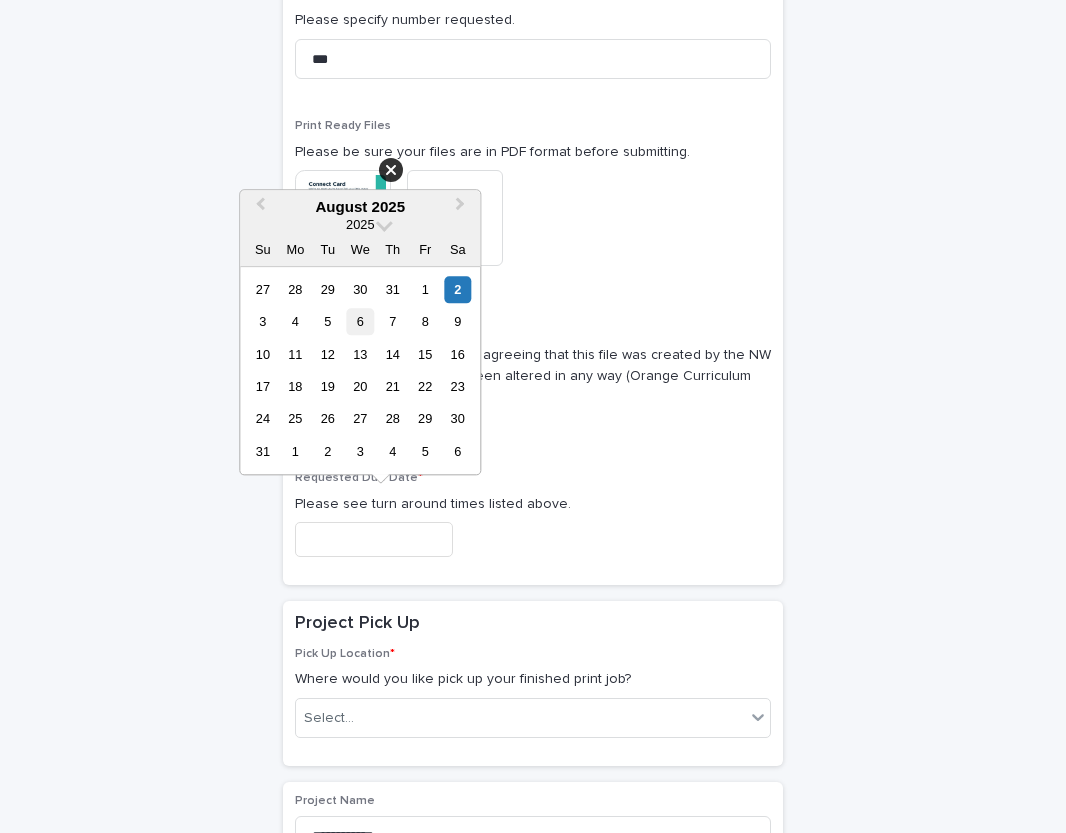 click on "6" at bounding box center (360, 321) 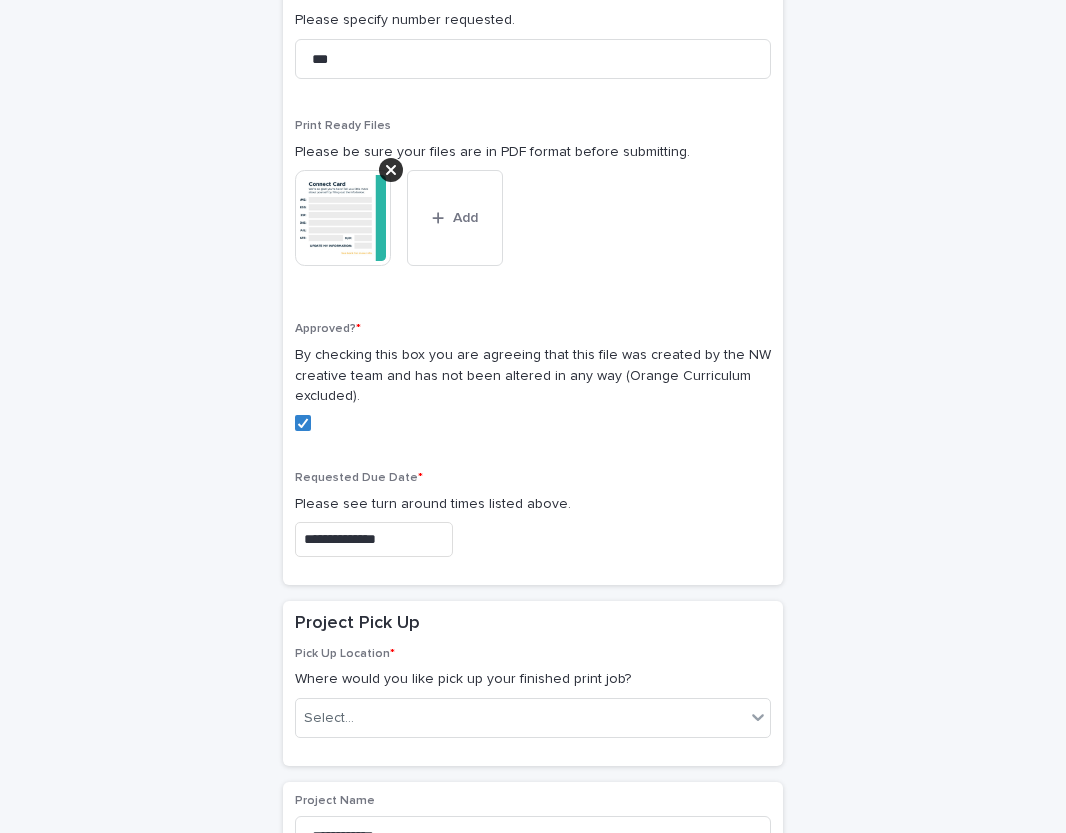 type on "**********" 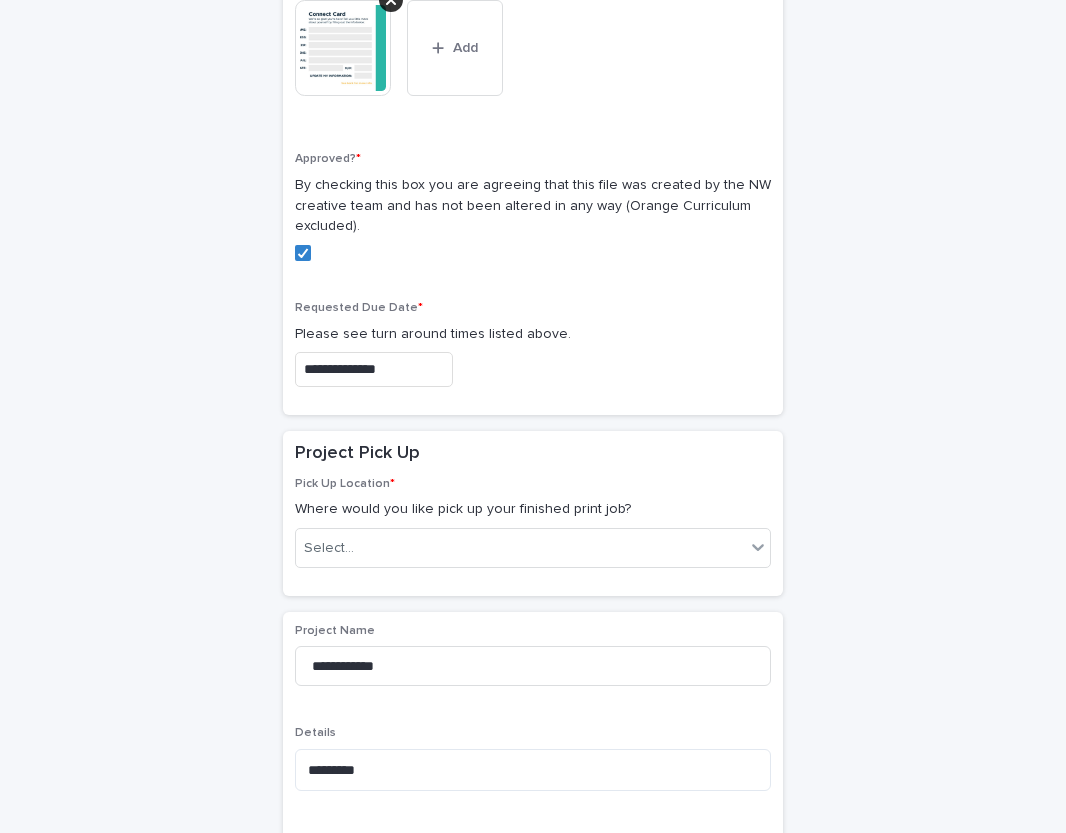 scroll, scrollTop: 1088, scrollLeft: 0, axis: vertical 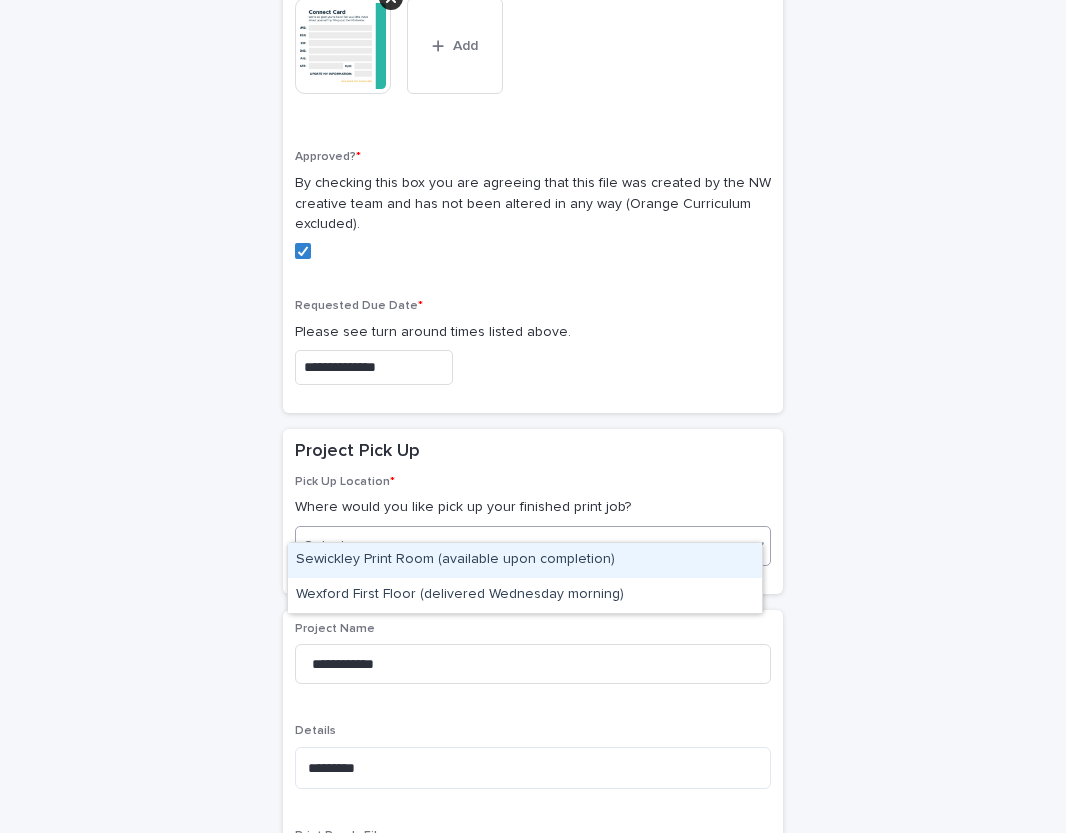 click on "Select..." at bounding box center [520, 546] 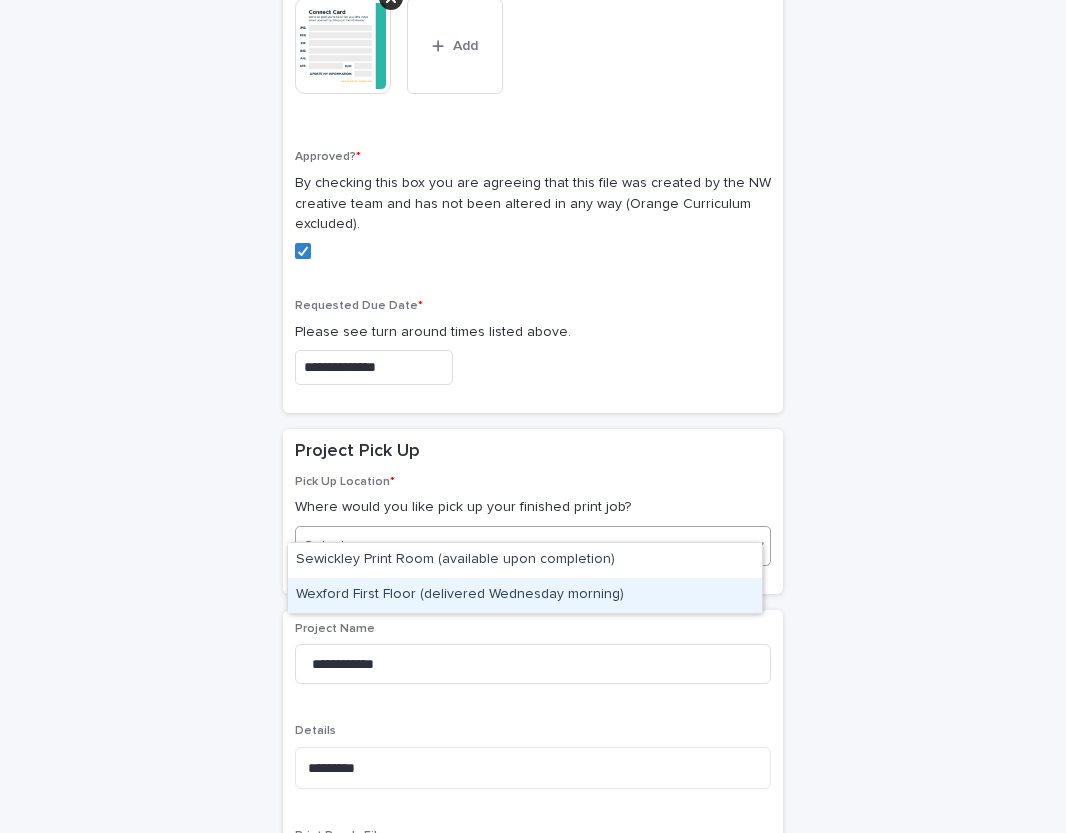click on "Wexford First Floor (delivered Wednesday morning)" at bounding box center [525, 595] 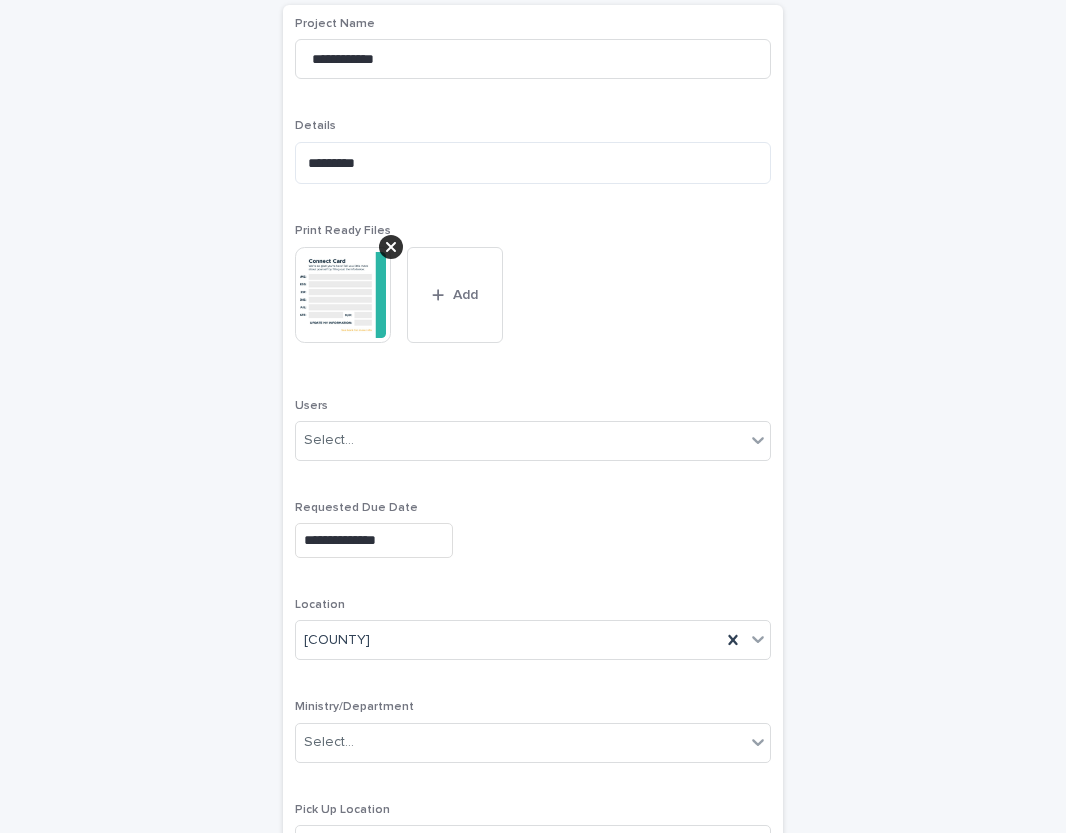 scroll, scrollTop: 1694, scrollLeft: 0, axis: vertical 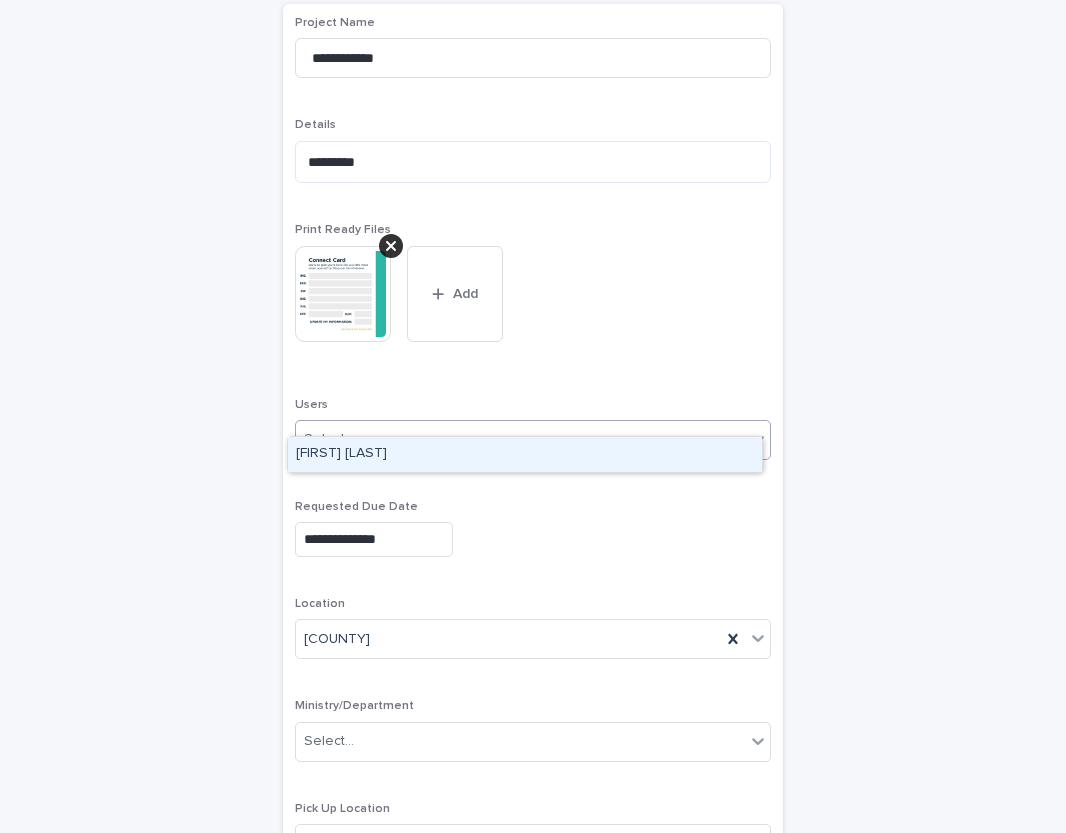 click on "Select..." at bounding box center (520, 439) 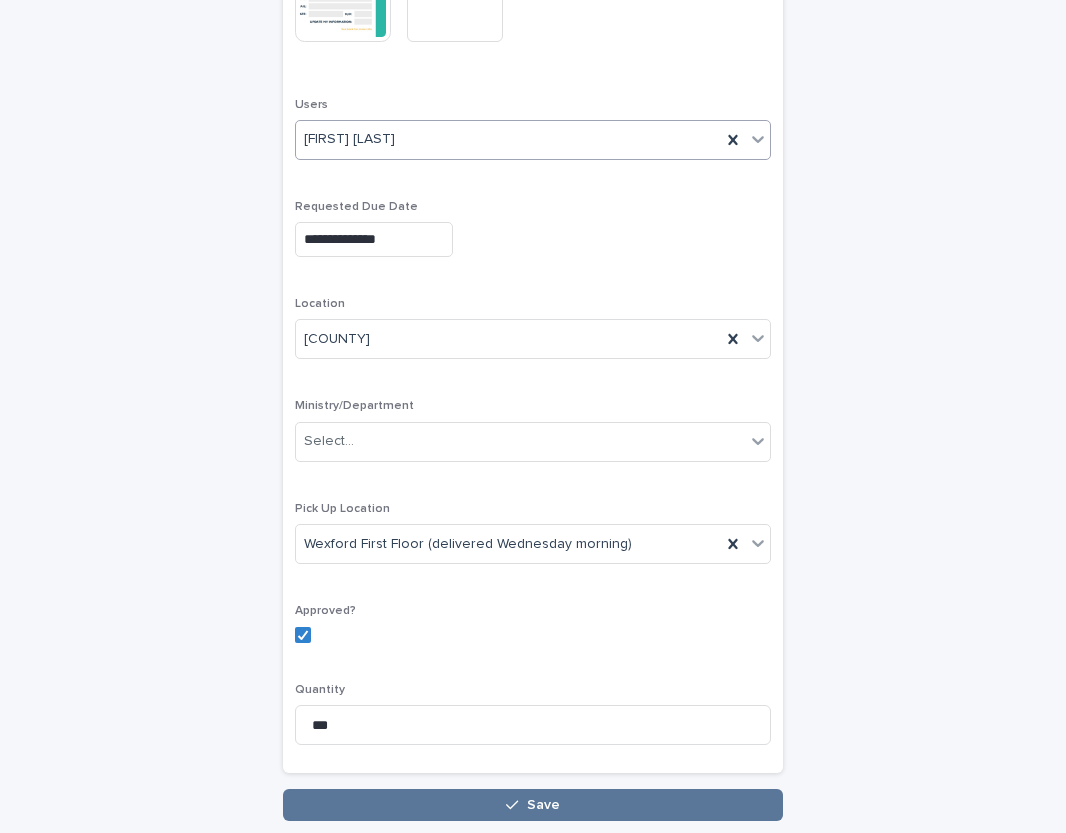 scroll, scrollTop: 1995, scrollLeft: 0, axis: vertical 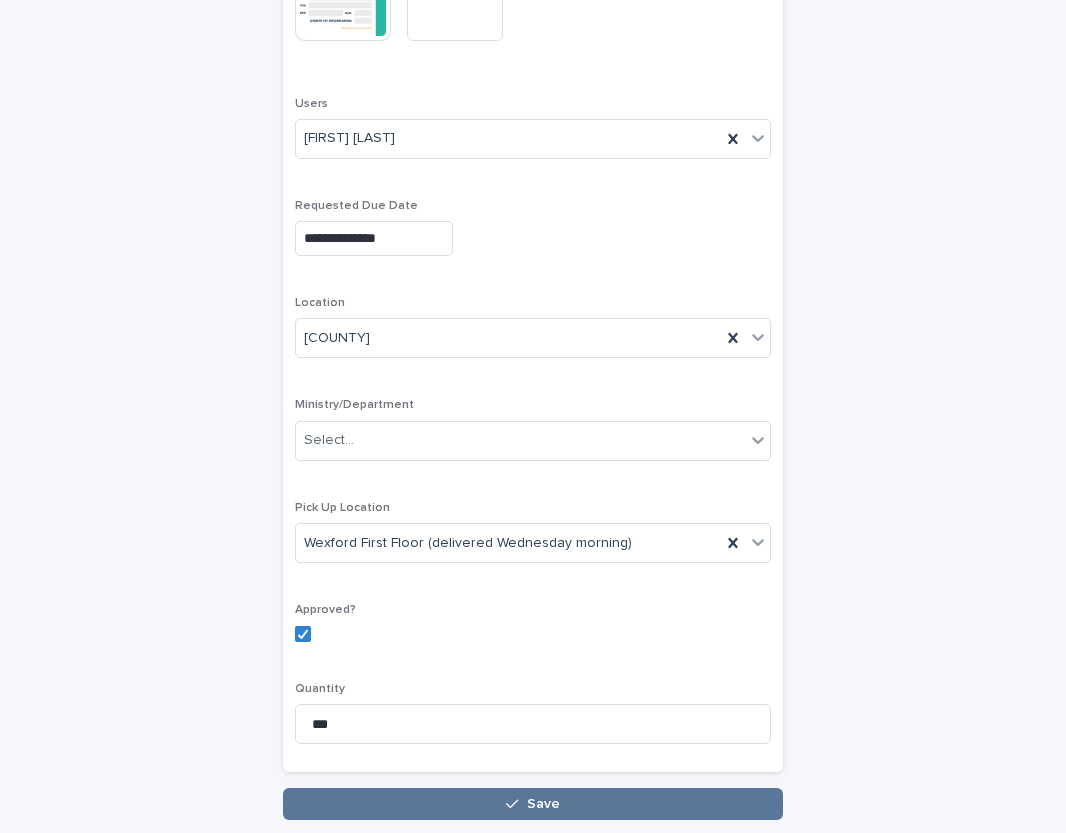 click on "**********" at bounding box center (533, 245) 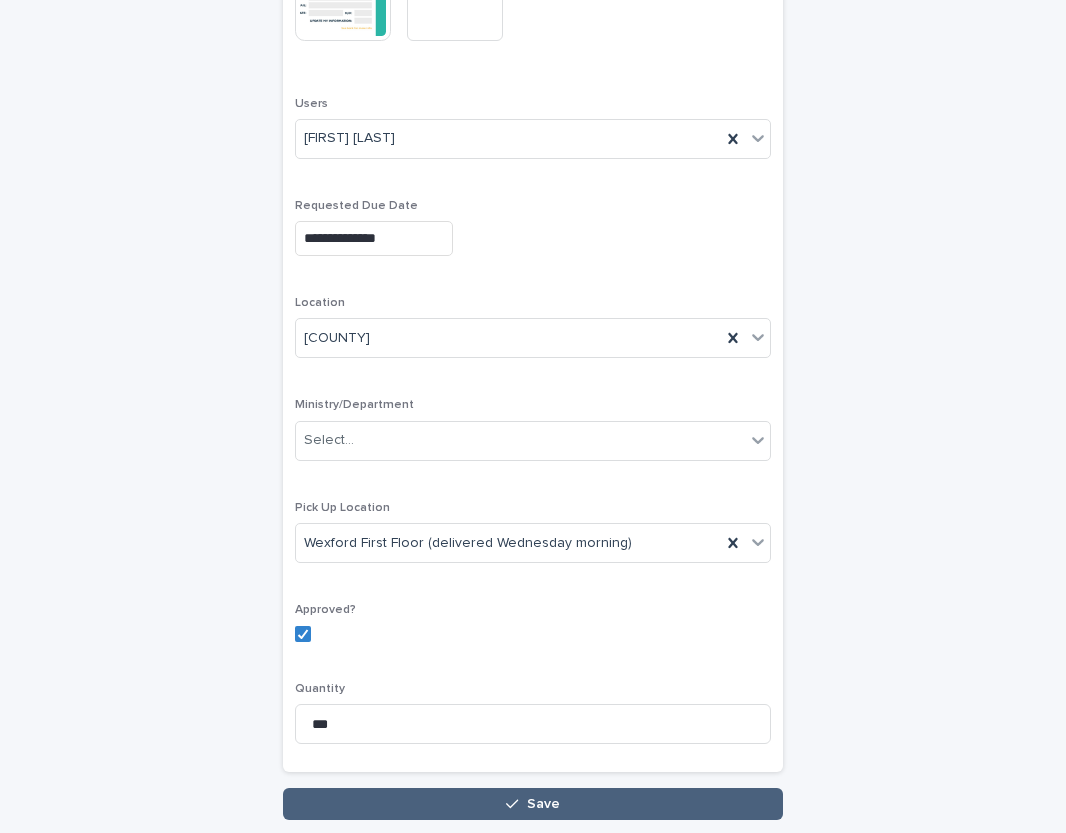 click on "Save" at bounding box center [533, 804] 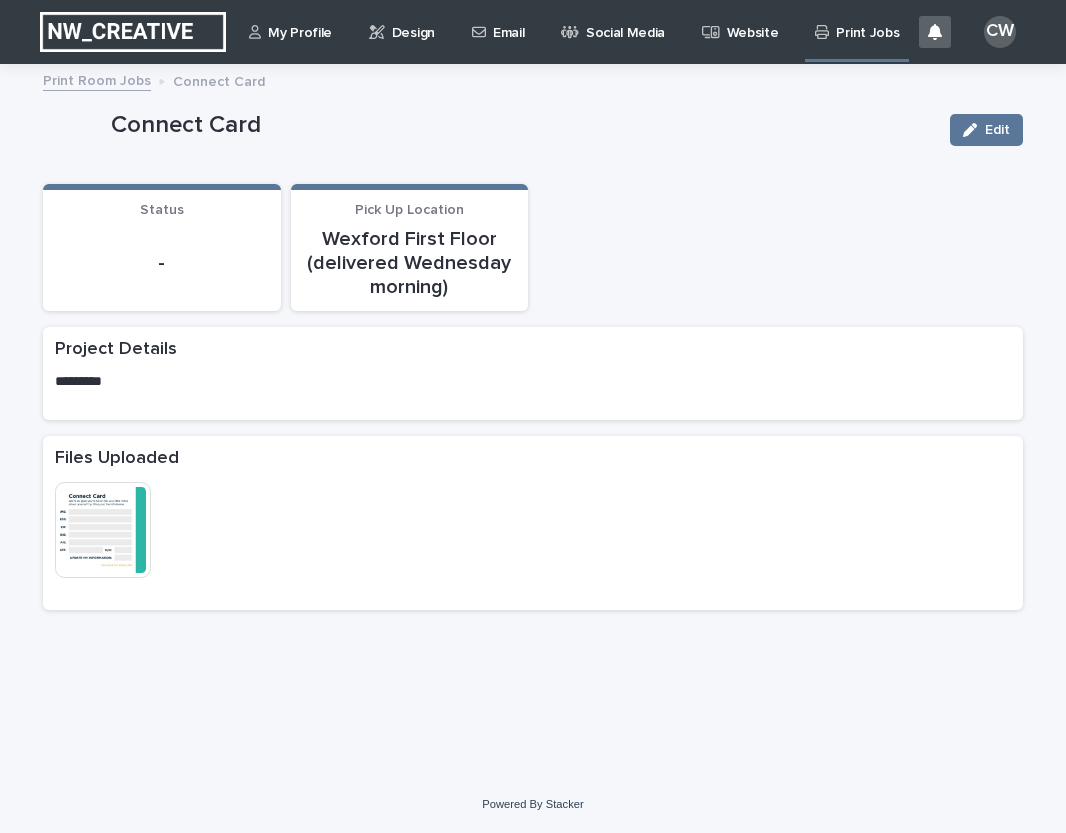 scroll, scrollTop: 0, scrollLeft: 0, axis: both 